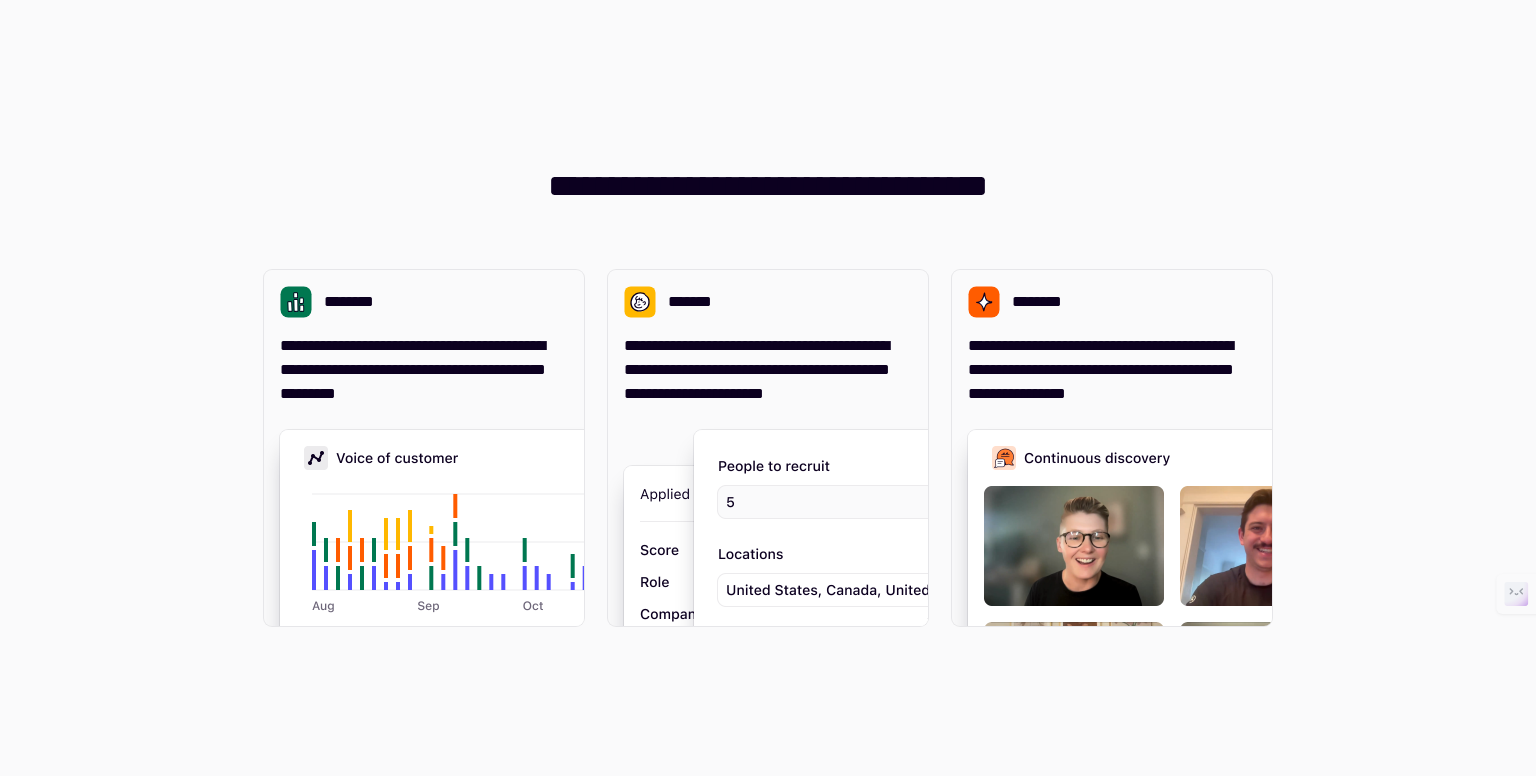 scroll, scrollTop: 0, scrollLeft: 0, axis: both 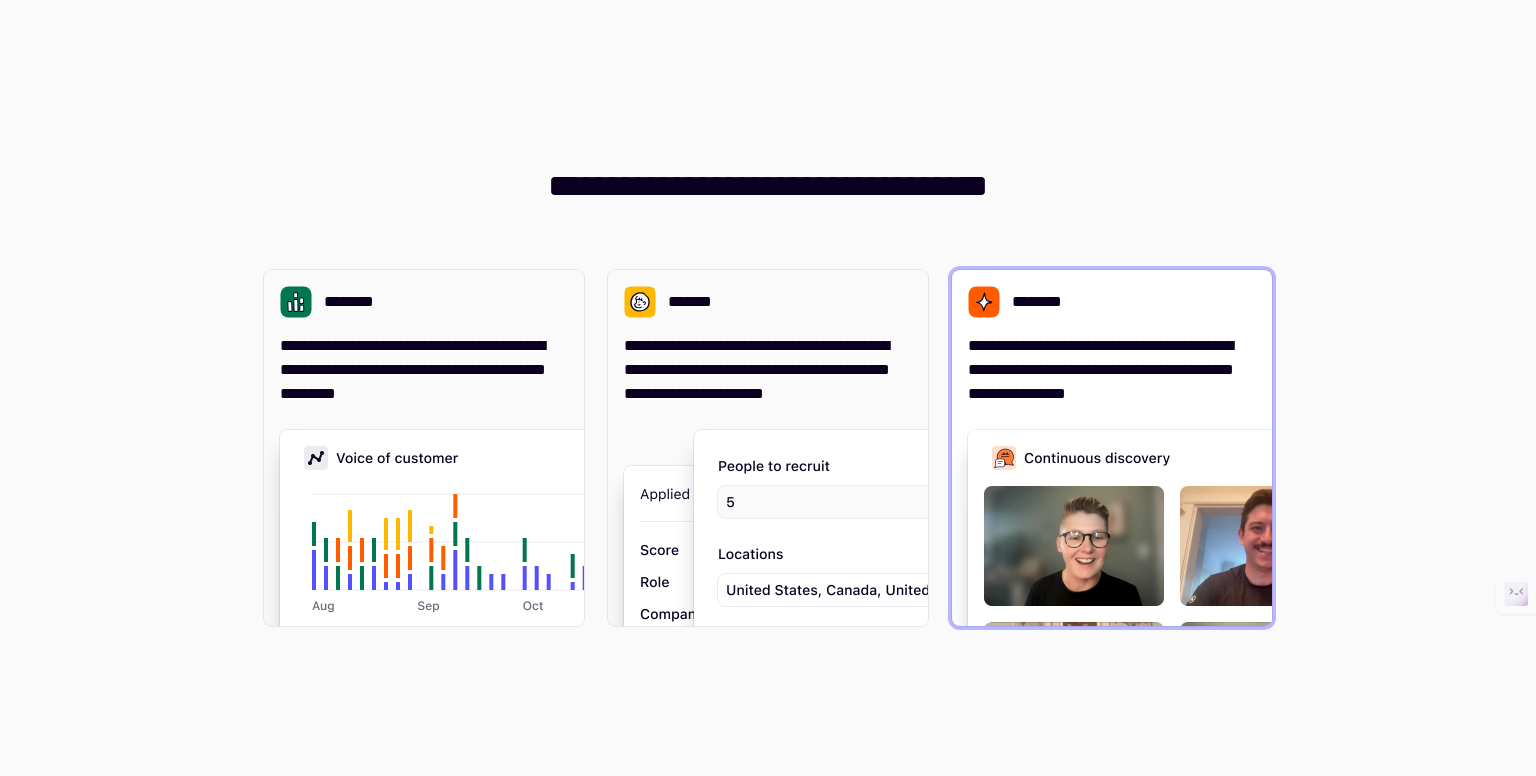 click on "**********" at bounding box center [1112, 370] 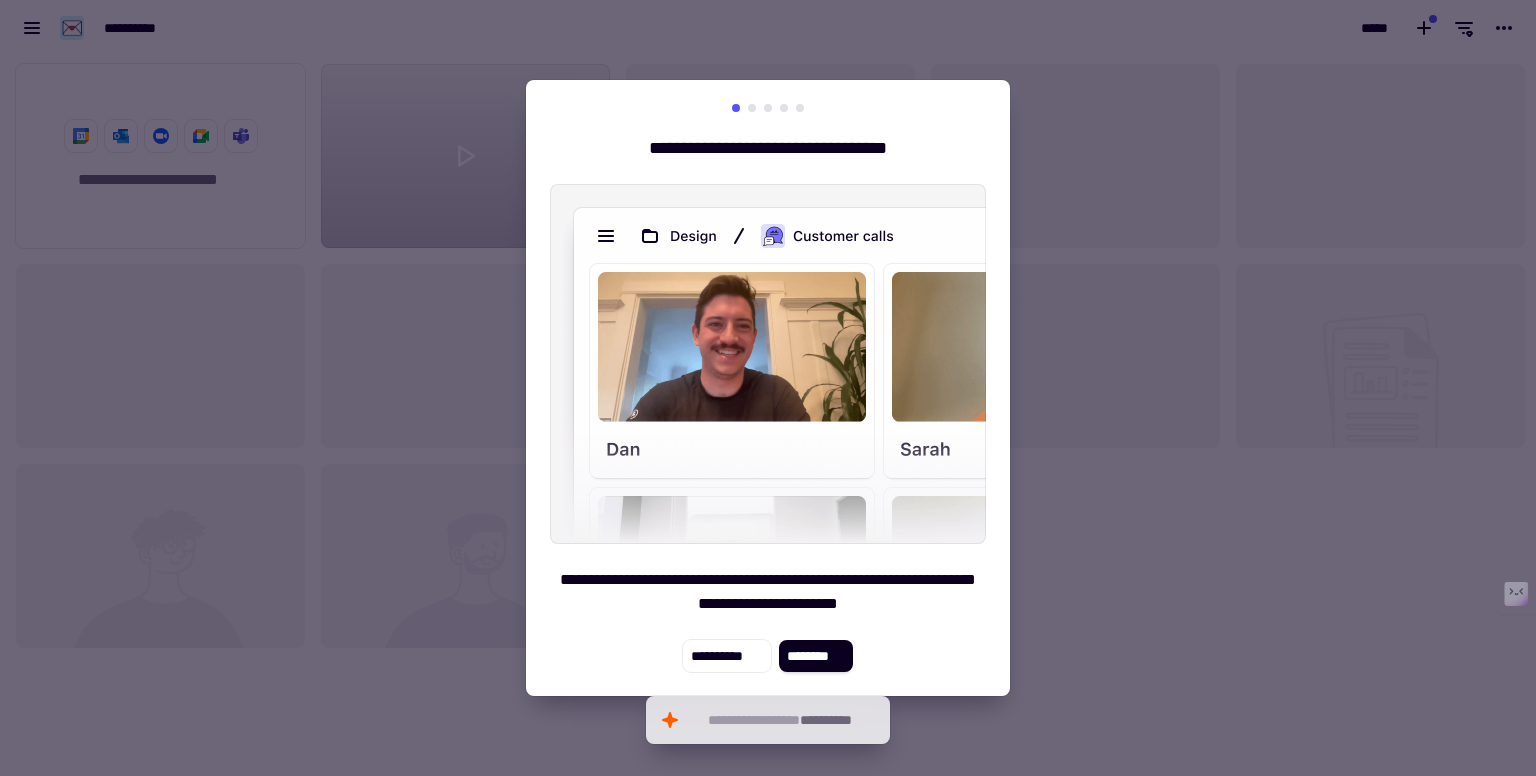 scroll, scrollTop: 16, scrollLeft: 16, axis: both 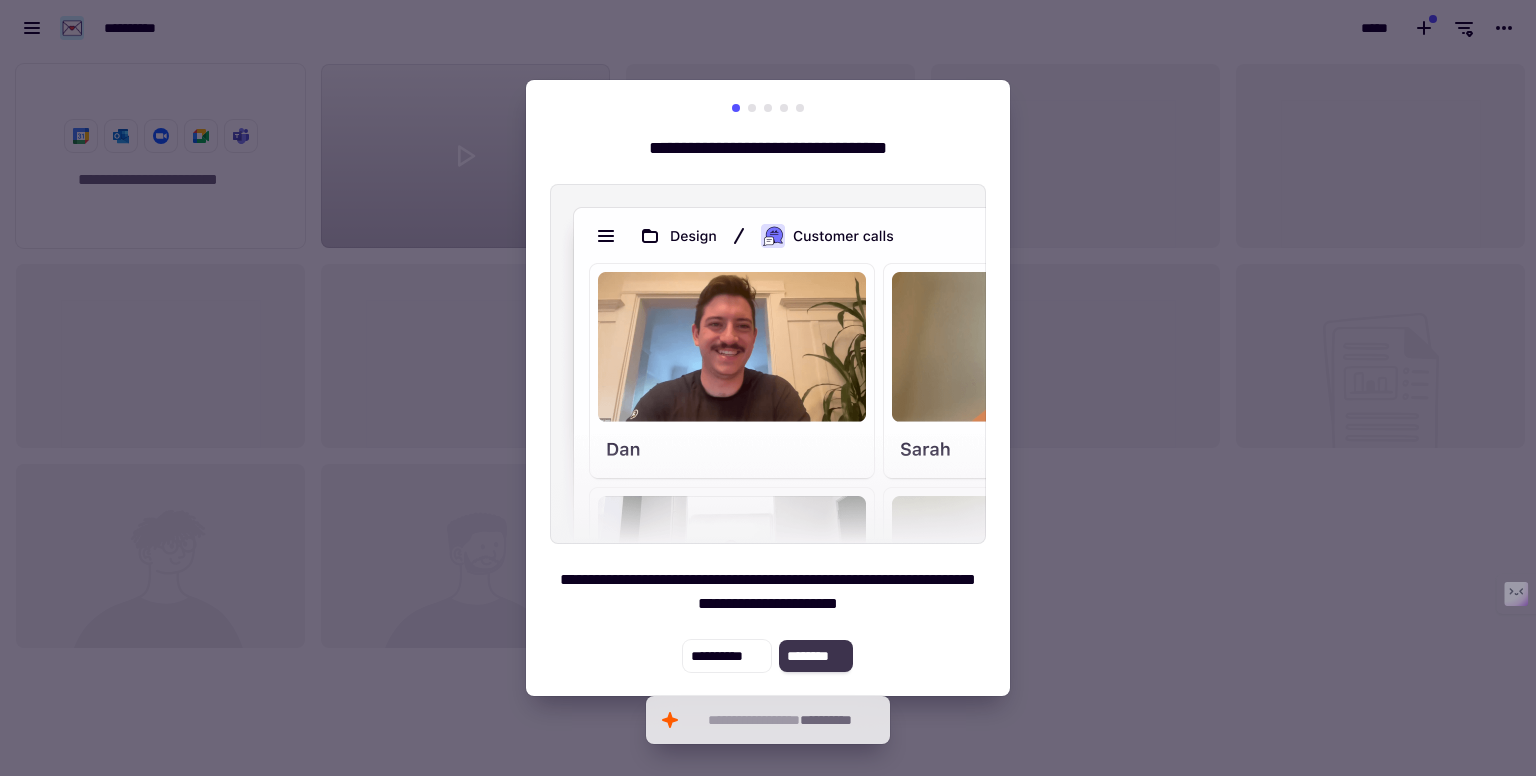 click on "********" 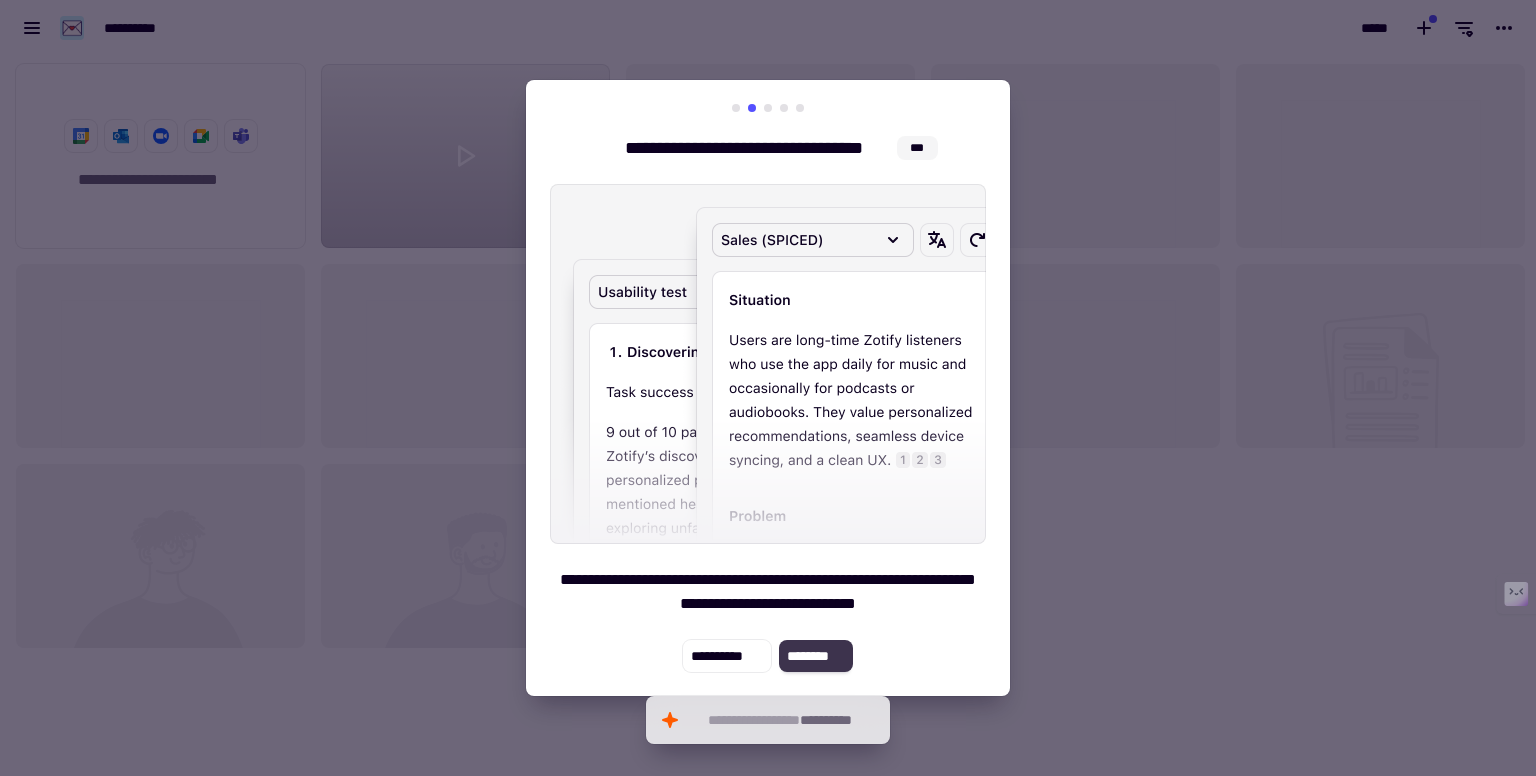 click on "********" 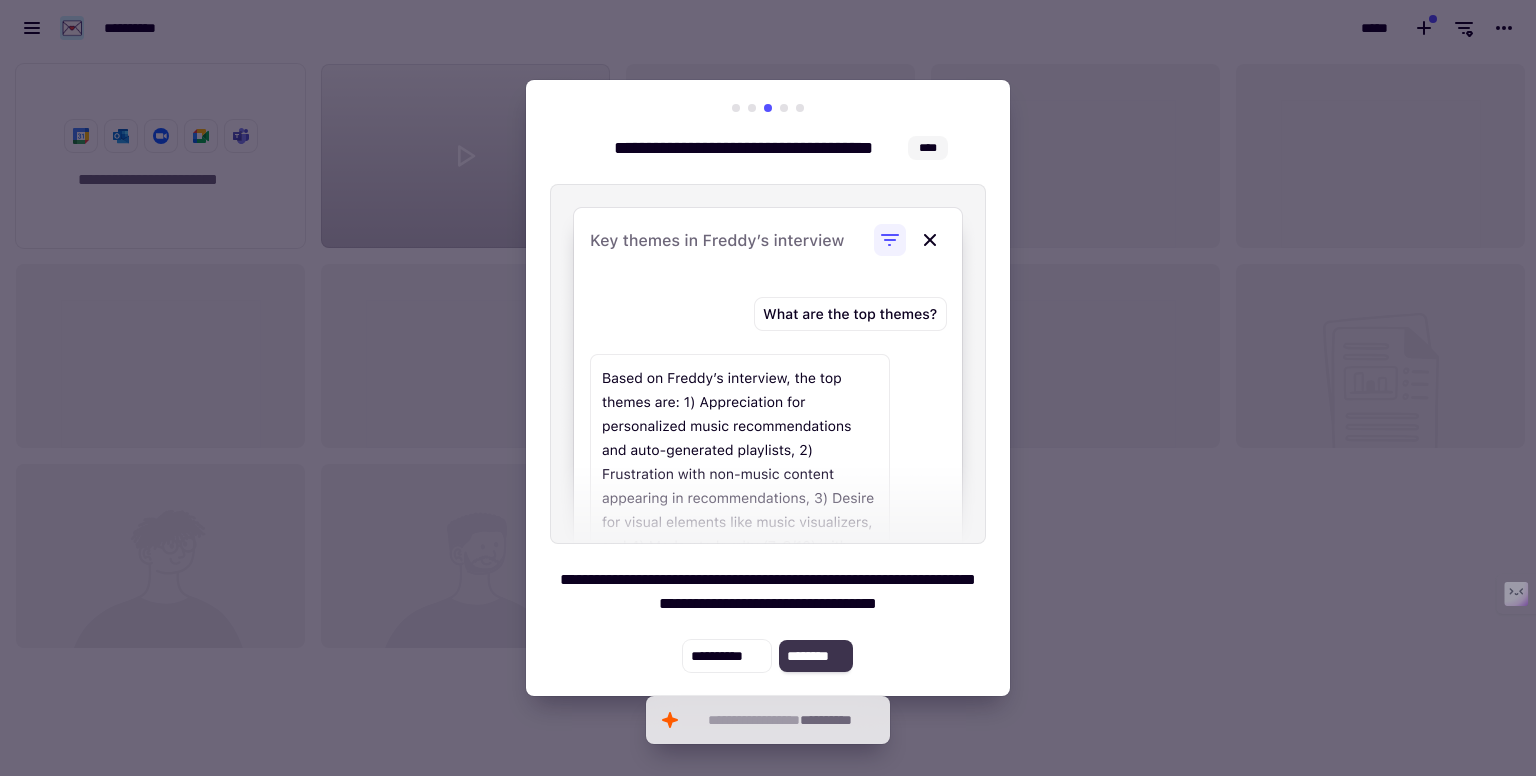 click on "********" 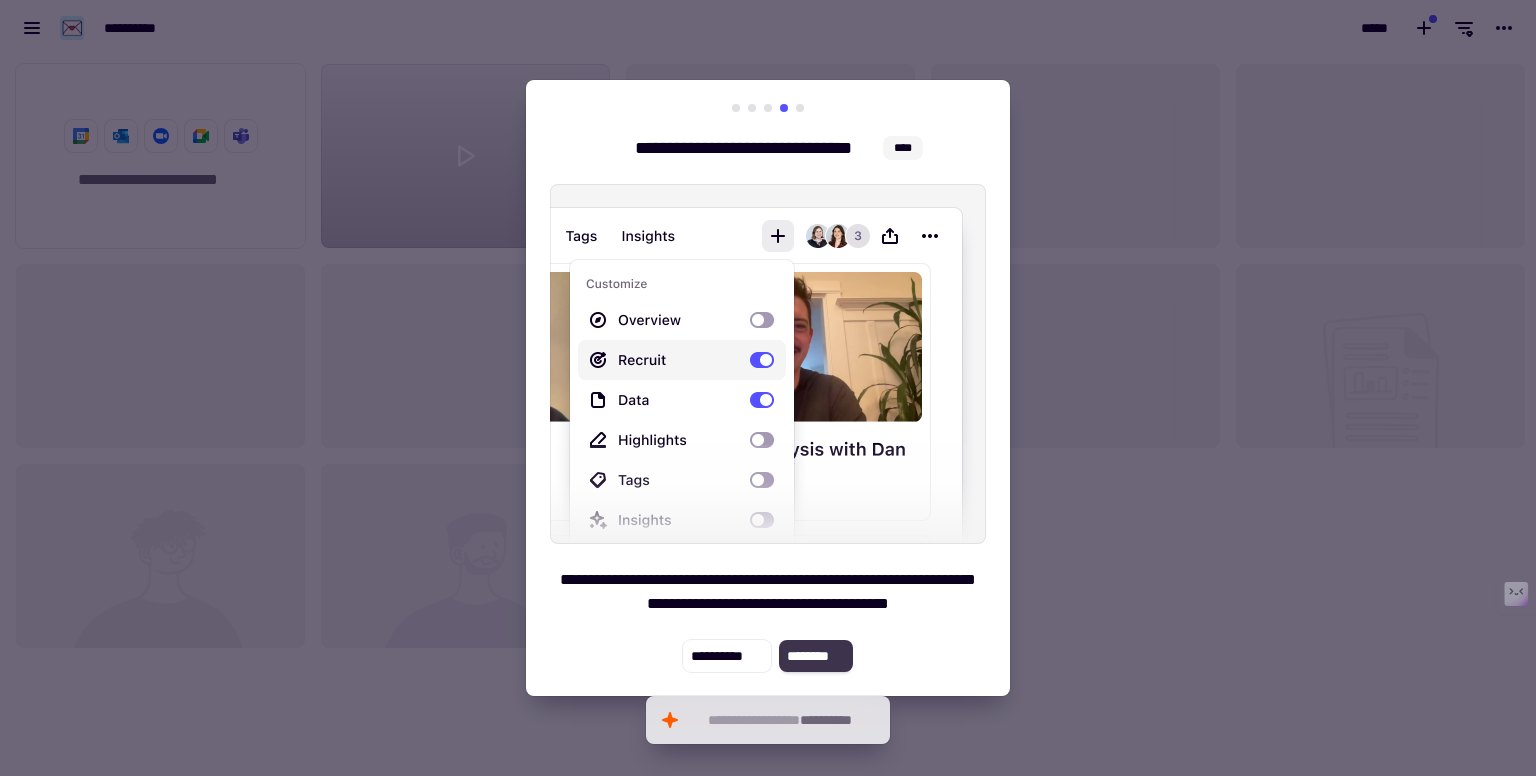 click on "********" 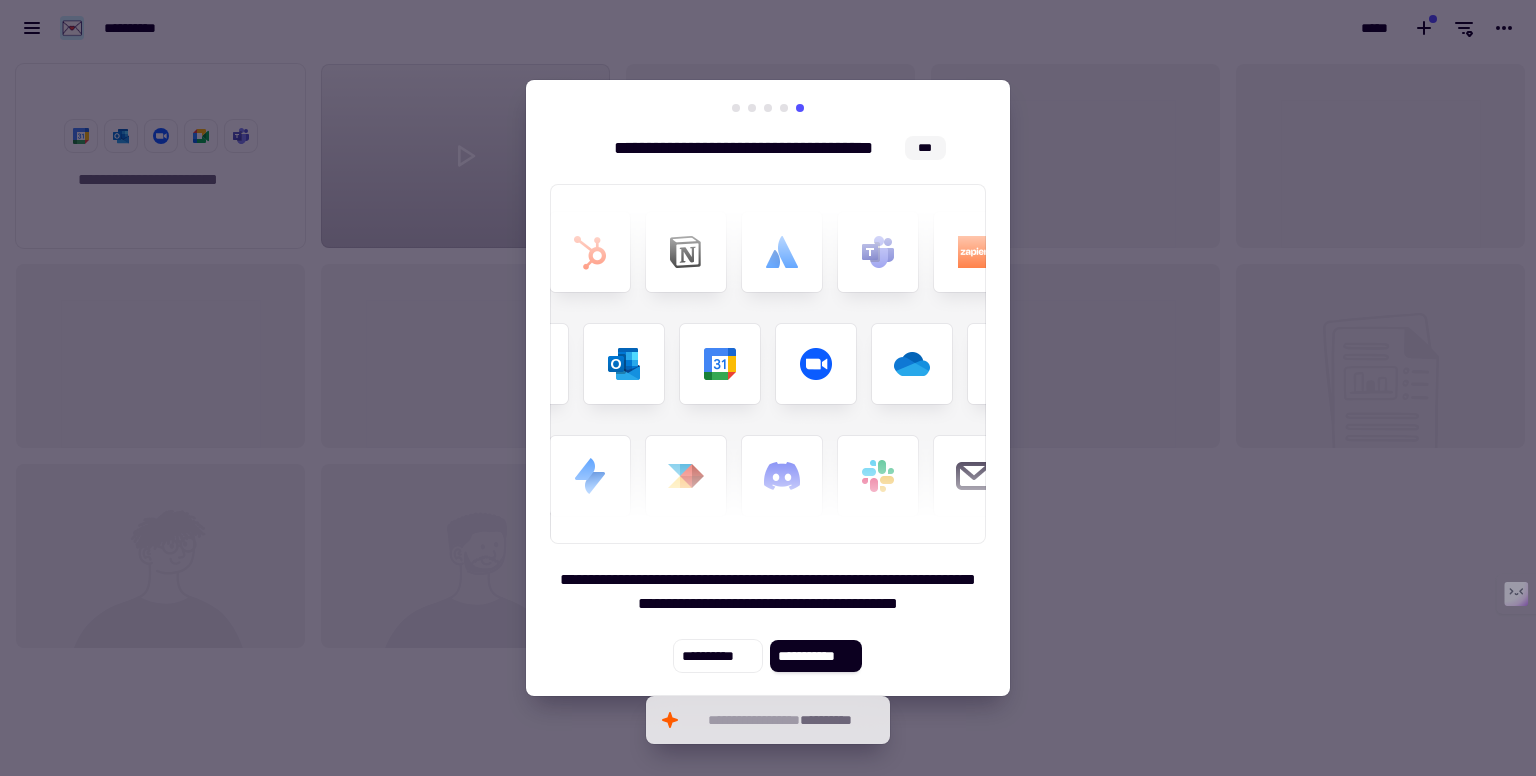 click on "**********" at bounding box center (768, 388) 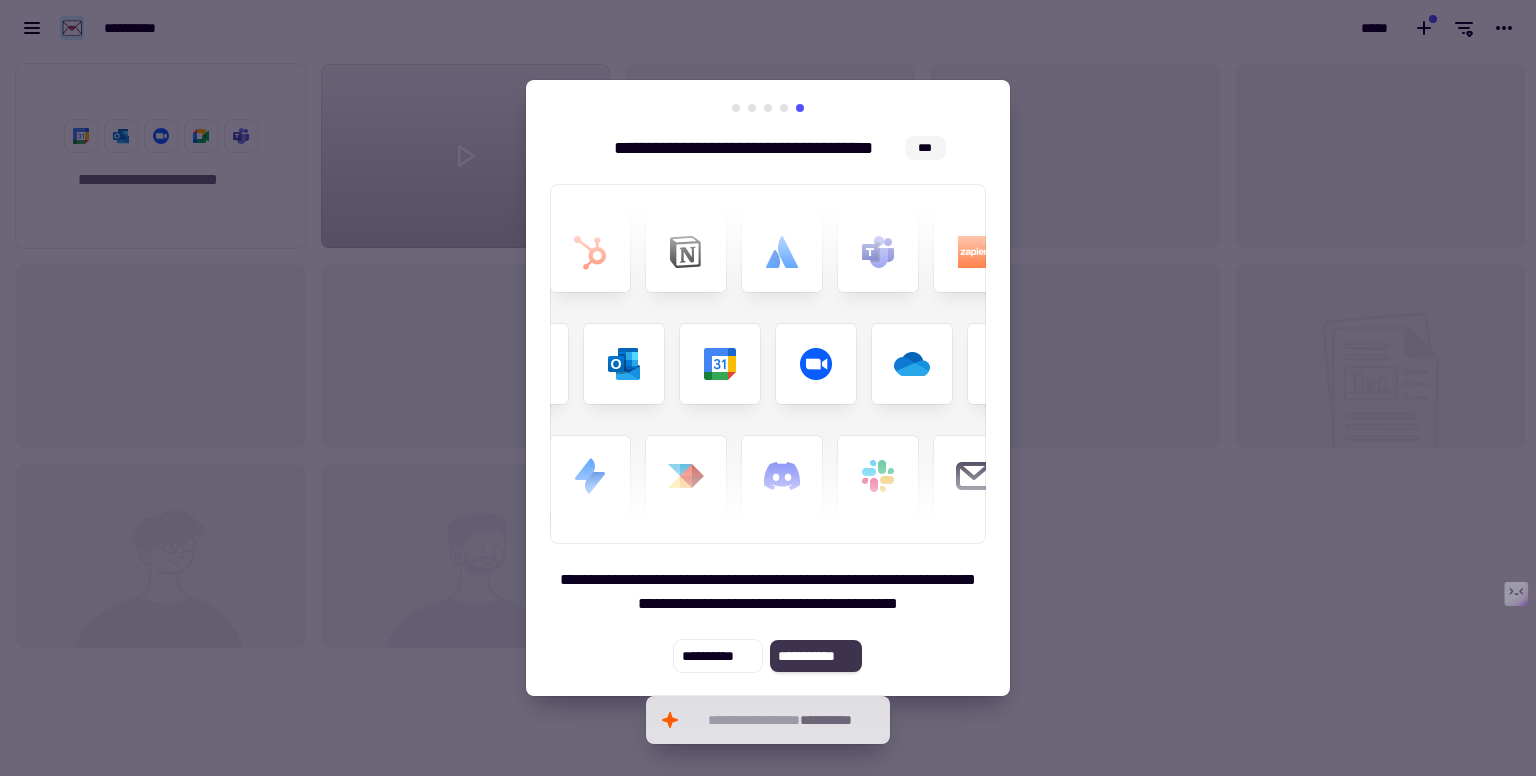 click on "**********" 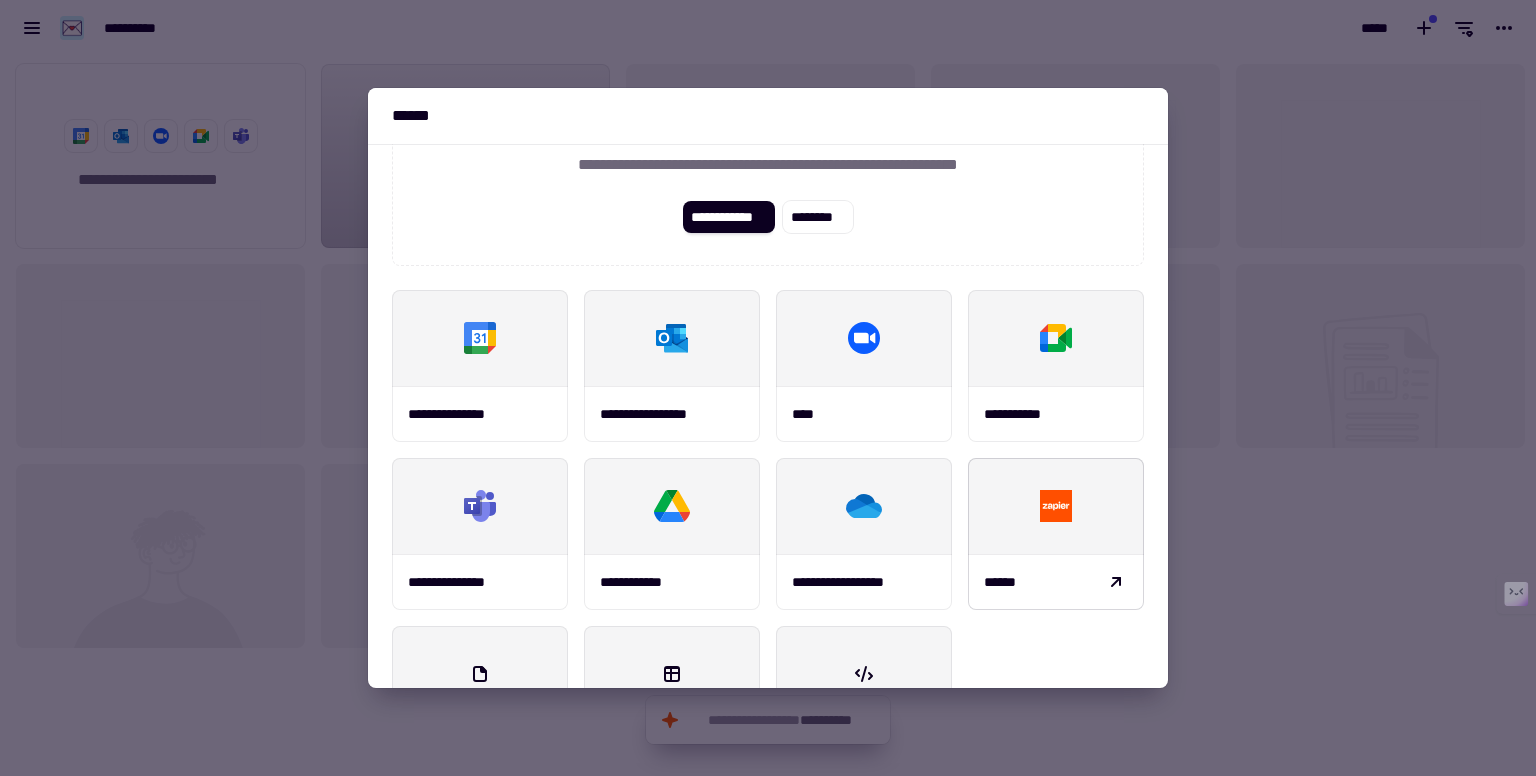 scroll, scrollTop: 233, scrollLeft: 0, axis: vertical 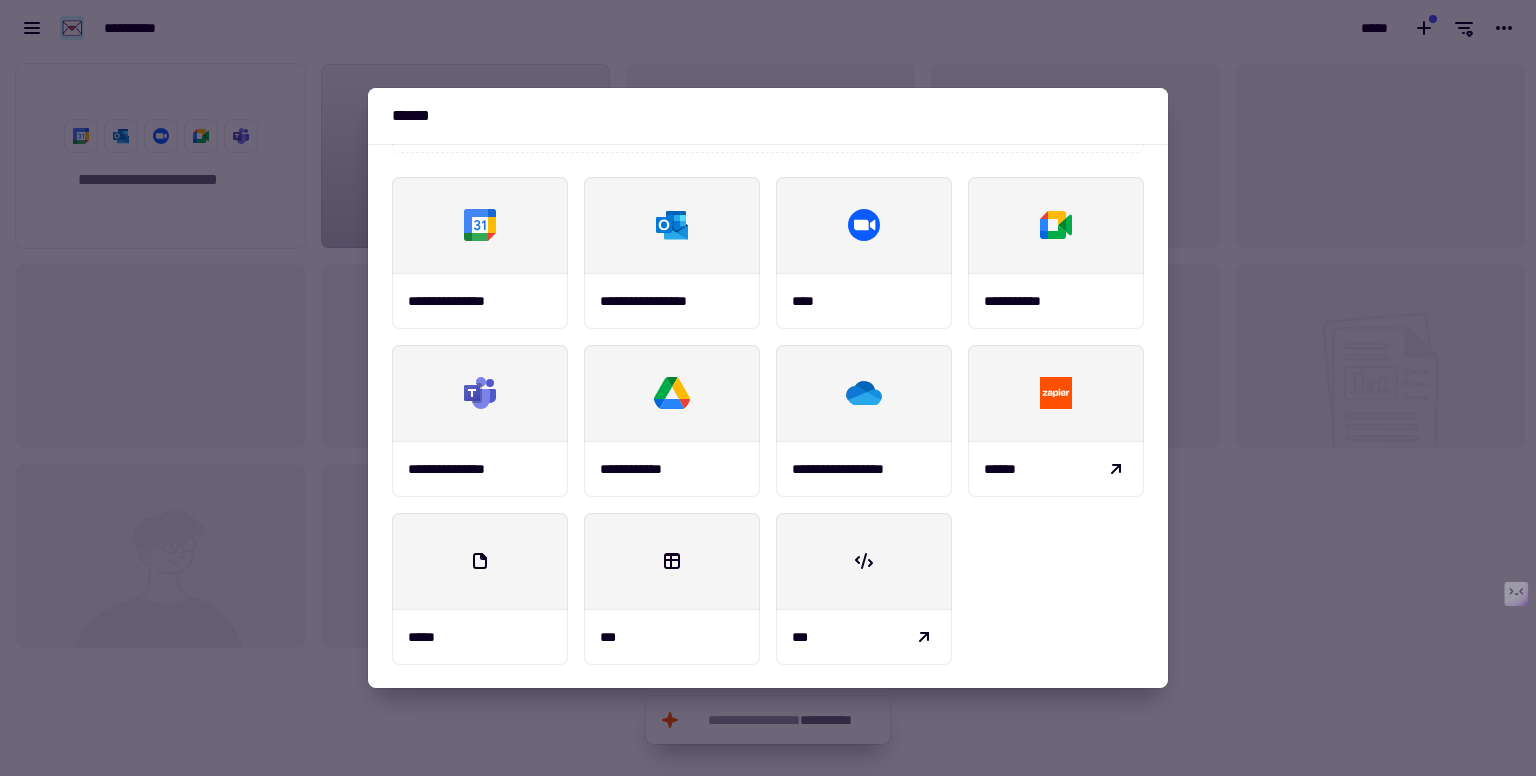 click at bounding box center [768, 388] 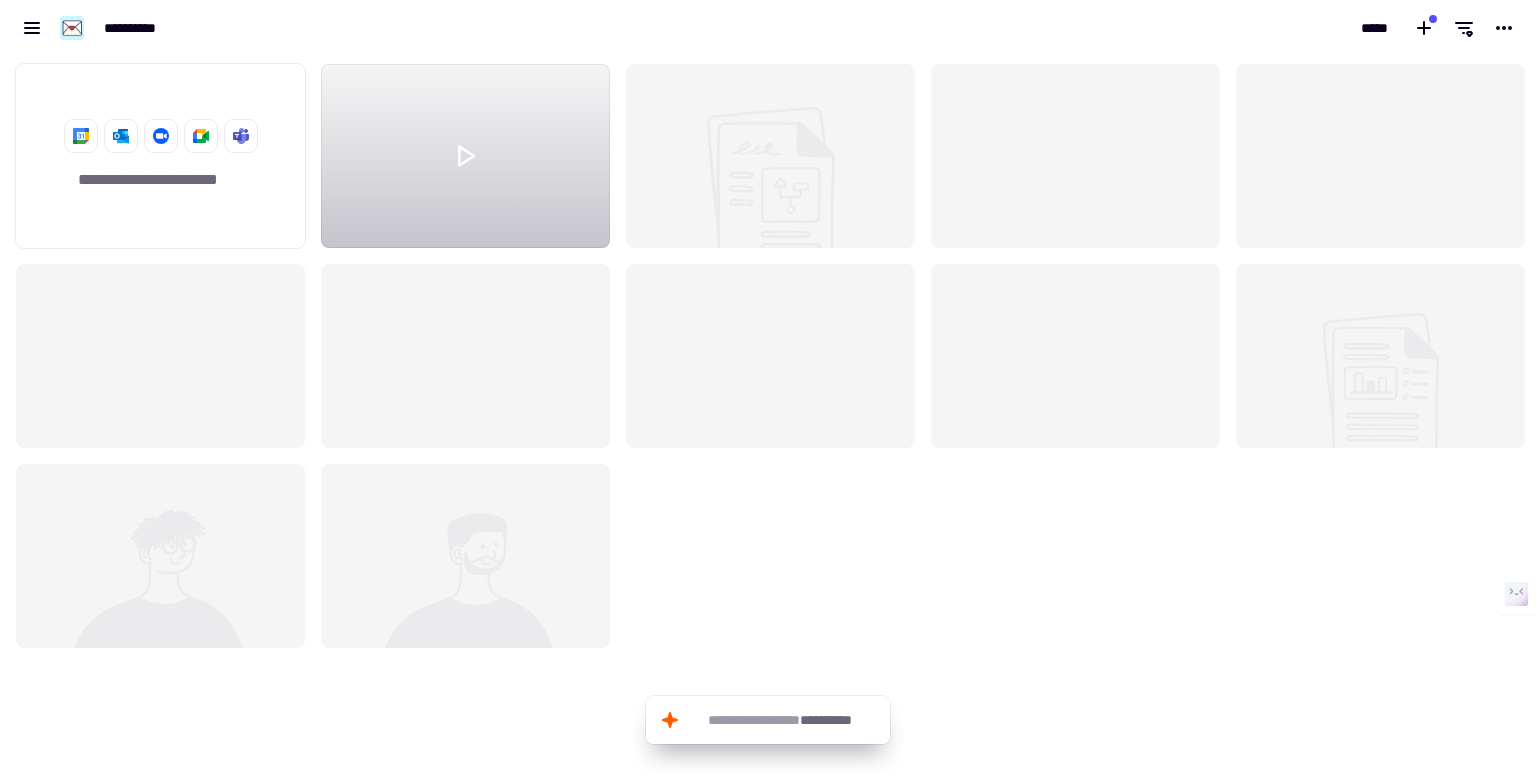 click 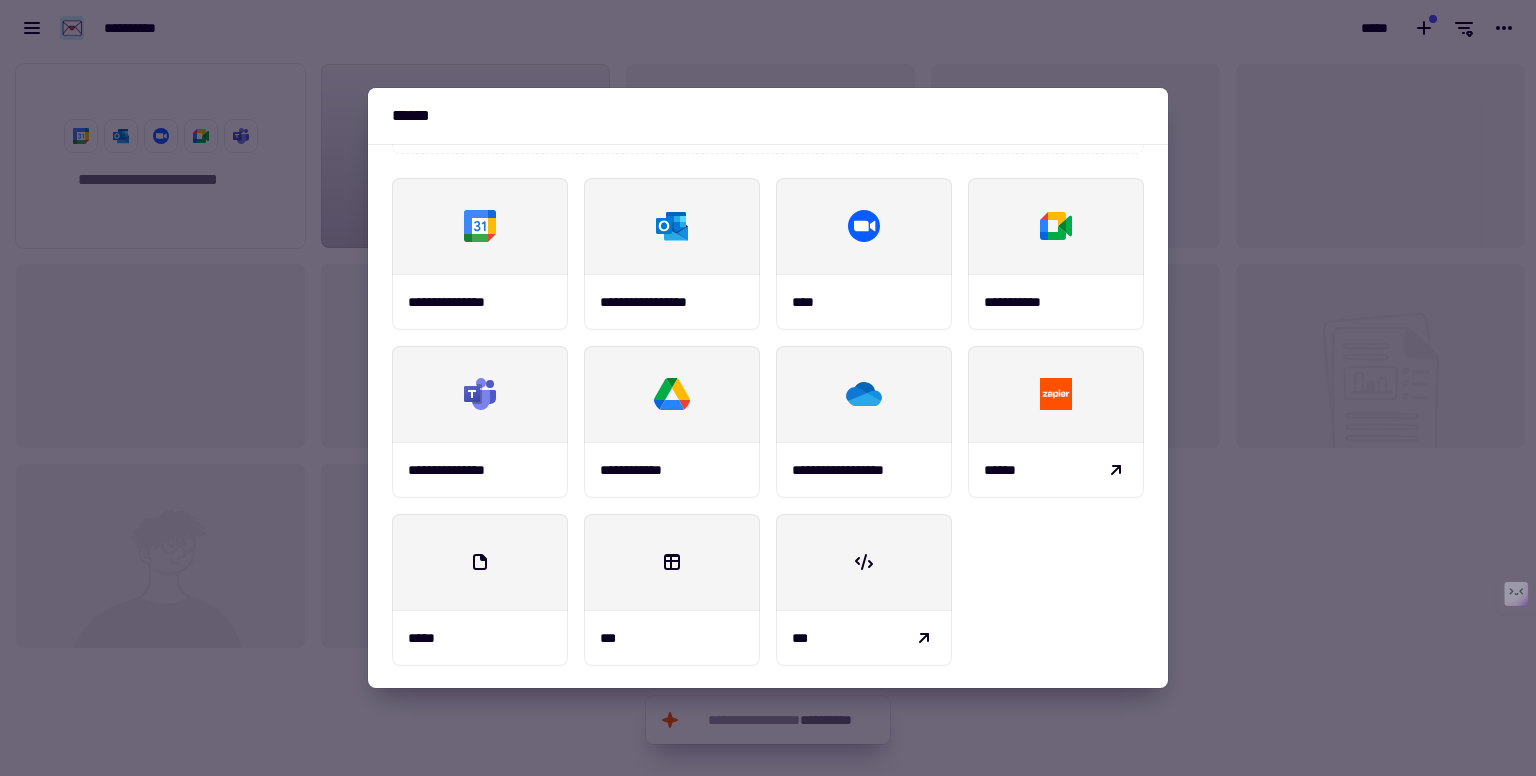 scroll, scrollTop: 0, scrollLeft: 0, axis: both 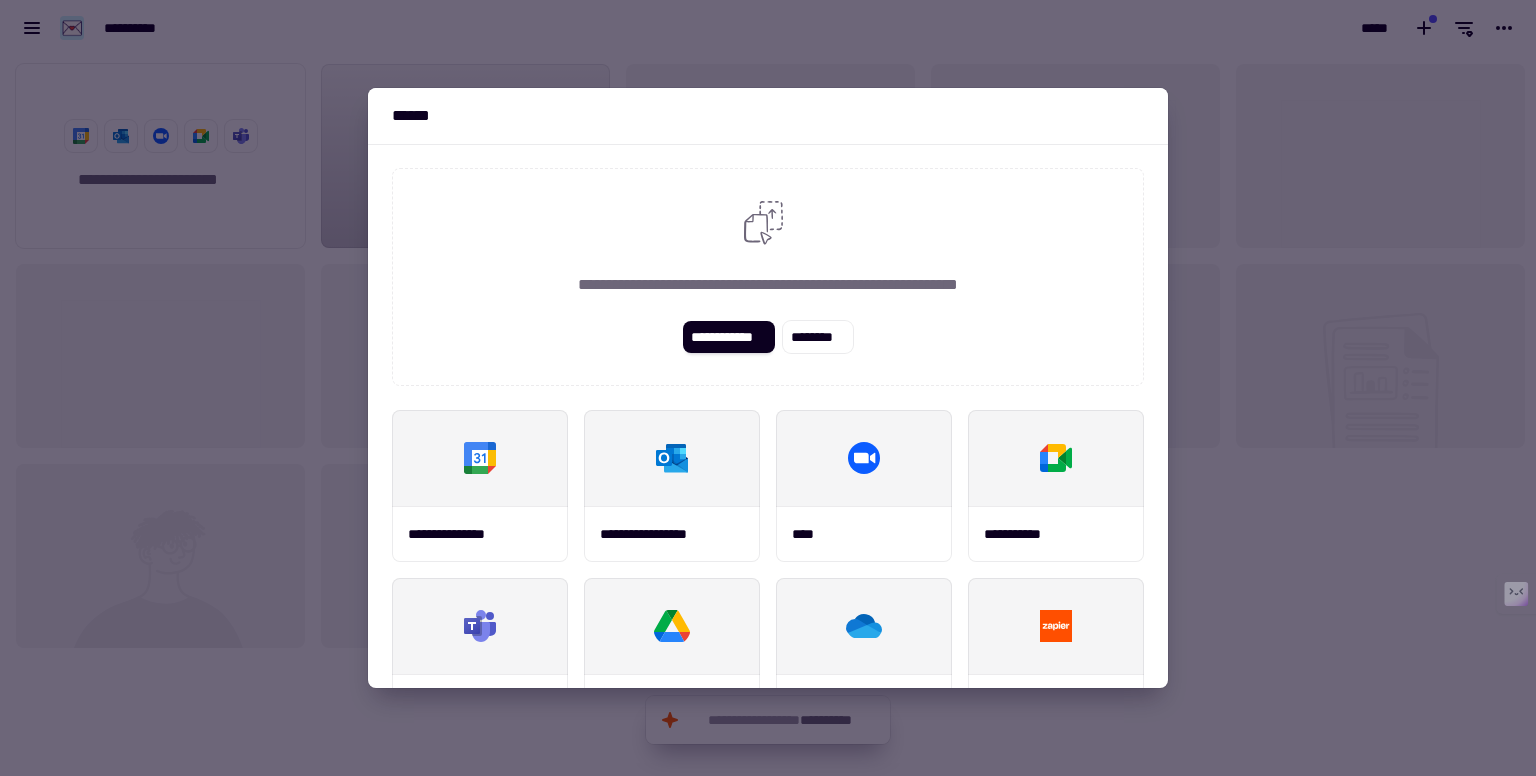 click at bounding box center (768, 388) 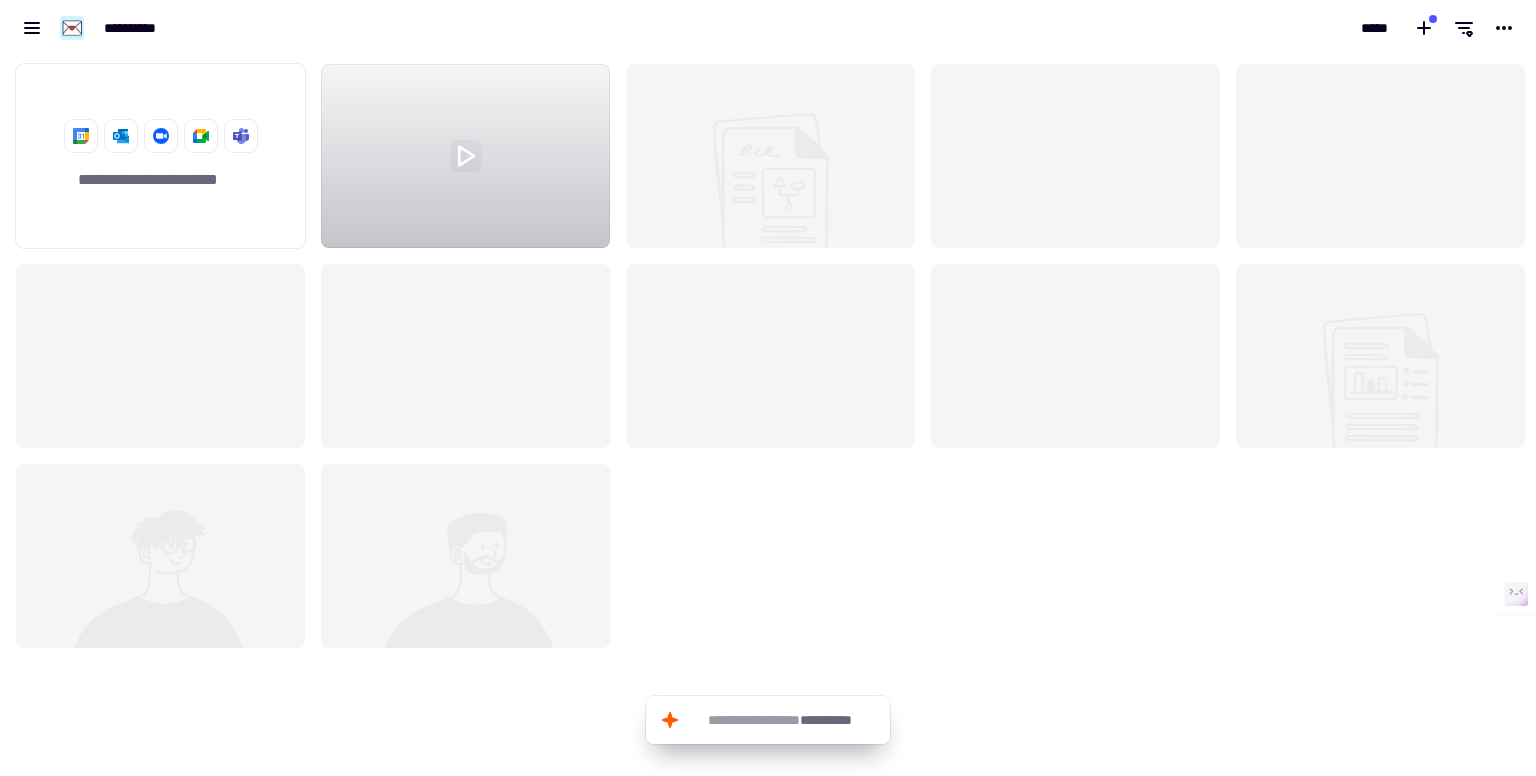 click 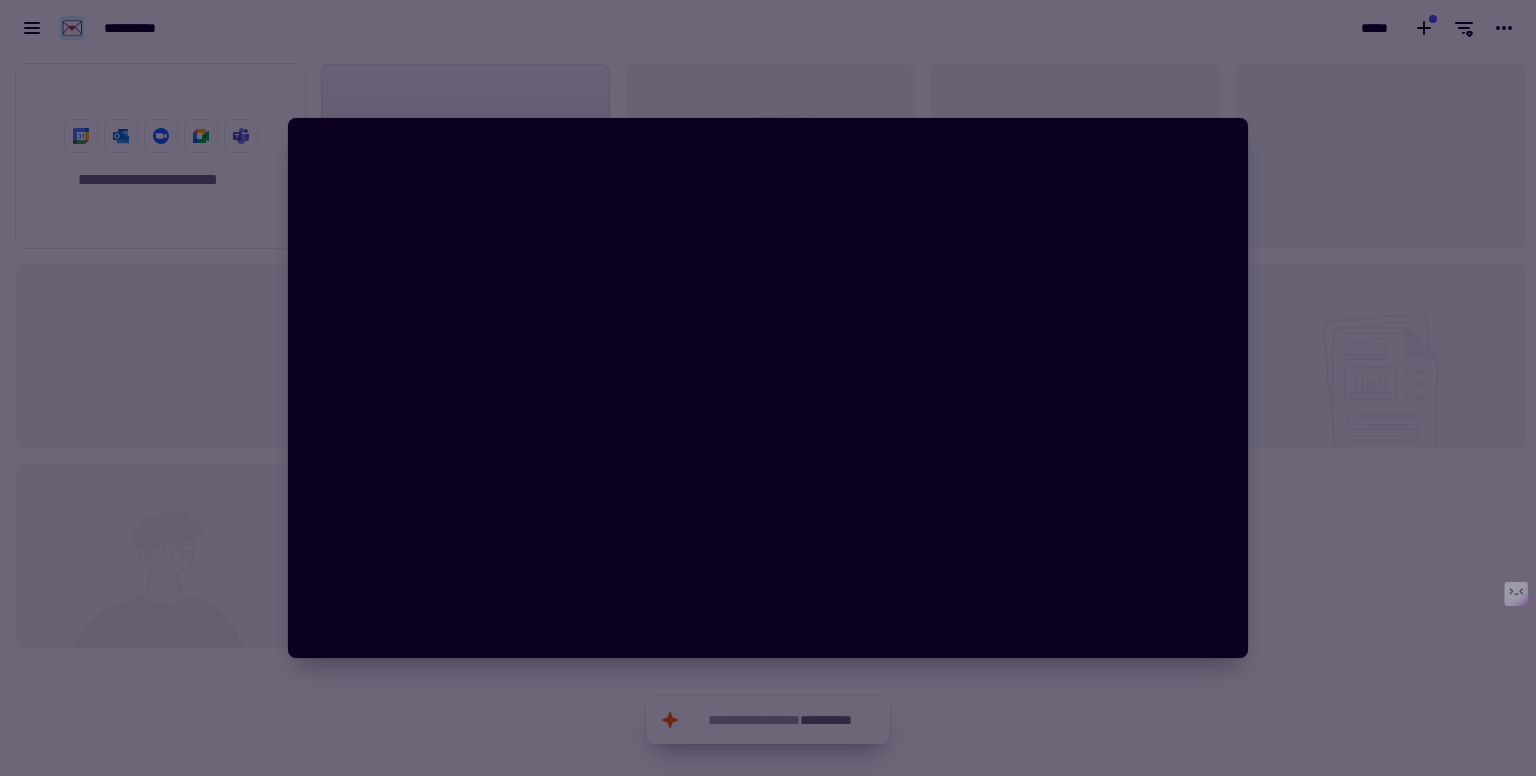 click at bounding box center [768, 388] 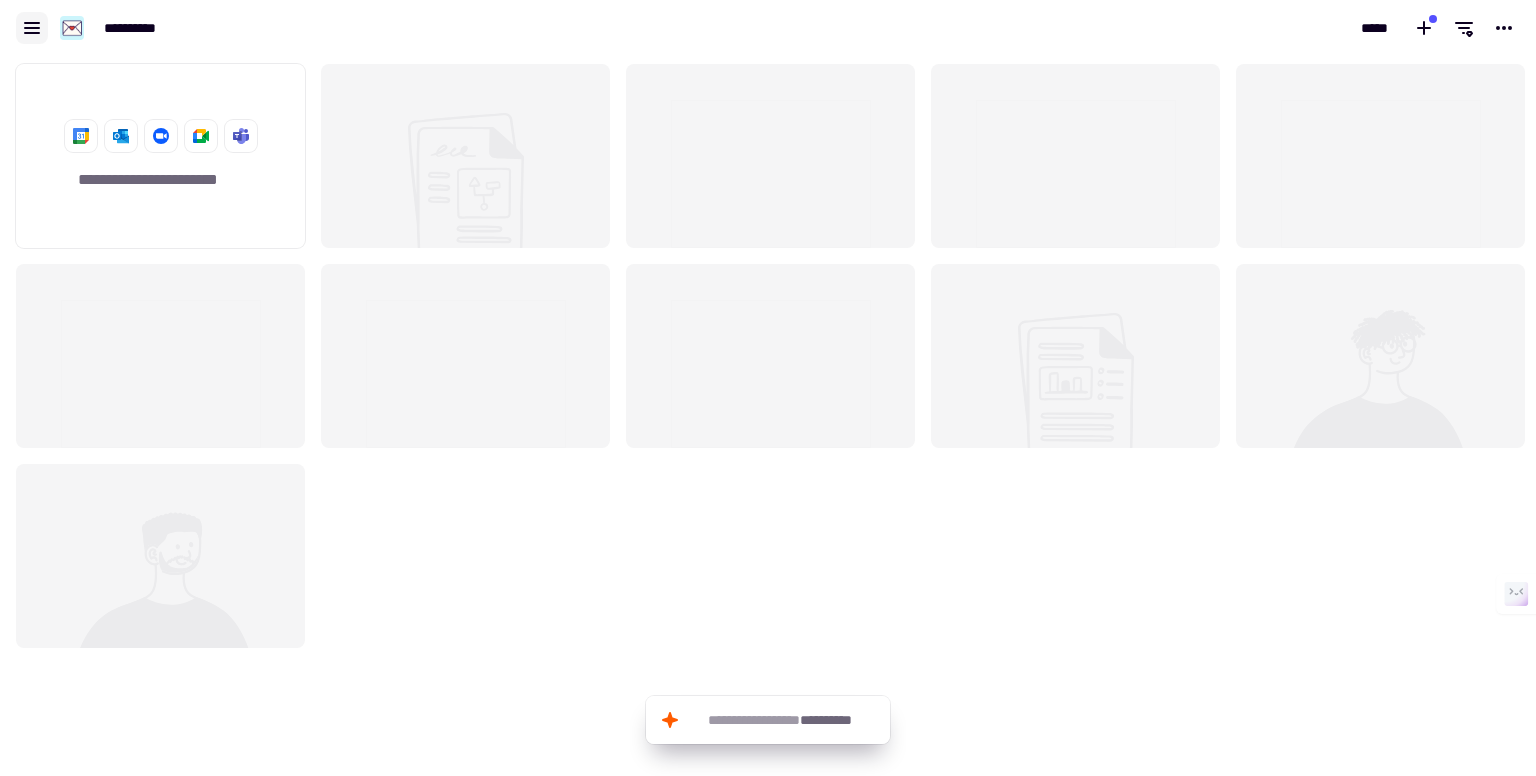 click 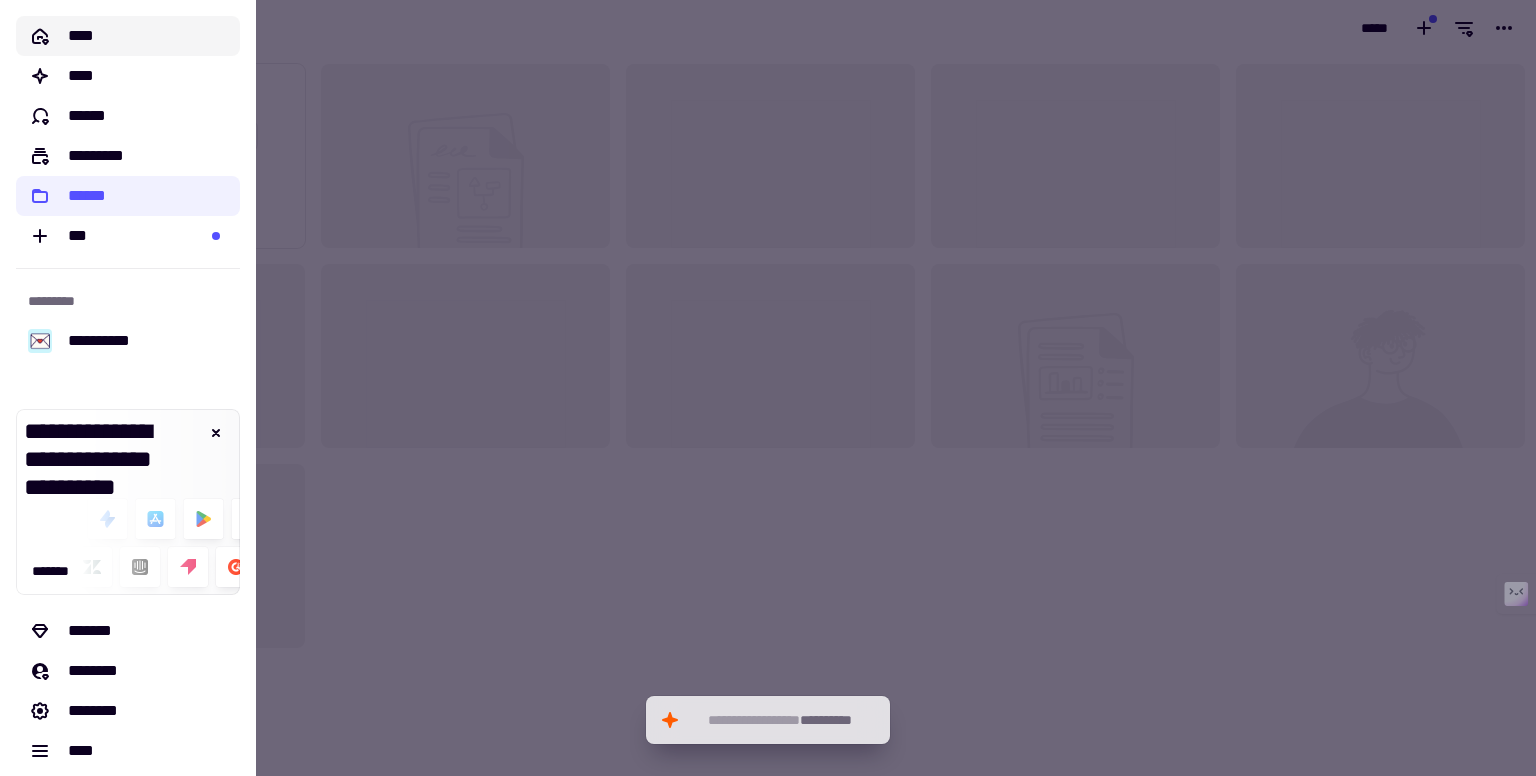click on "****" 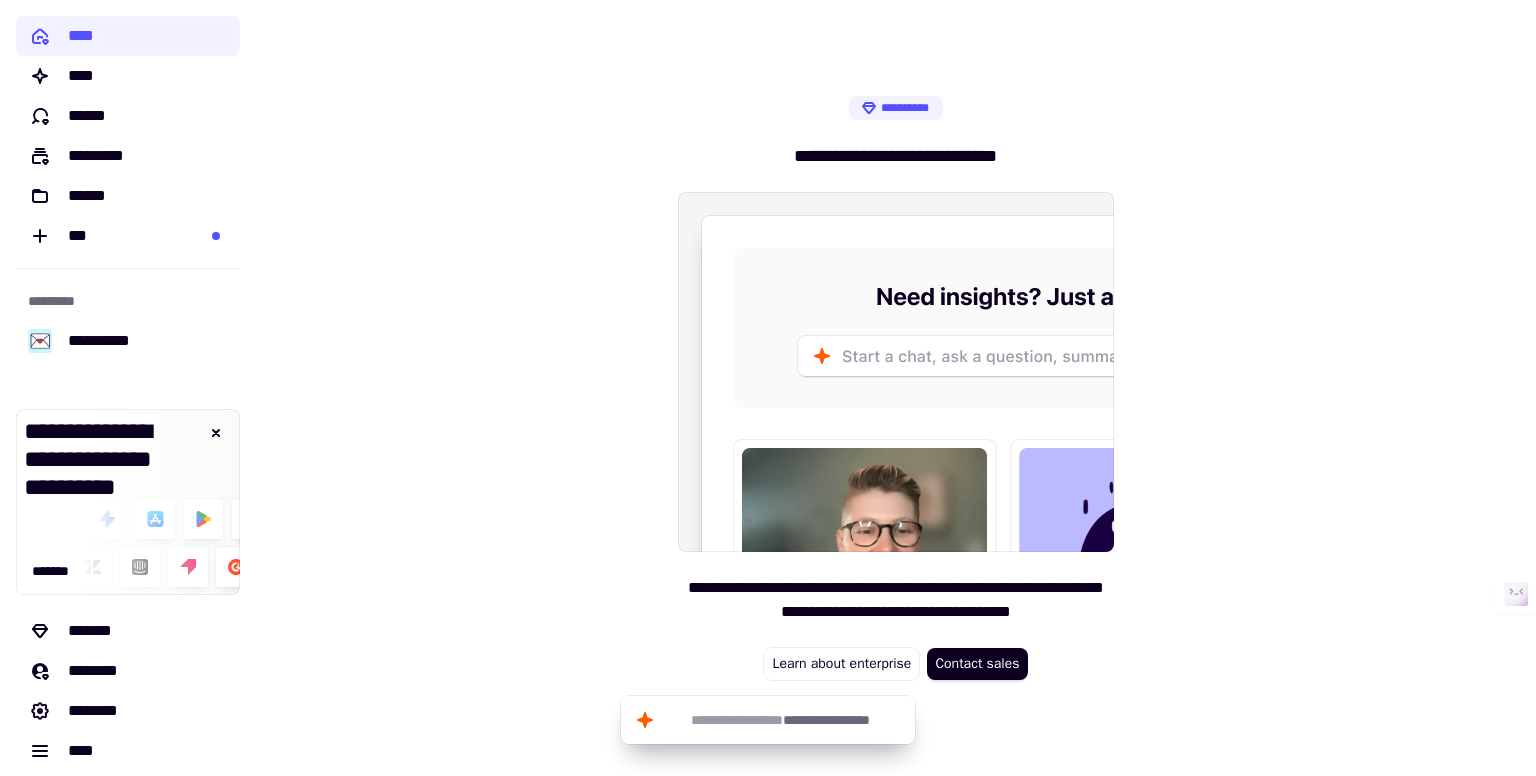 click on "**********" at bounding box center (896, 388) 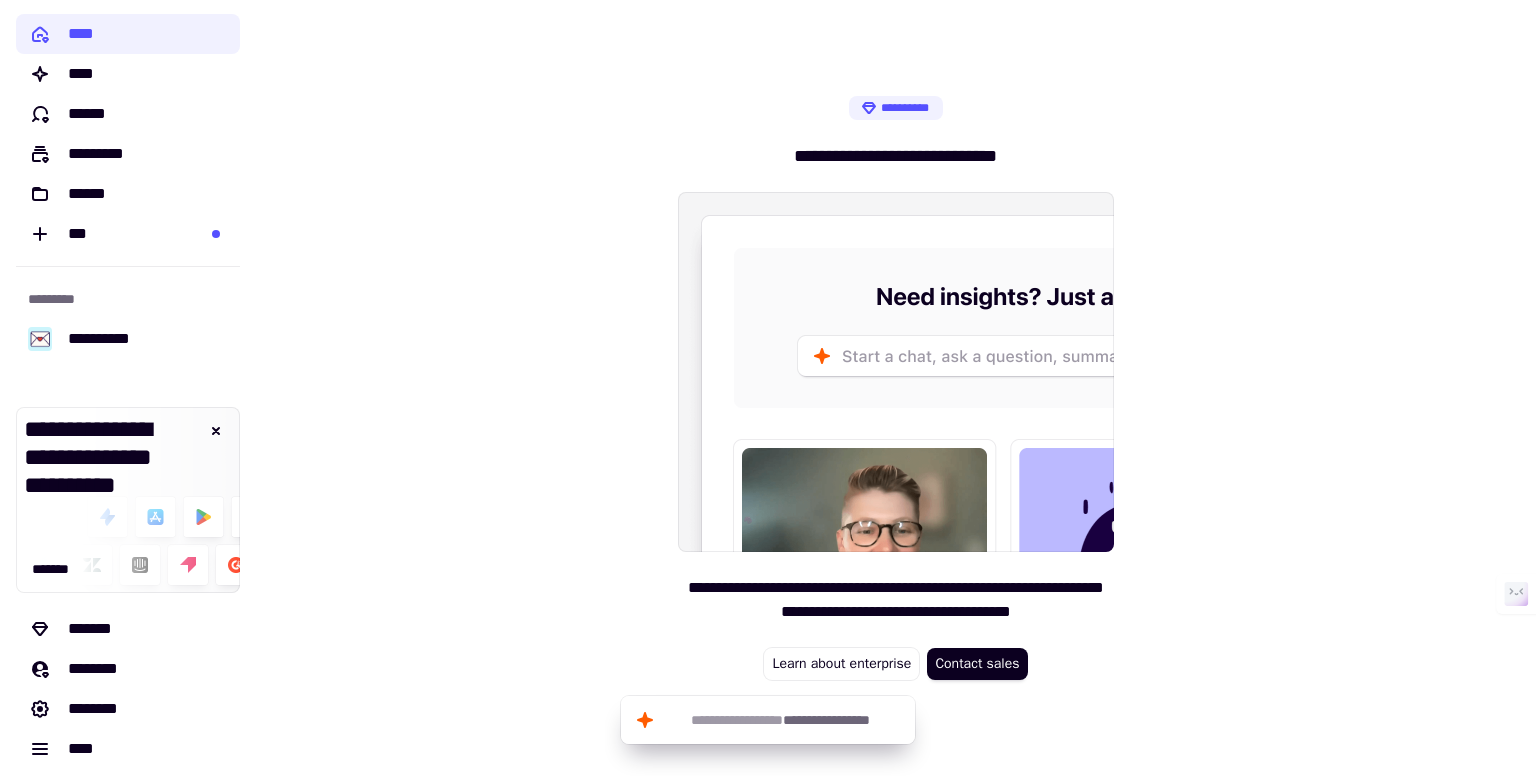 scroll, scrollTop: 0, scrollLeft: 0, axis: both 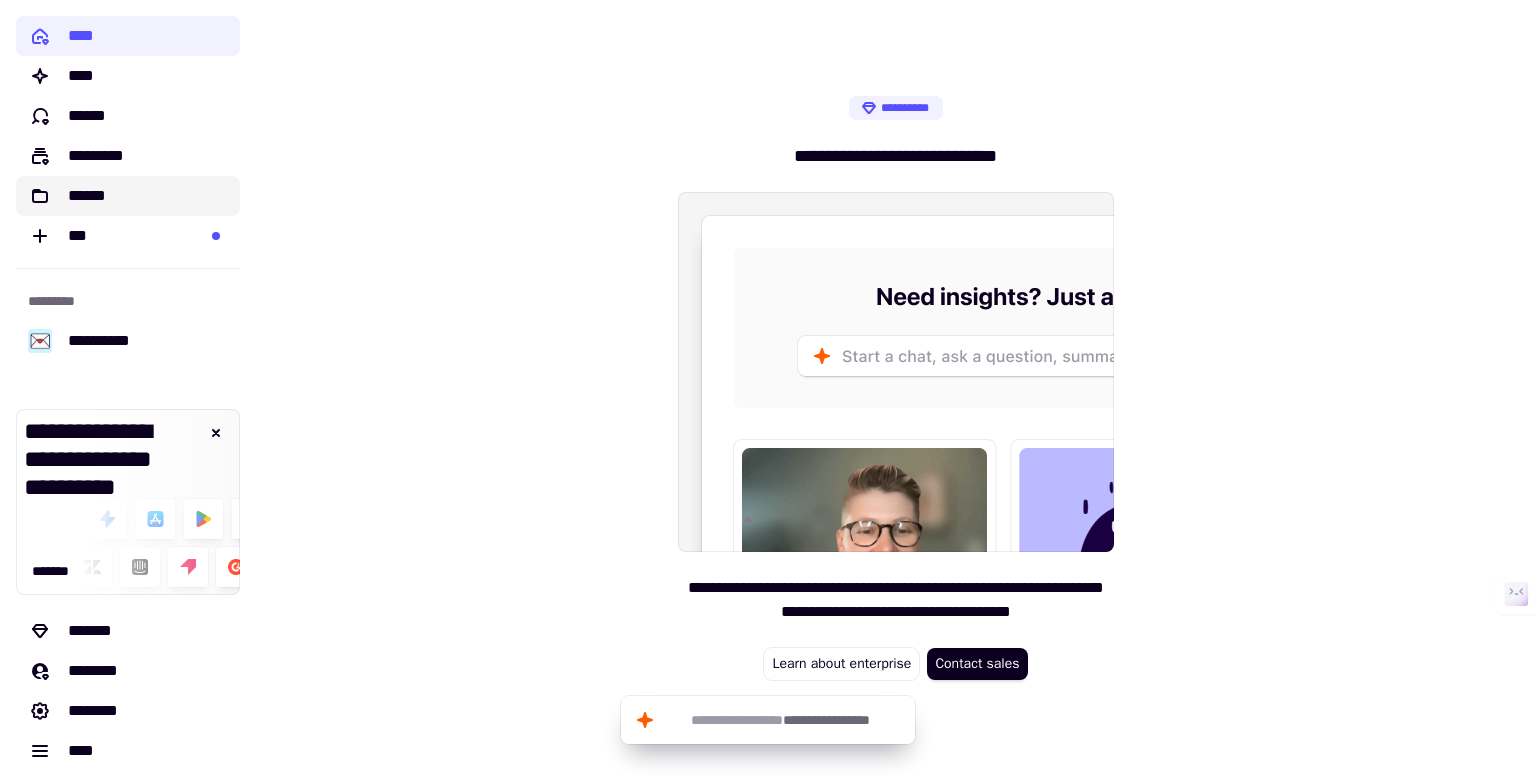 click on "******" 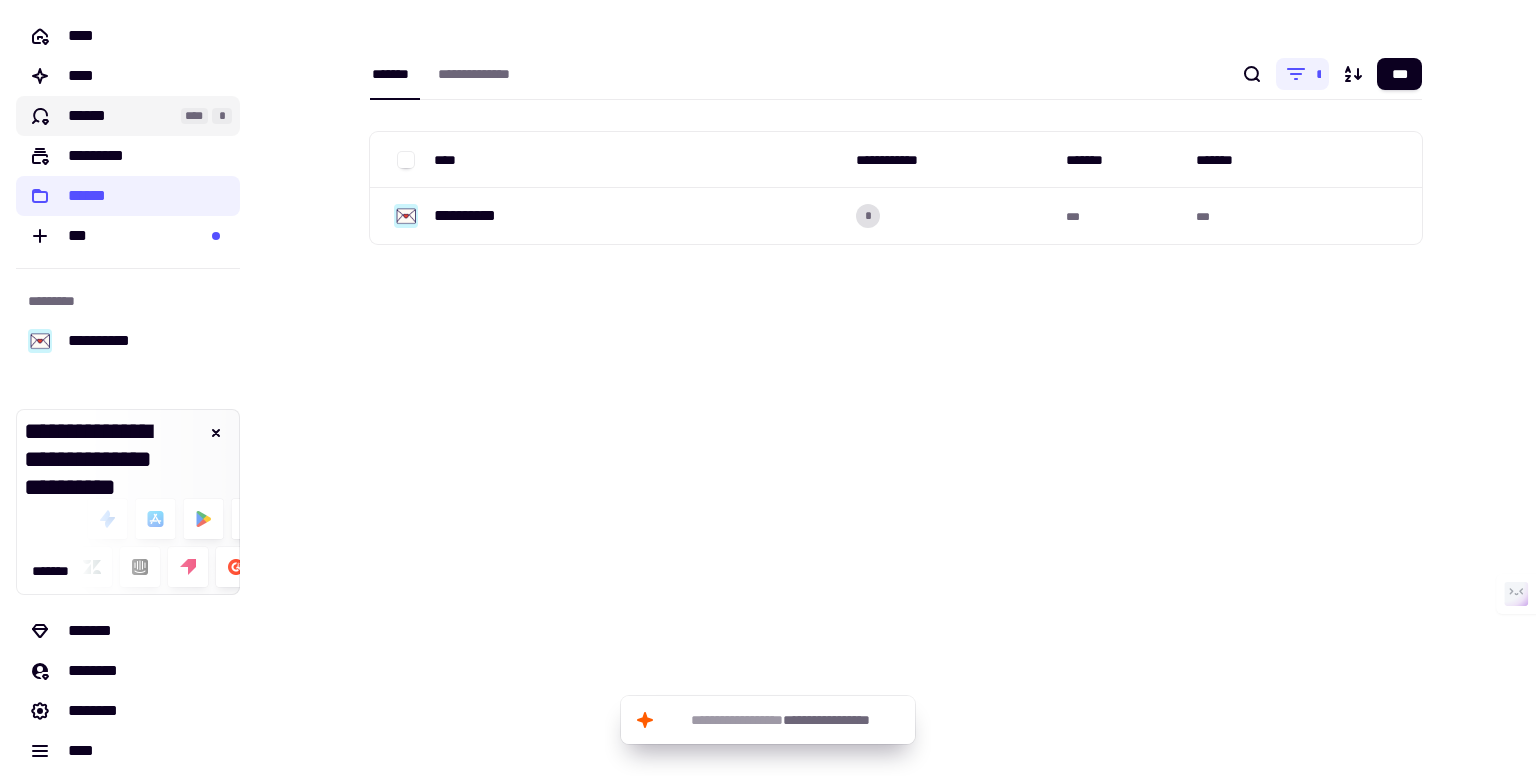 click on "******" 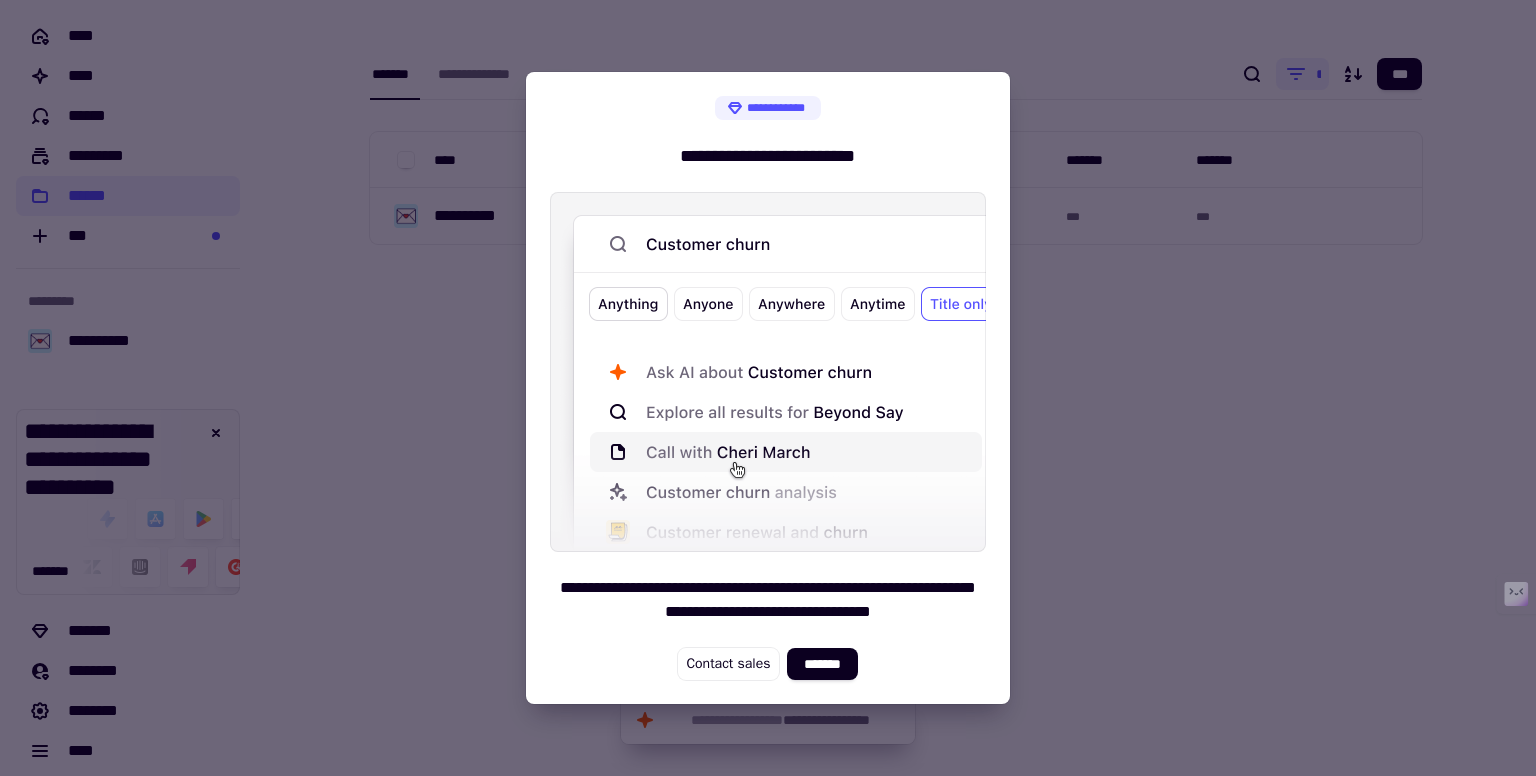 click at bounding box center [768, 388] 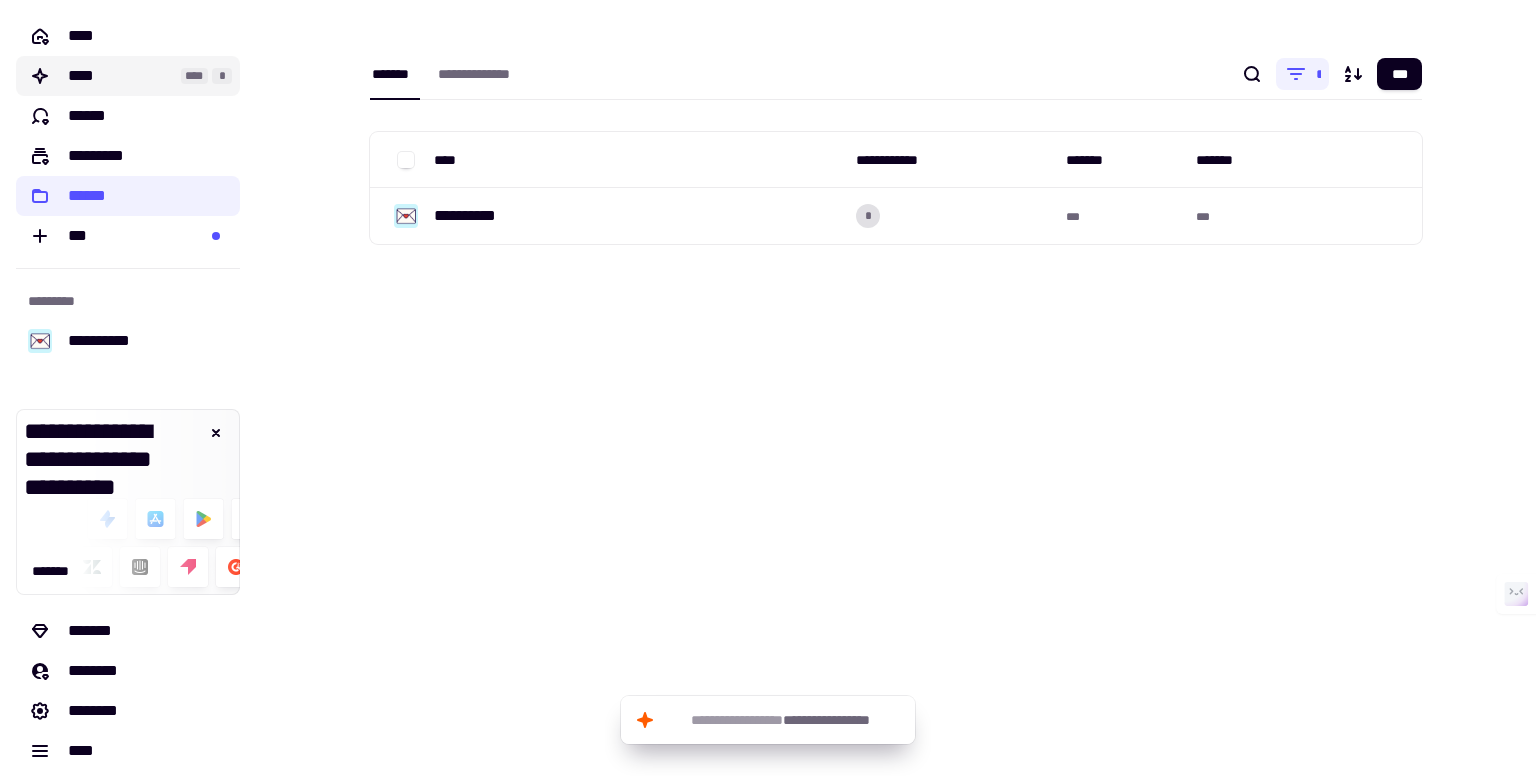 click on "****" 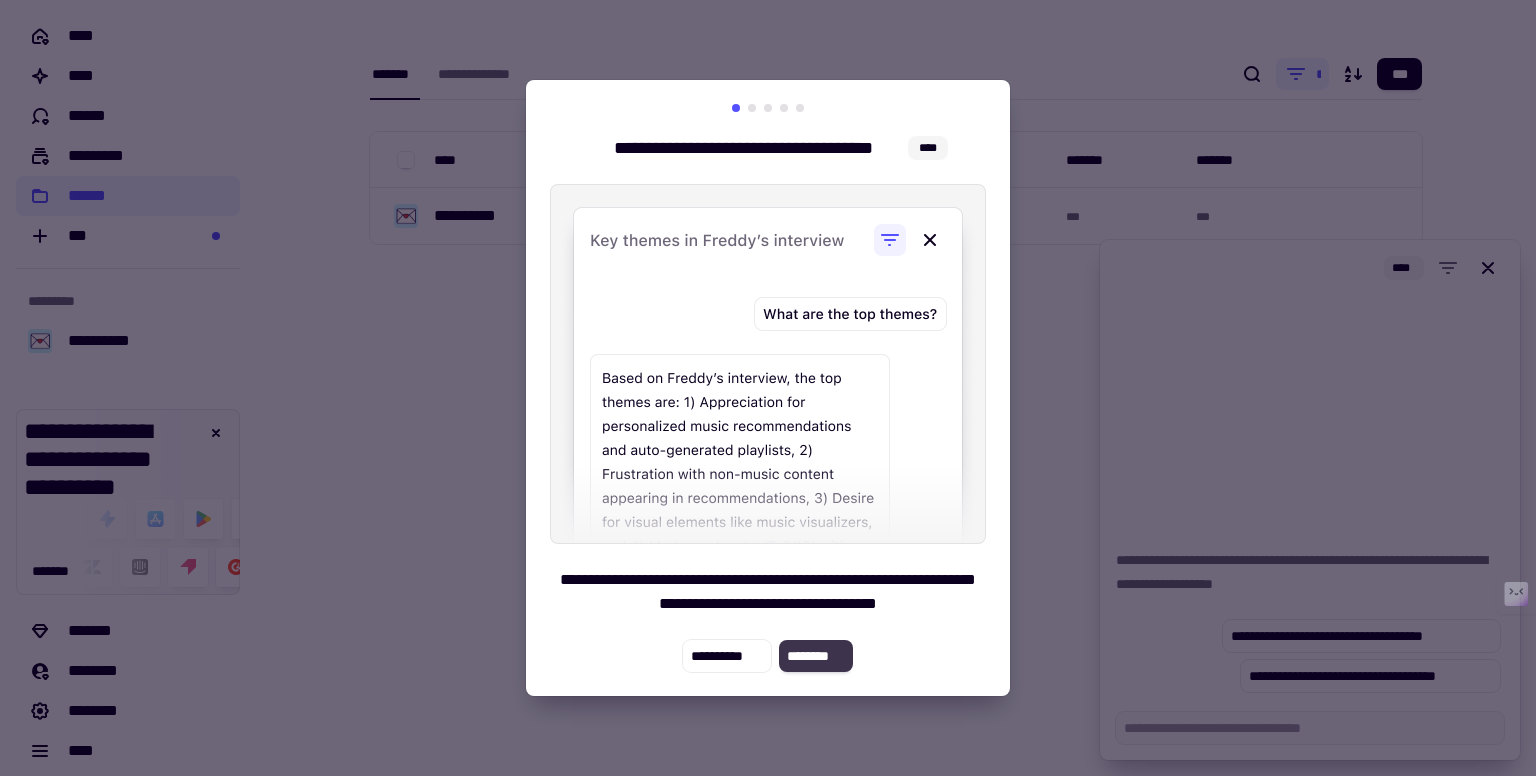 click on "********" 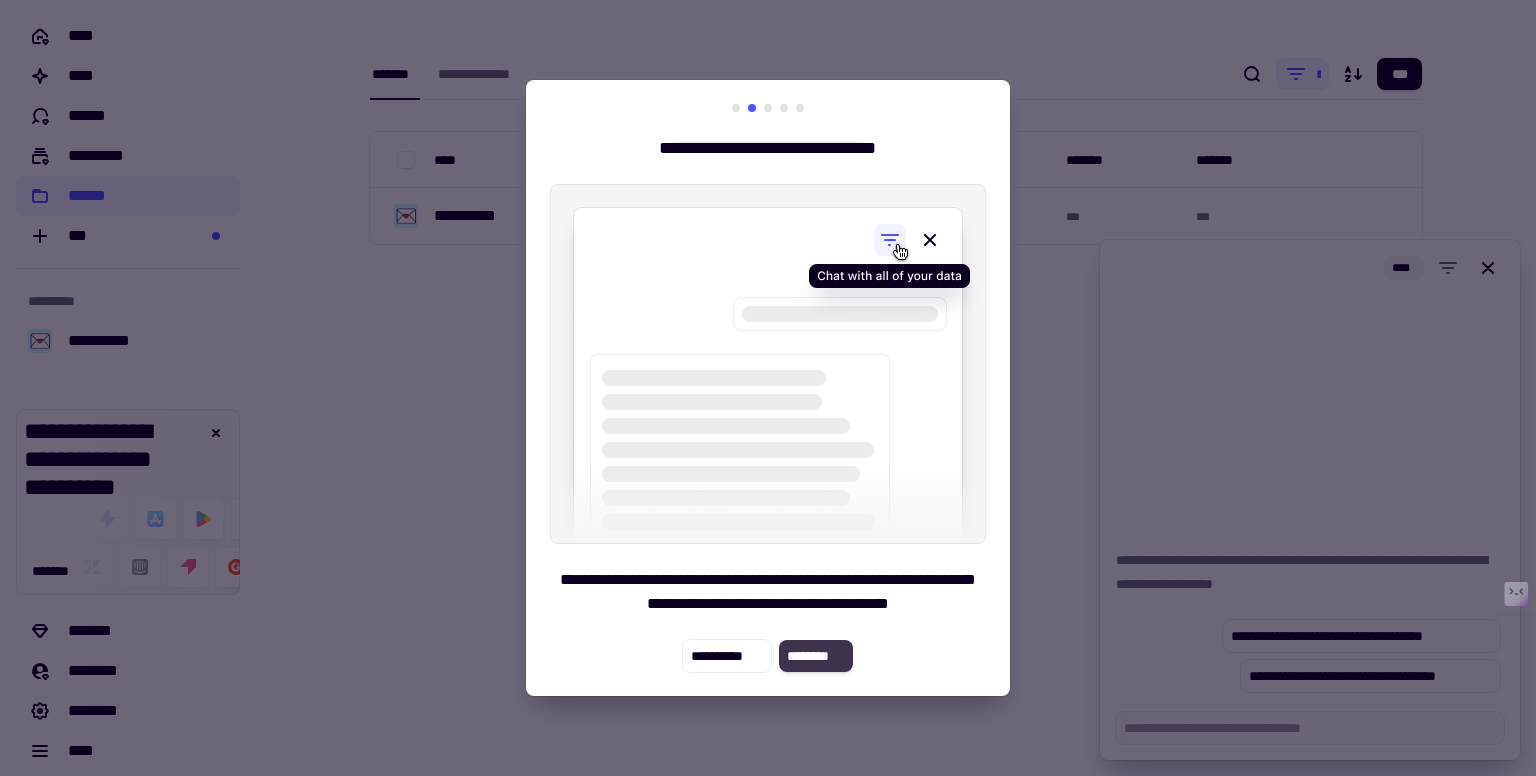 click on "********" 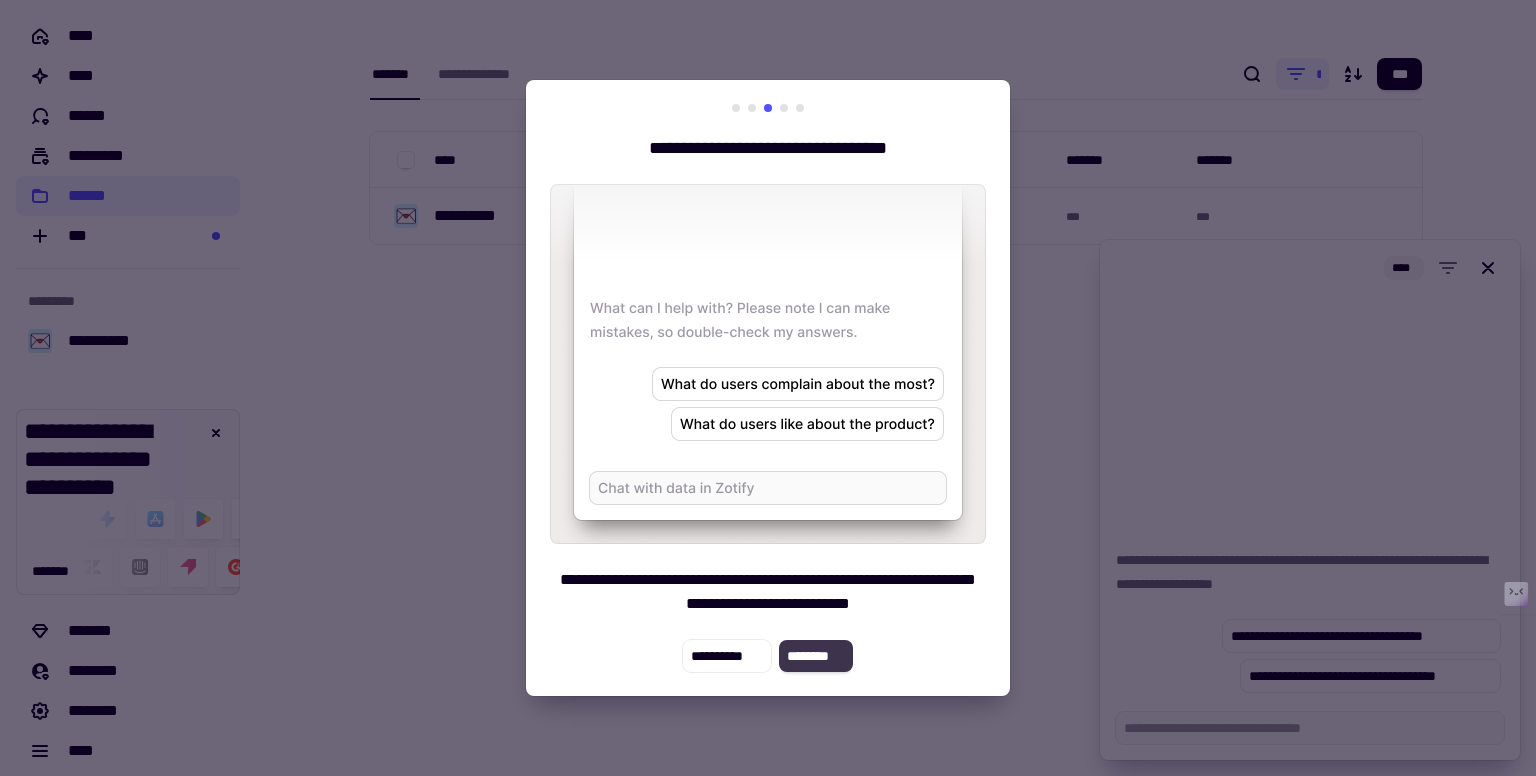 click on "********" 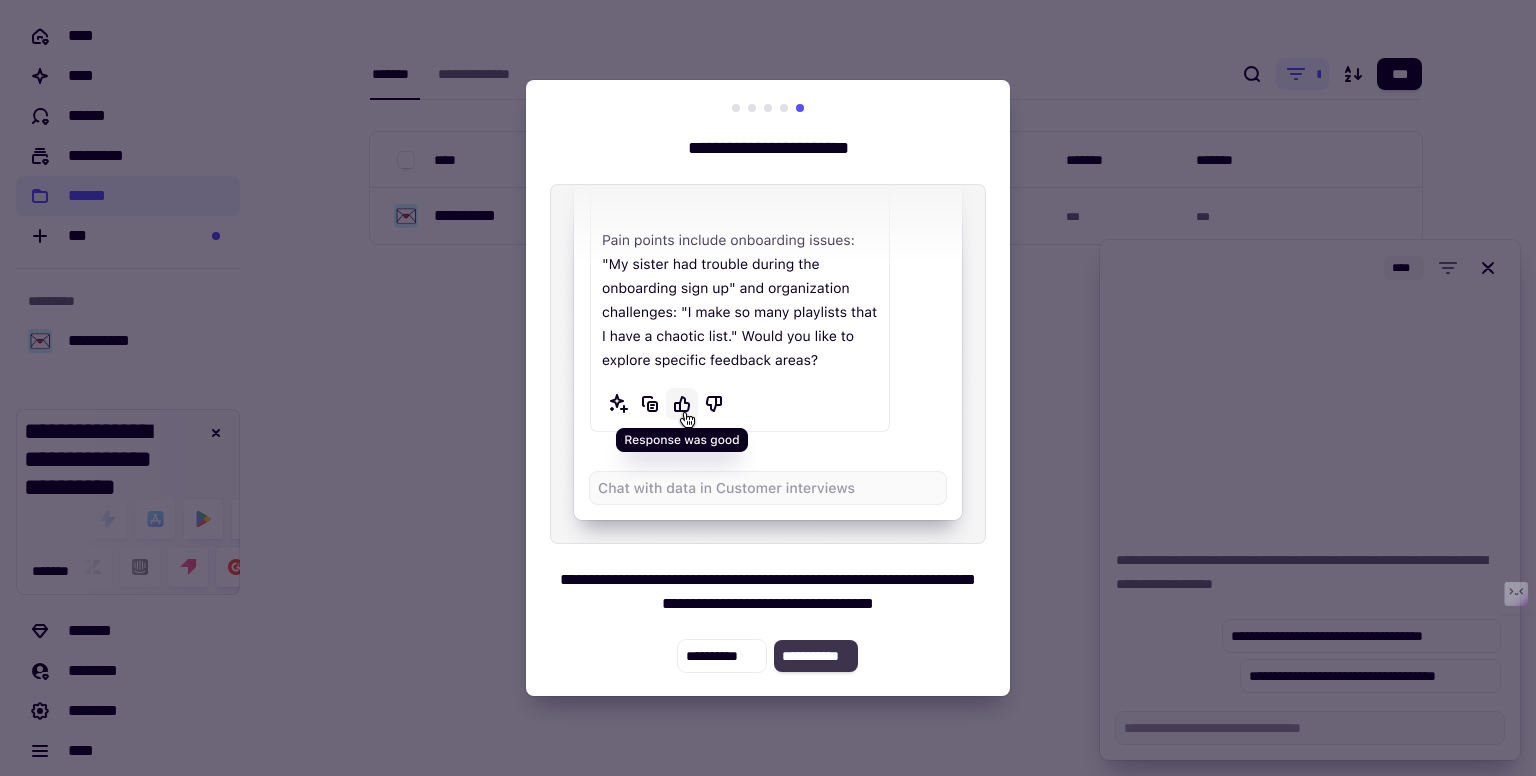 click on "**********" 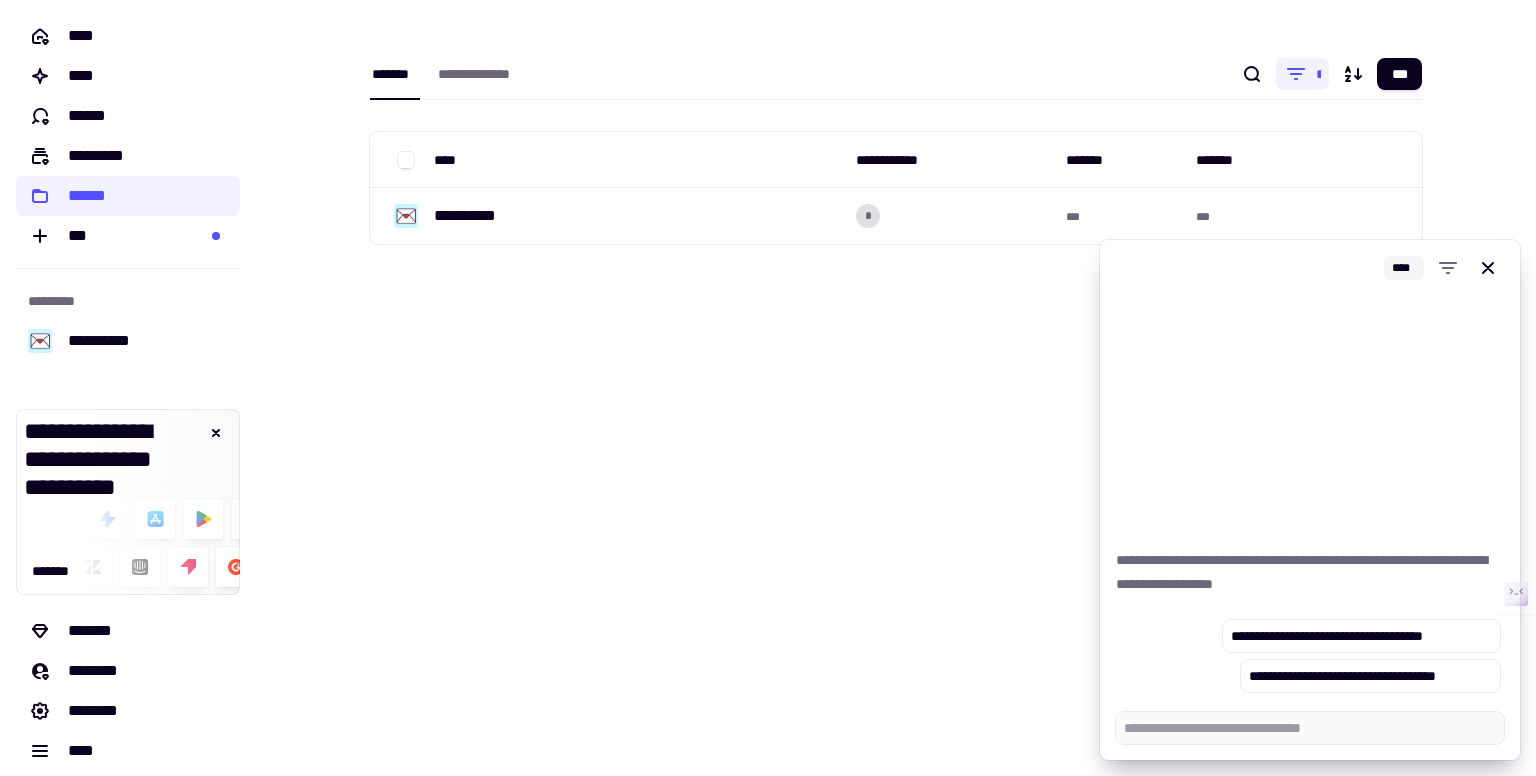 click on "**********" at bounding box center (896, 388) 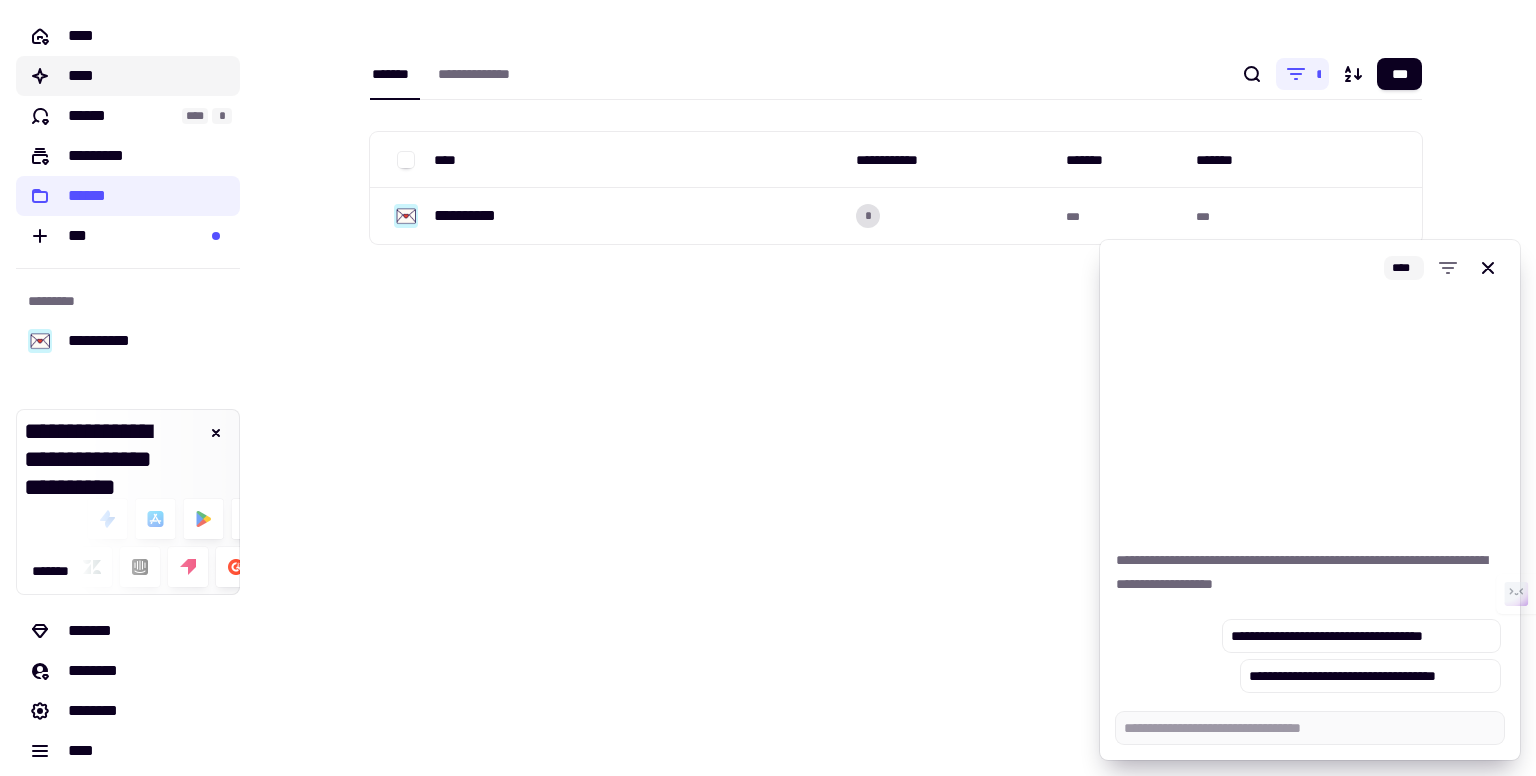 click on "****" 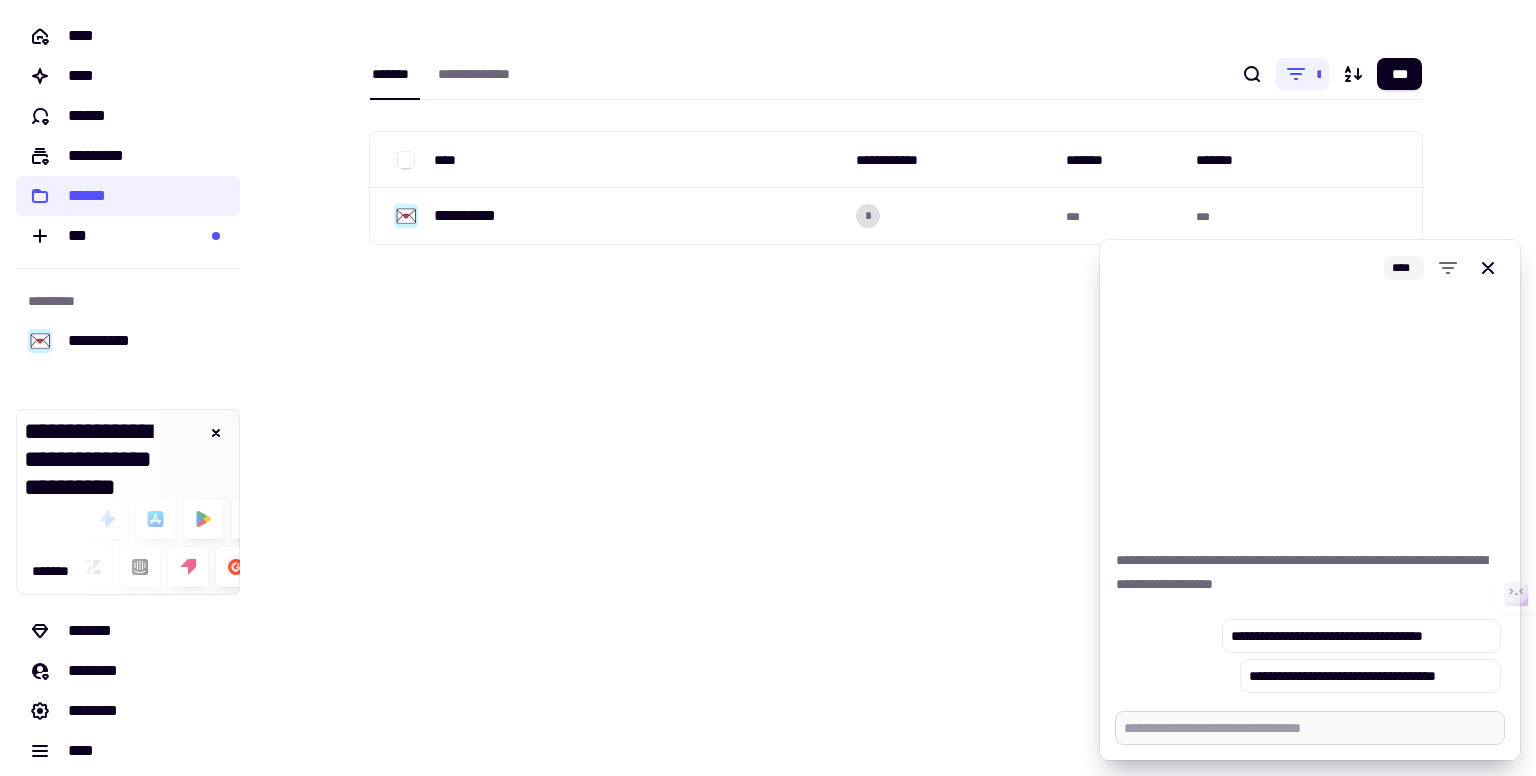 click at bounding box center [1310, 728] 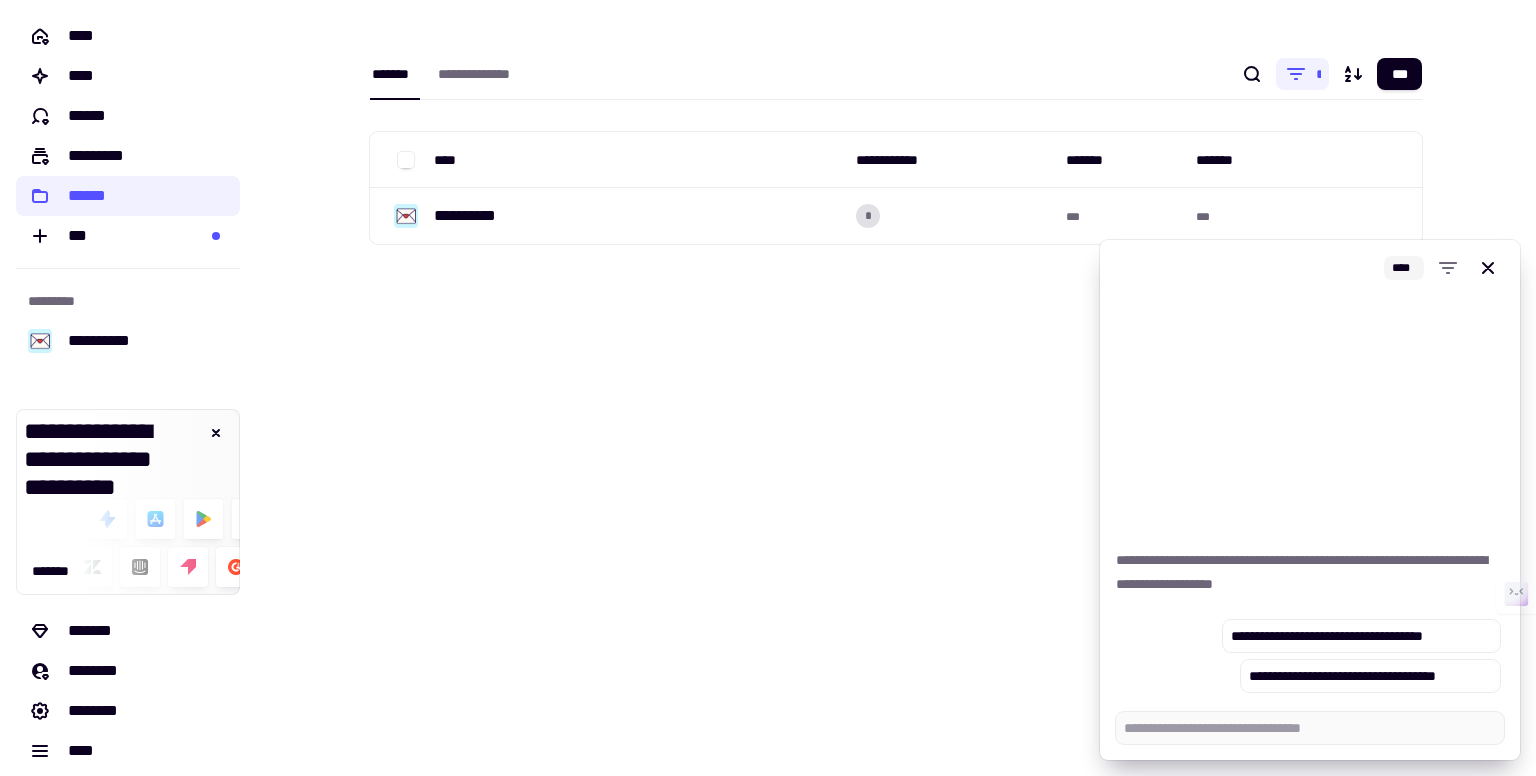 type on "*" 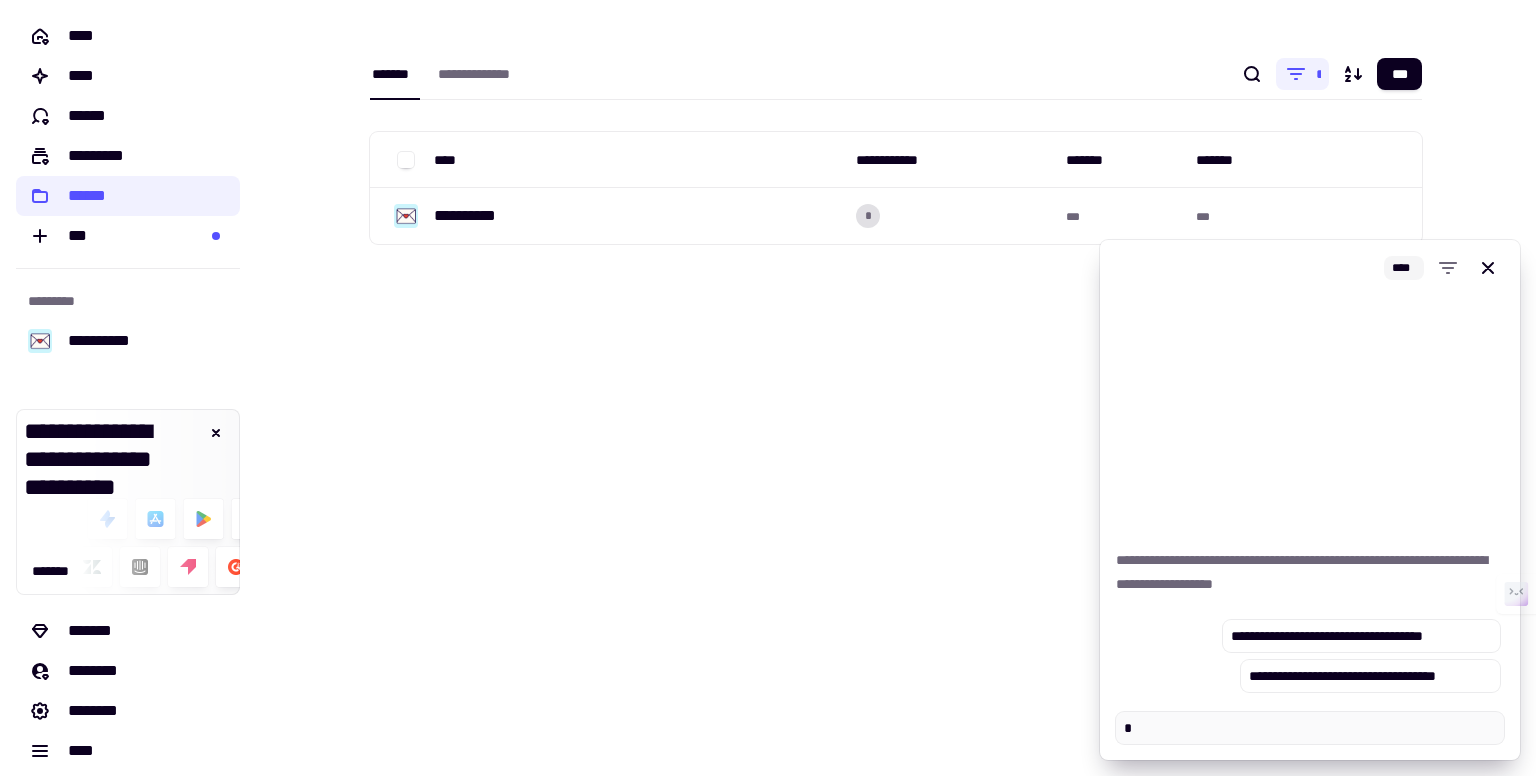 type on "*" 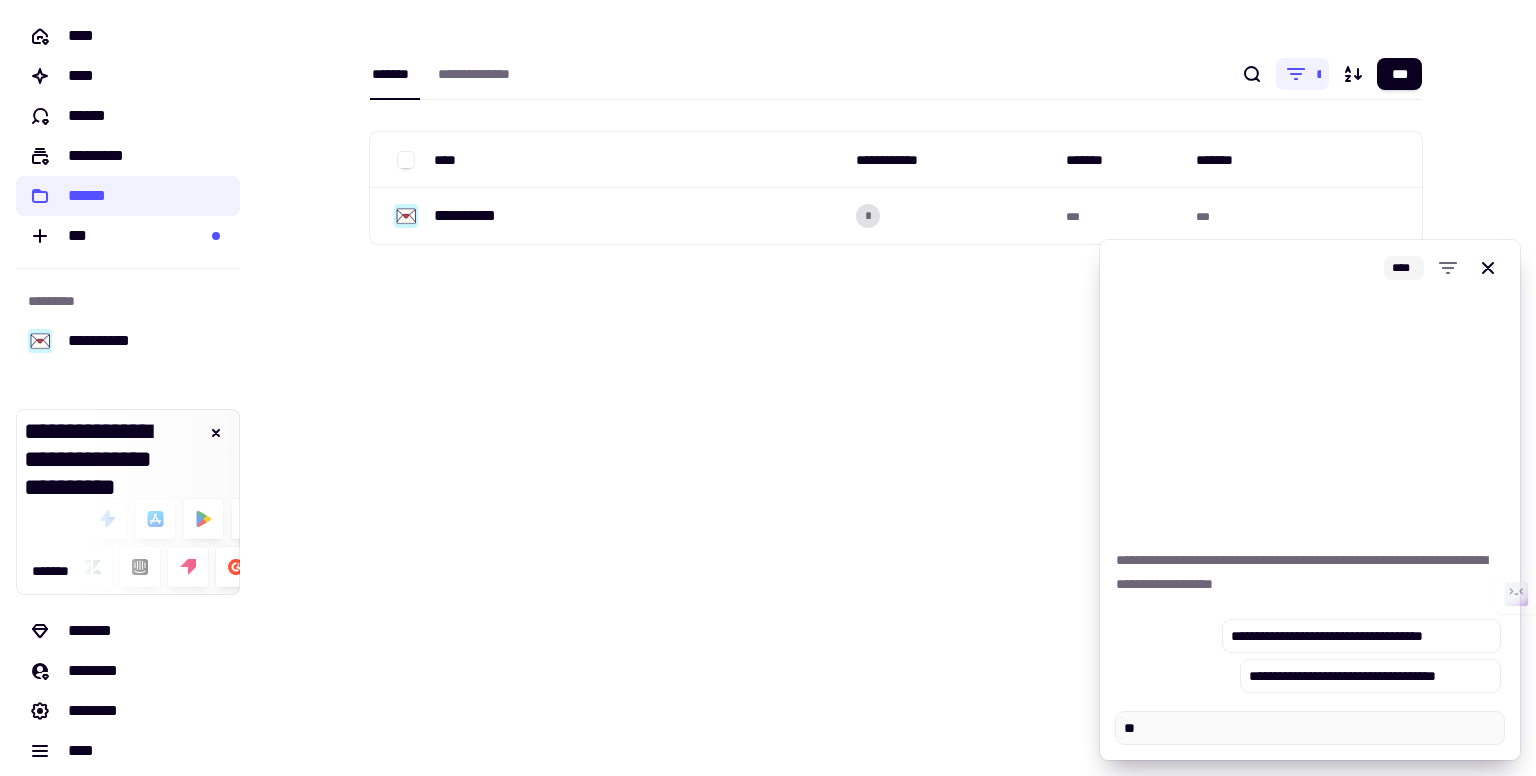 type on "*" 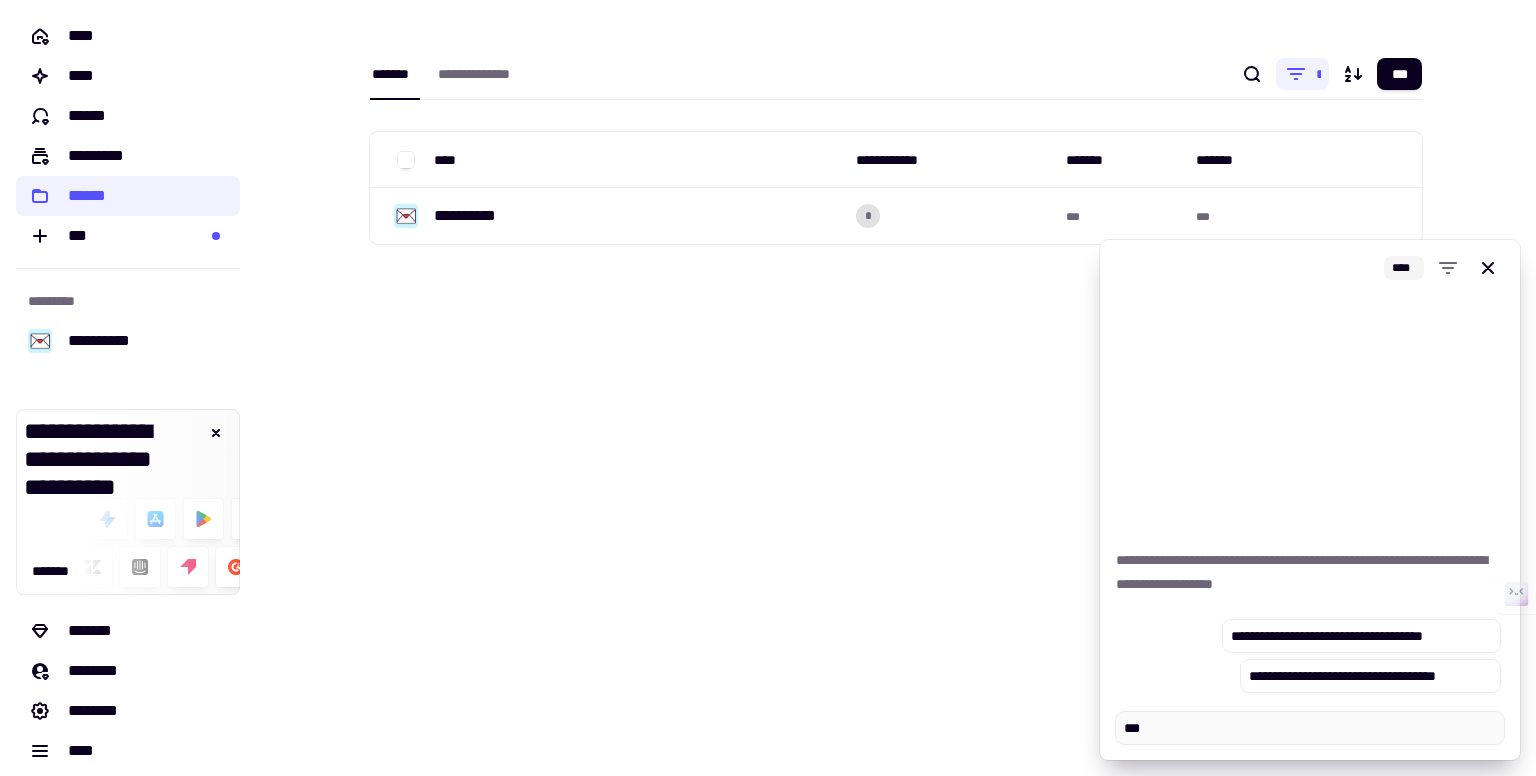 type on "*" 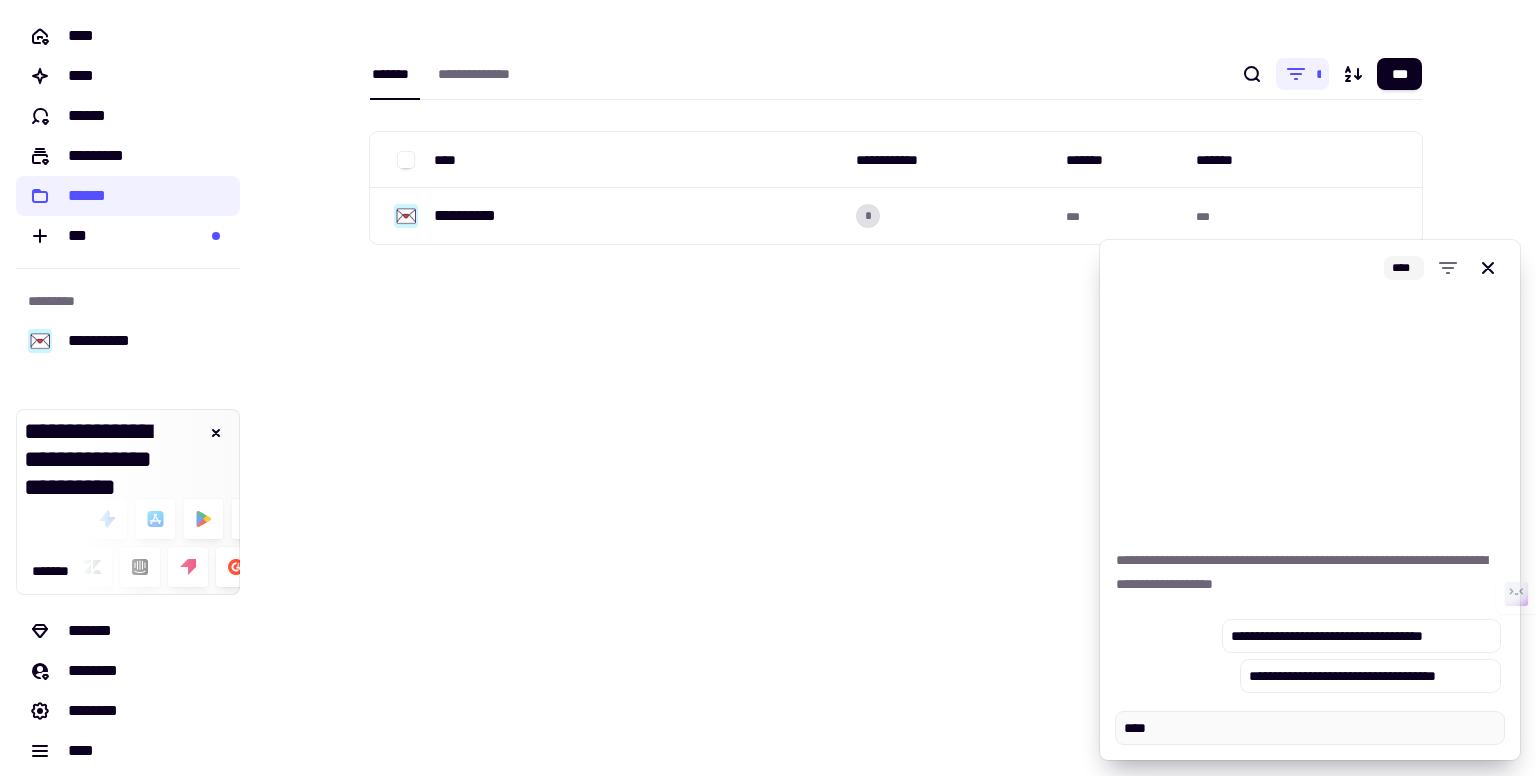 type on "*" 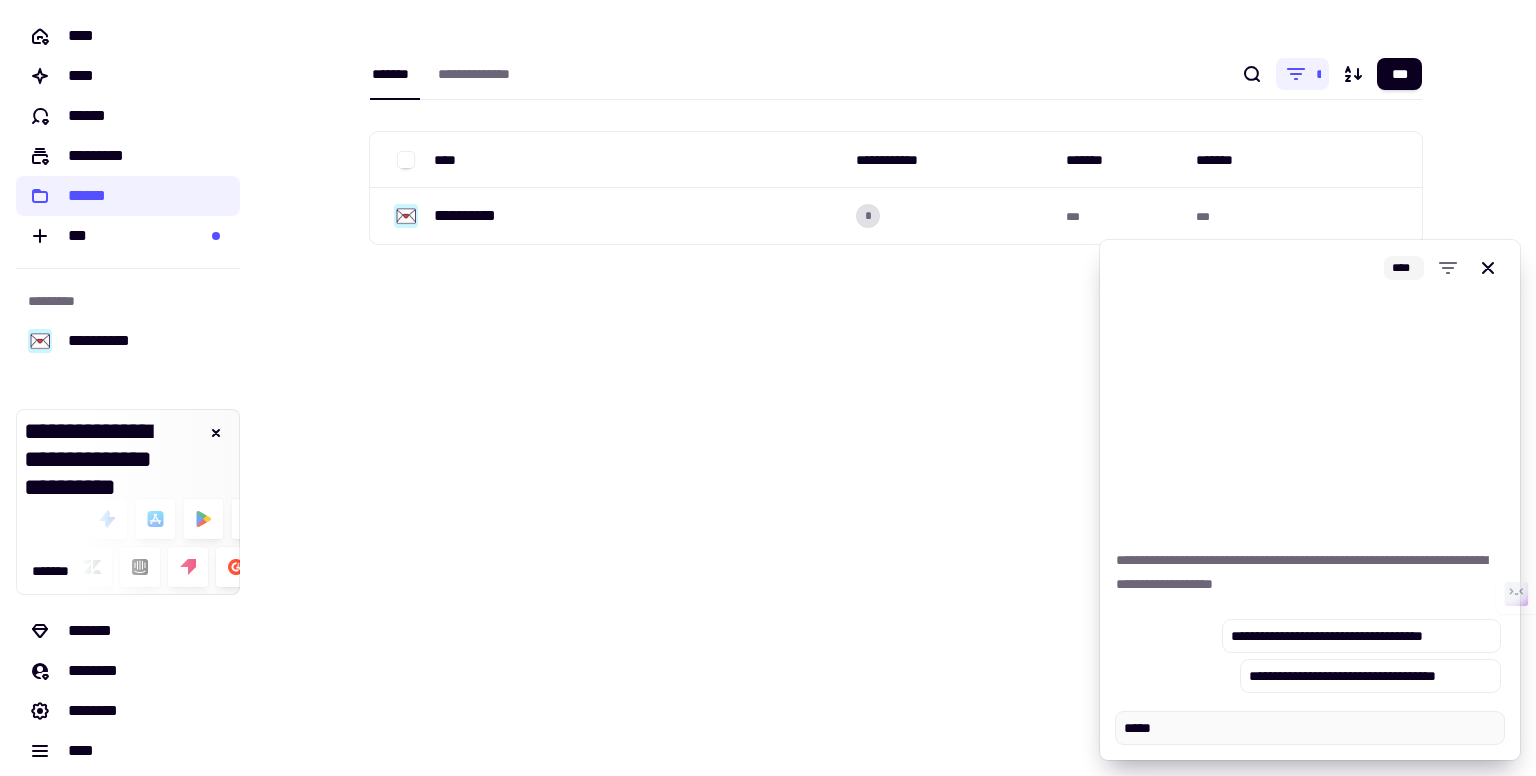 type on "*" 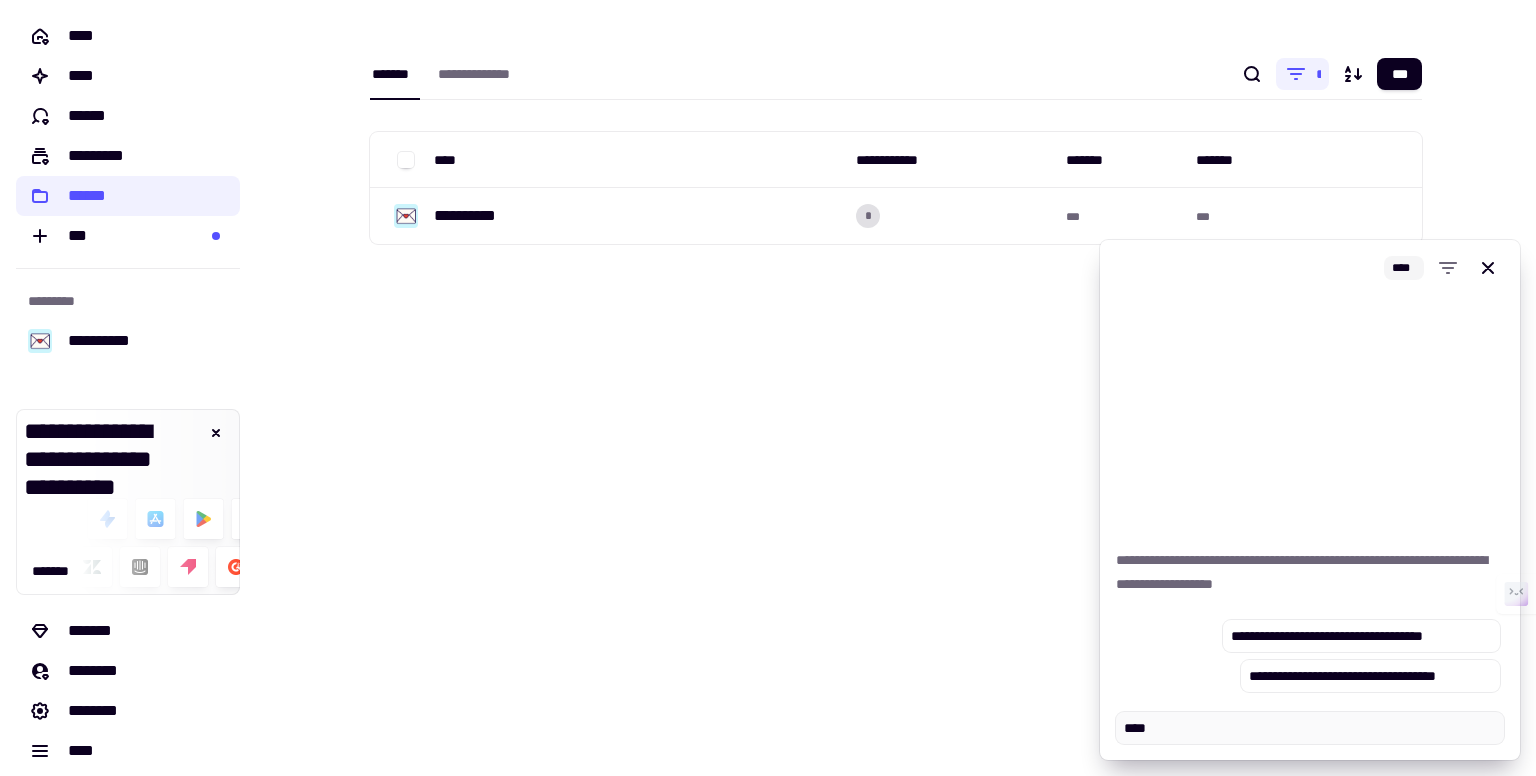 type on "*" 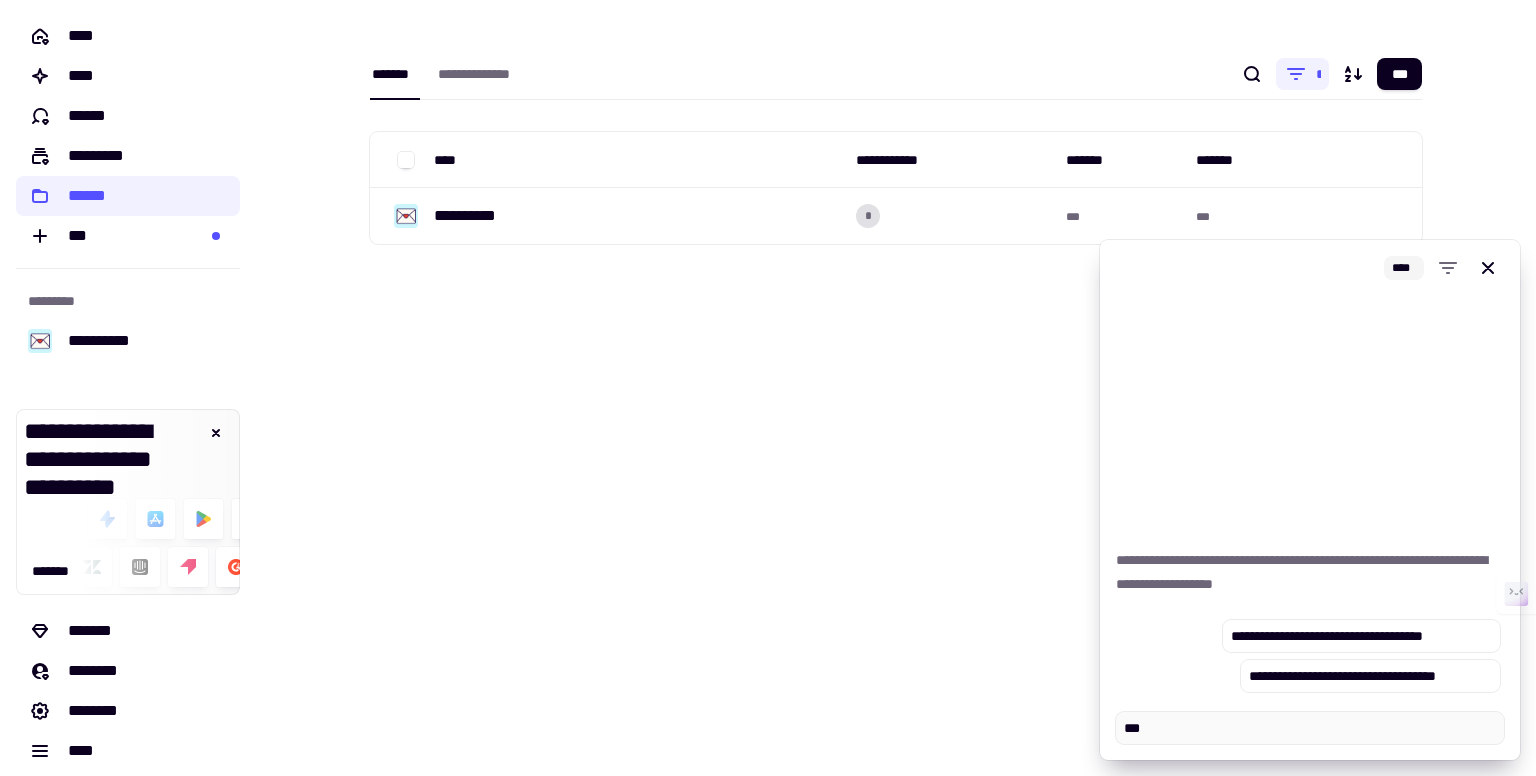 type on "*" 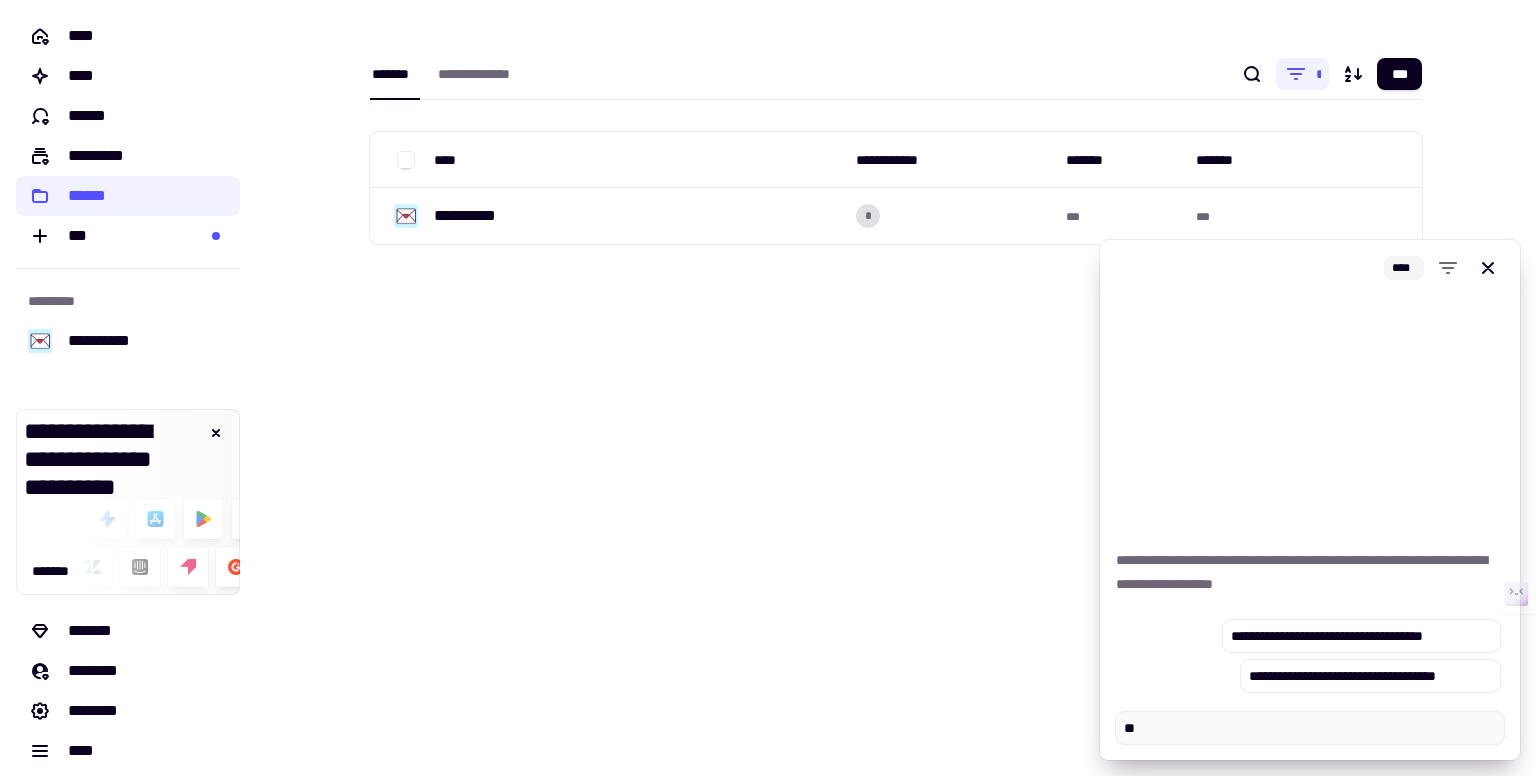 type on "*" 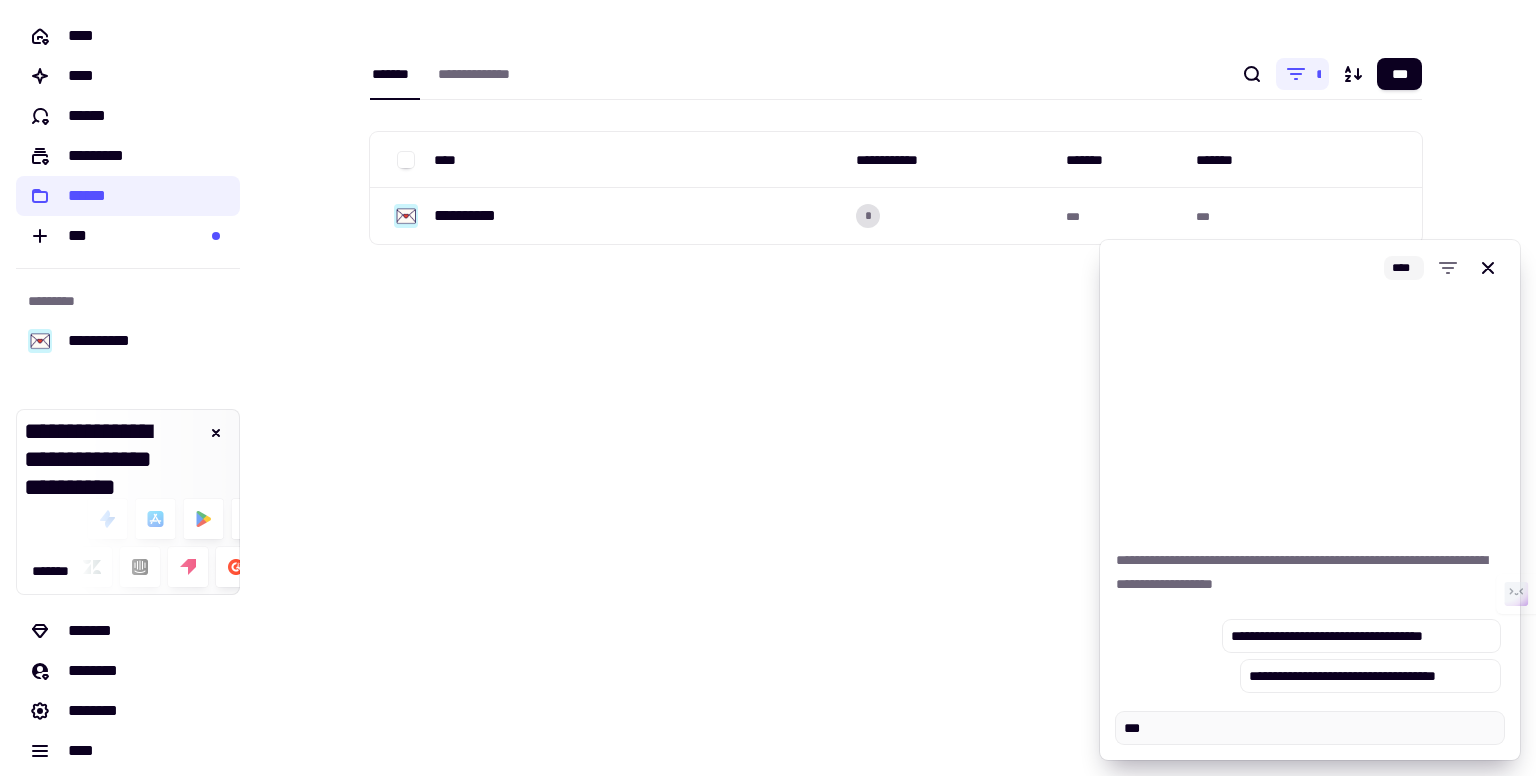 type on "*" 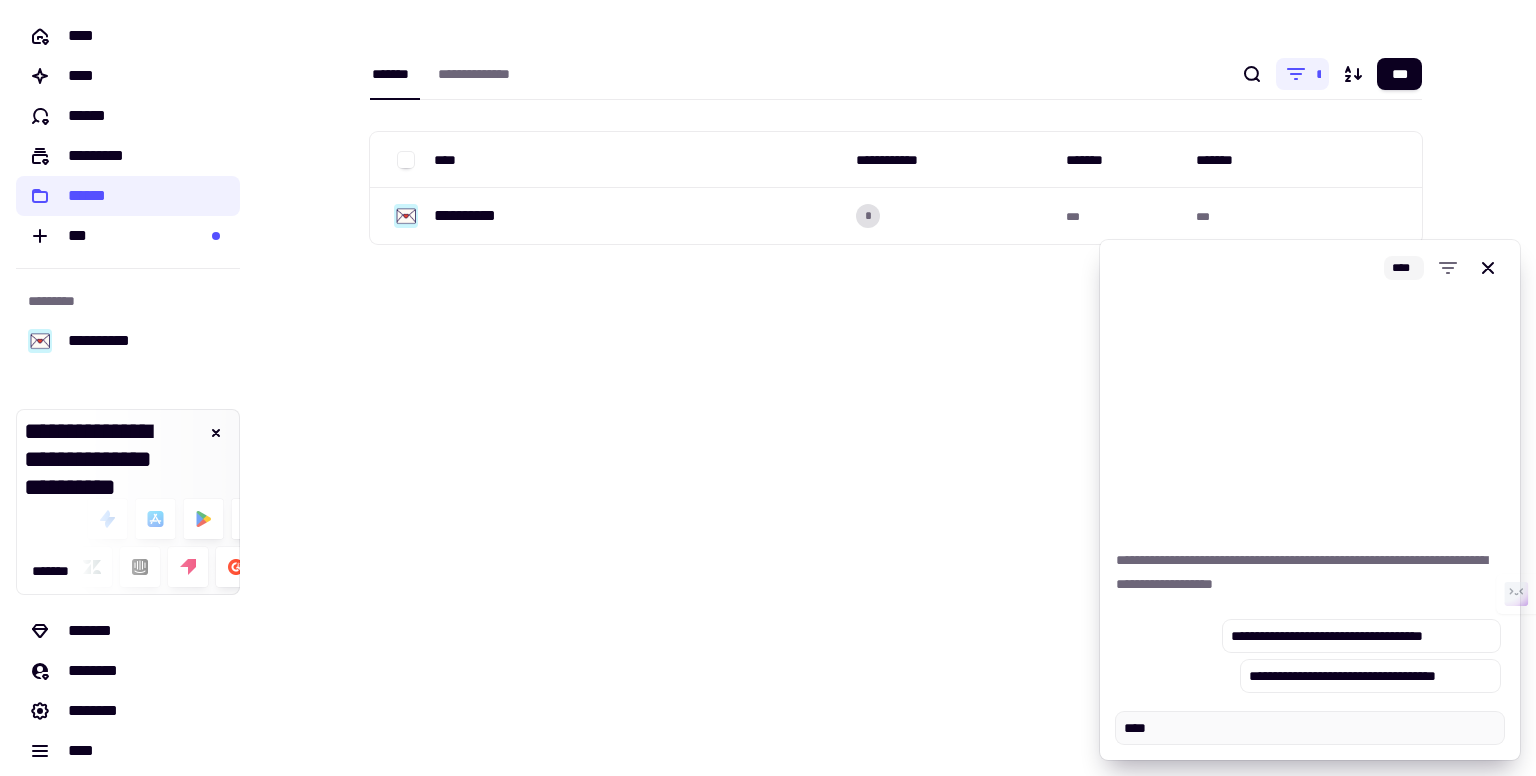 type on "*" 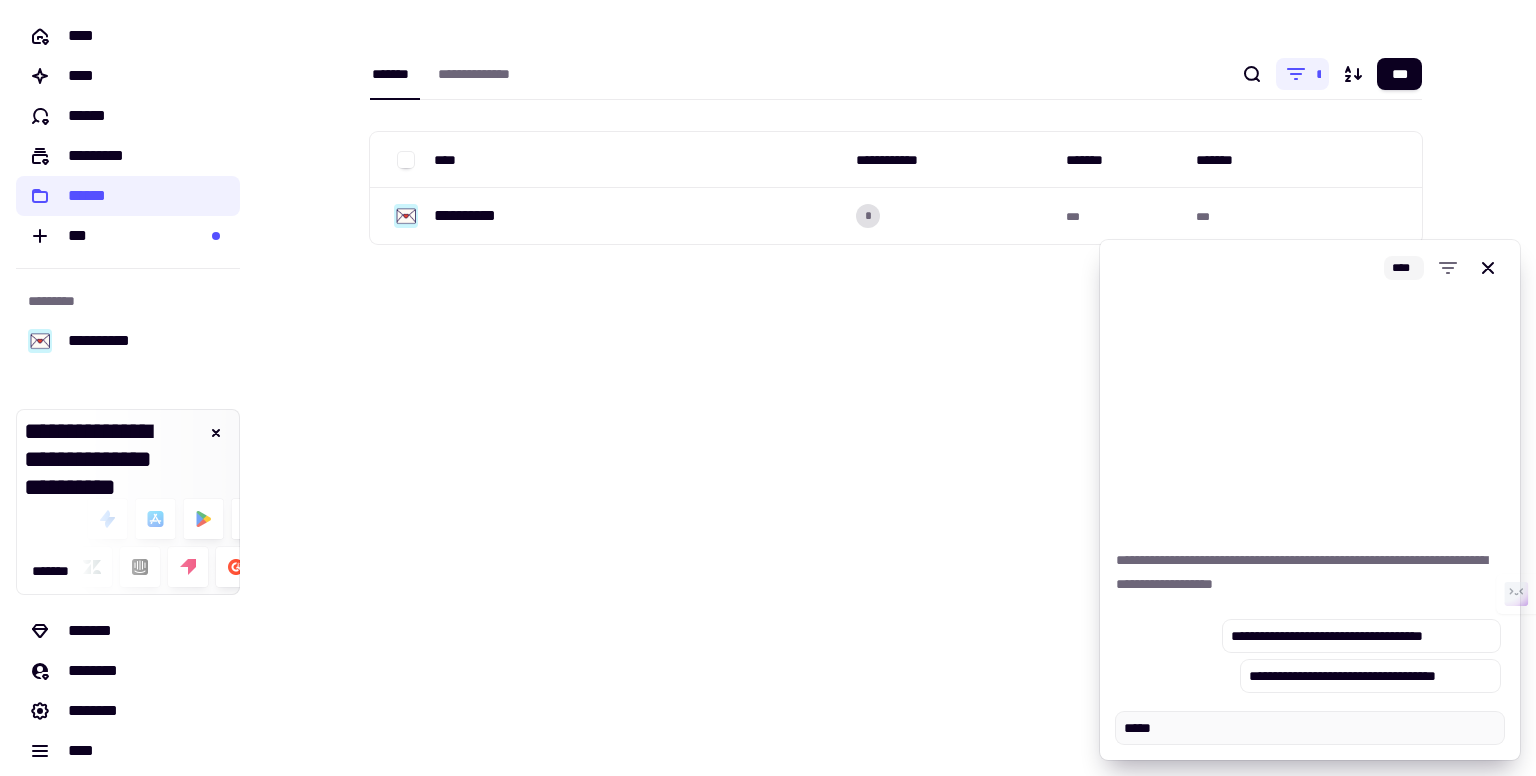 type on "*" 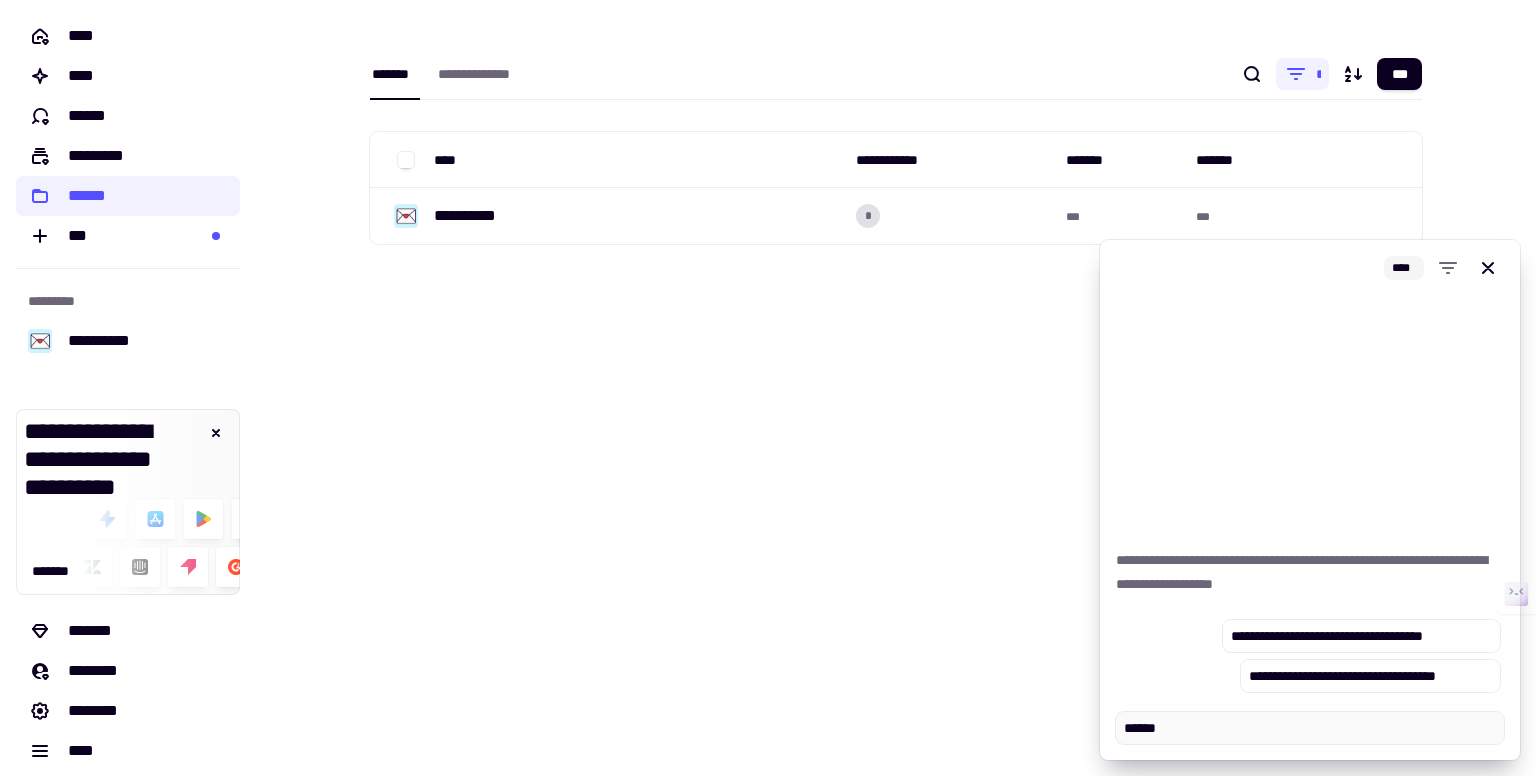 type on "*" 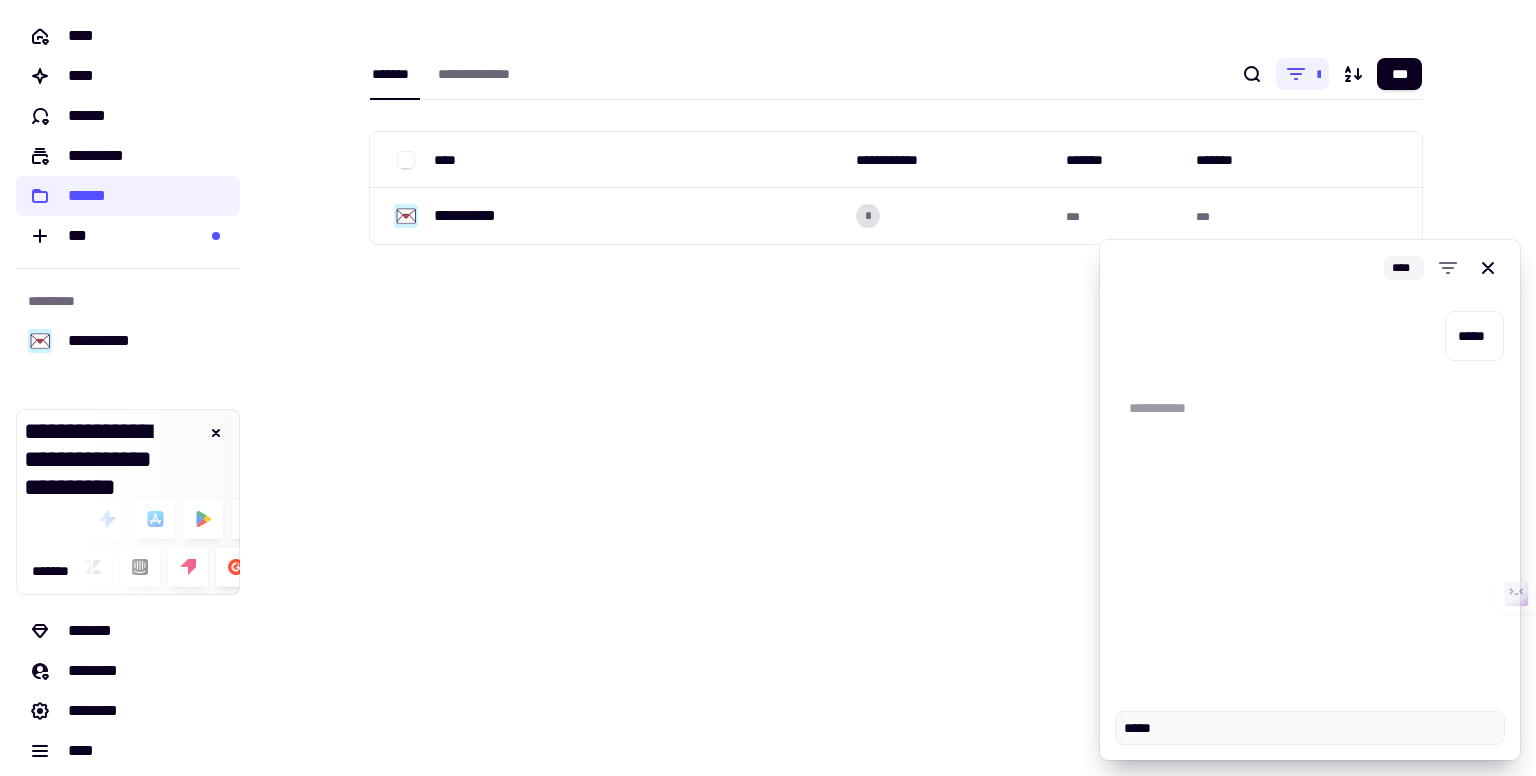 type on "*" 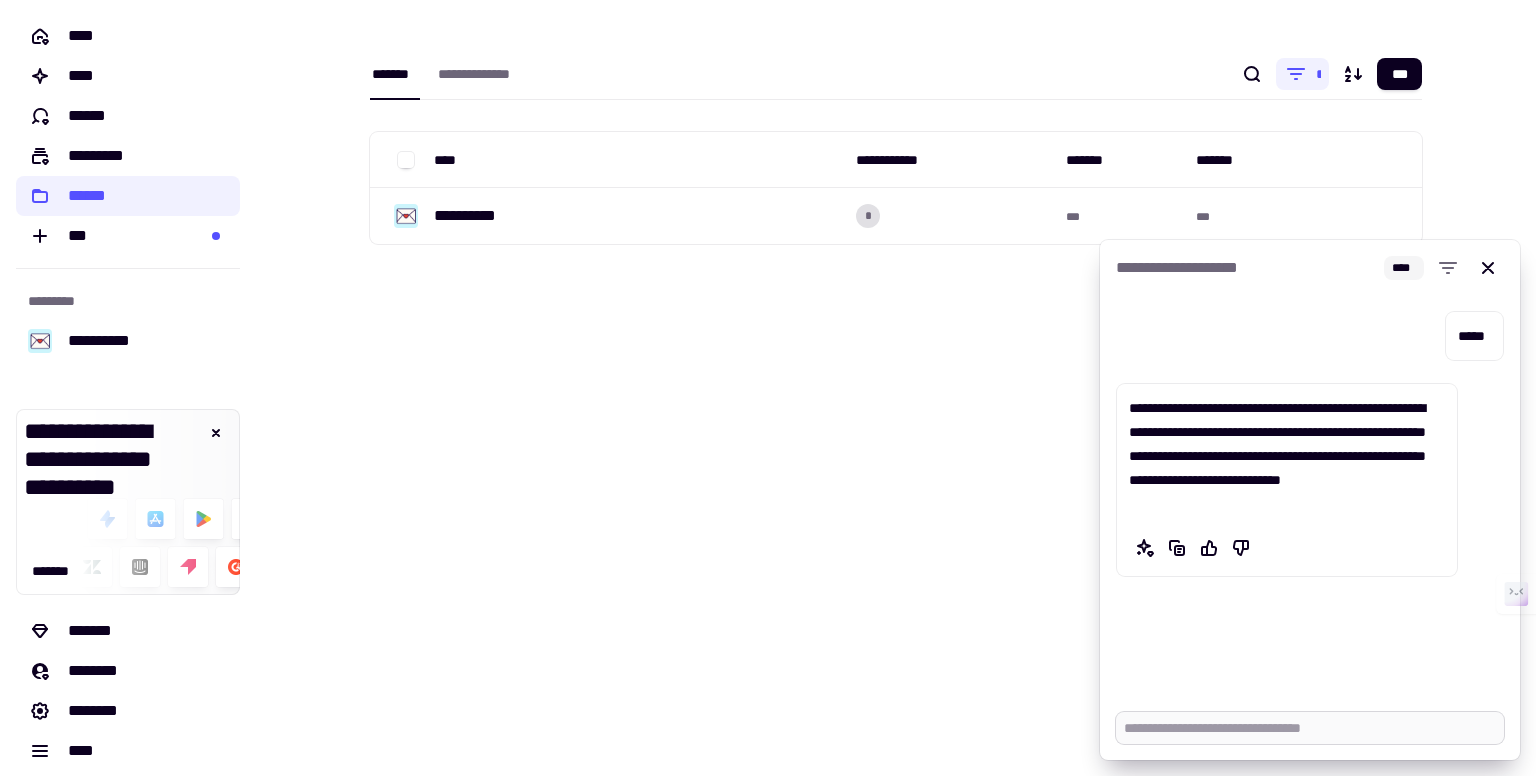 click at bounding box center (1310, 728) 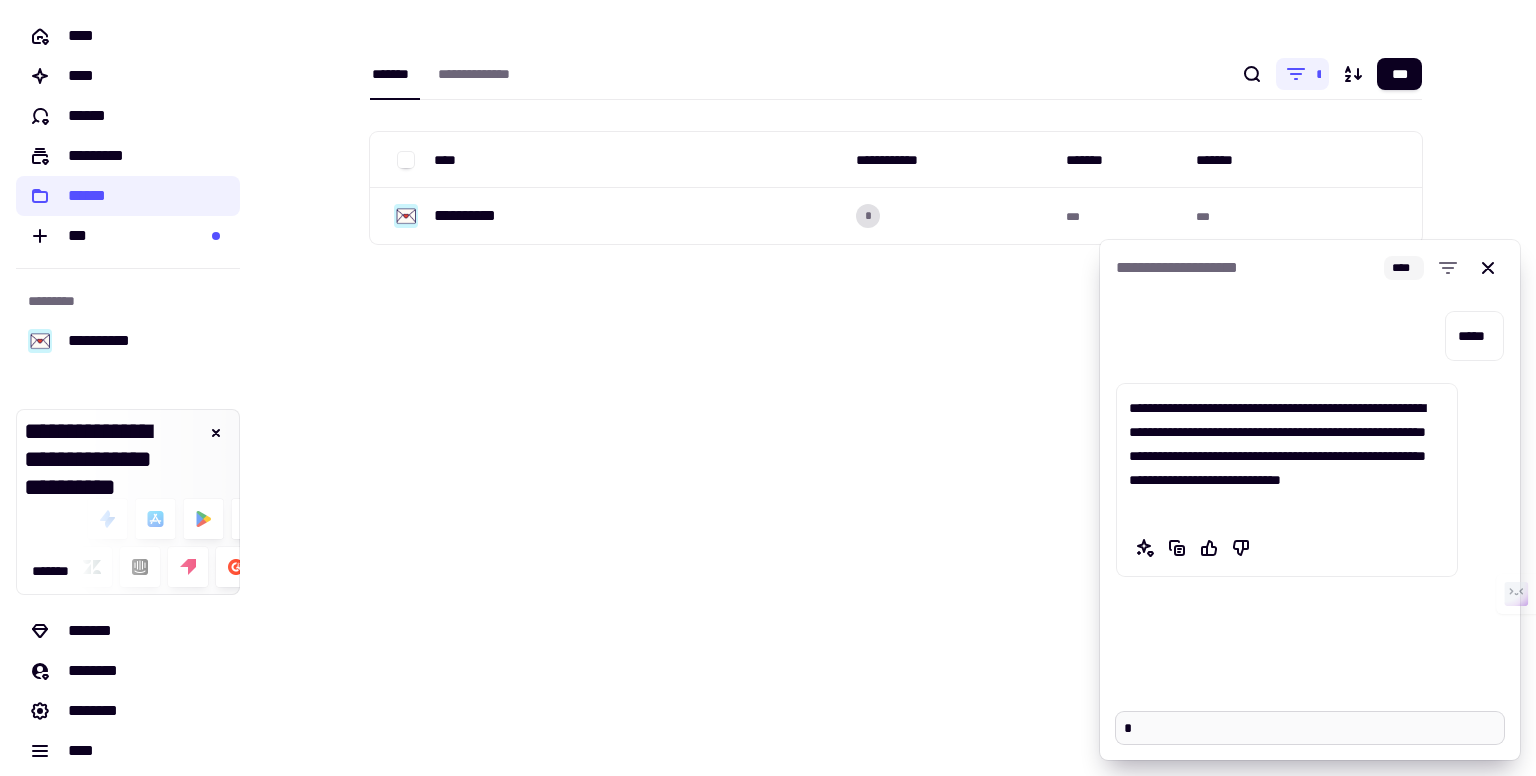 type on "*" 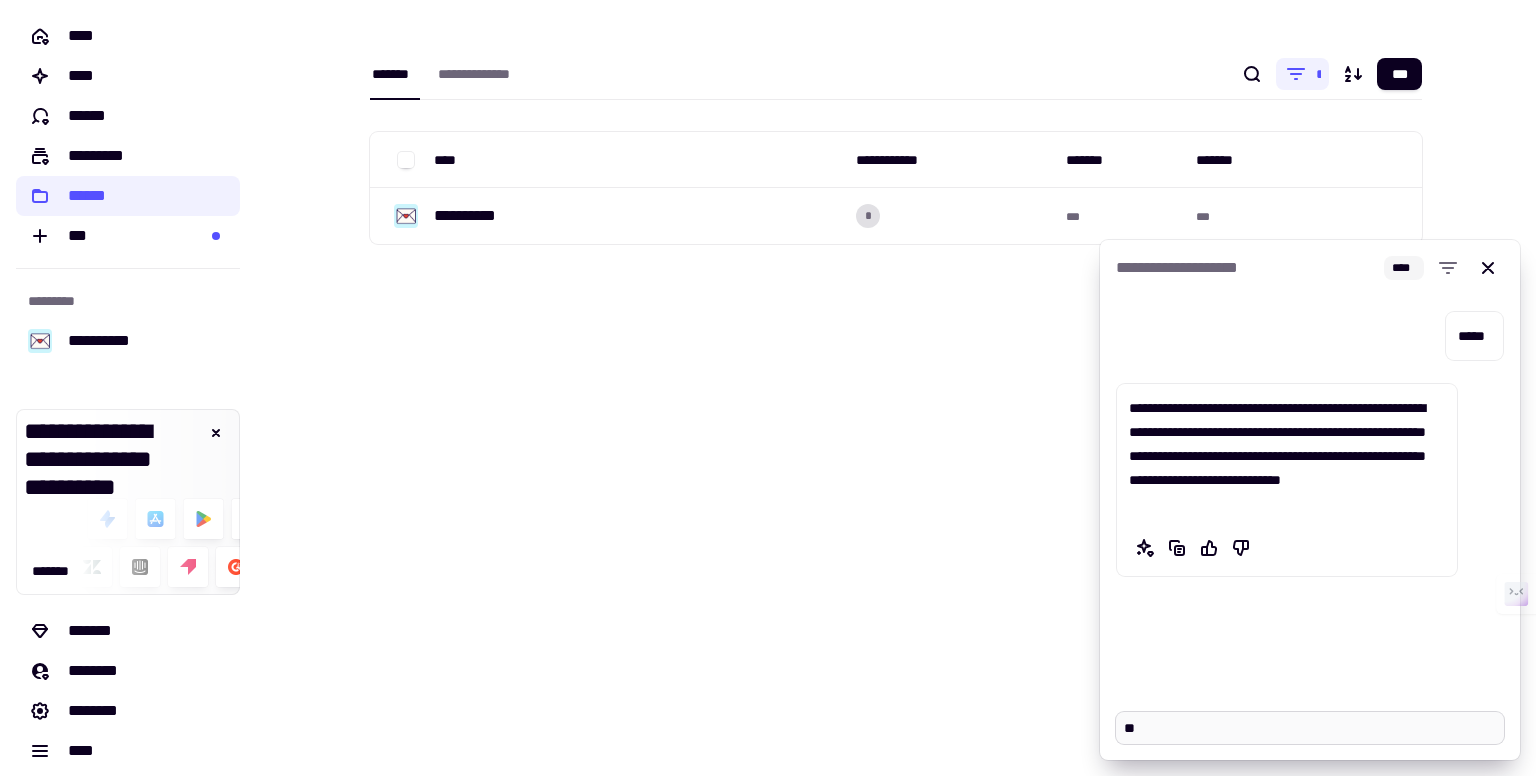 type on "*" 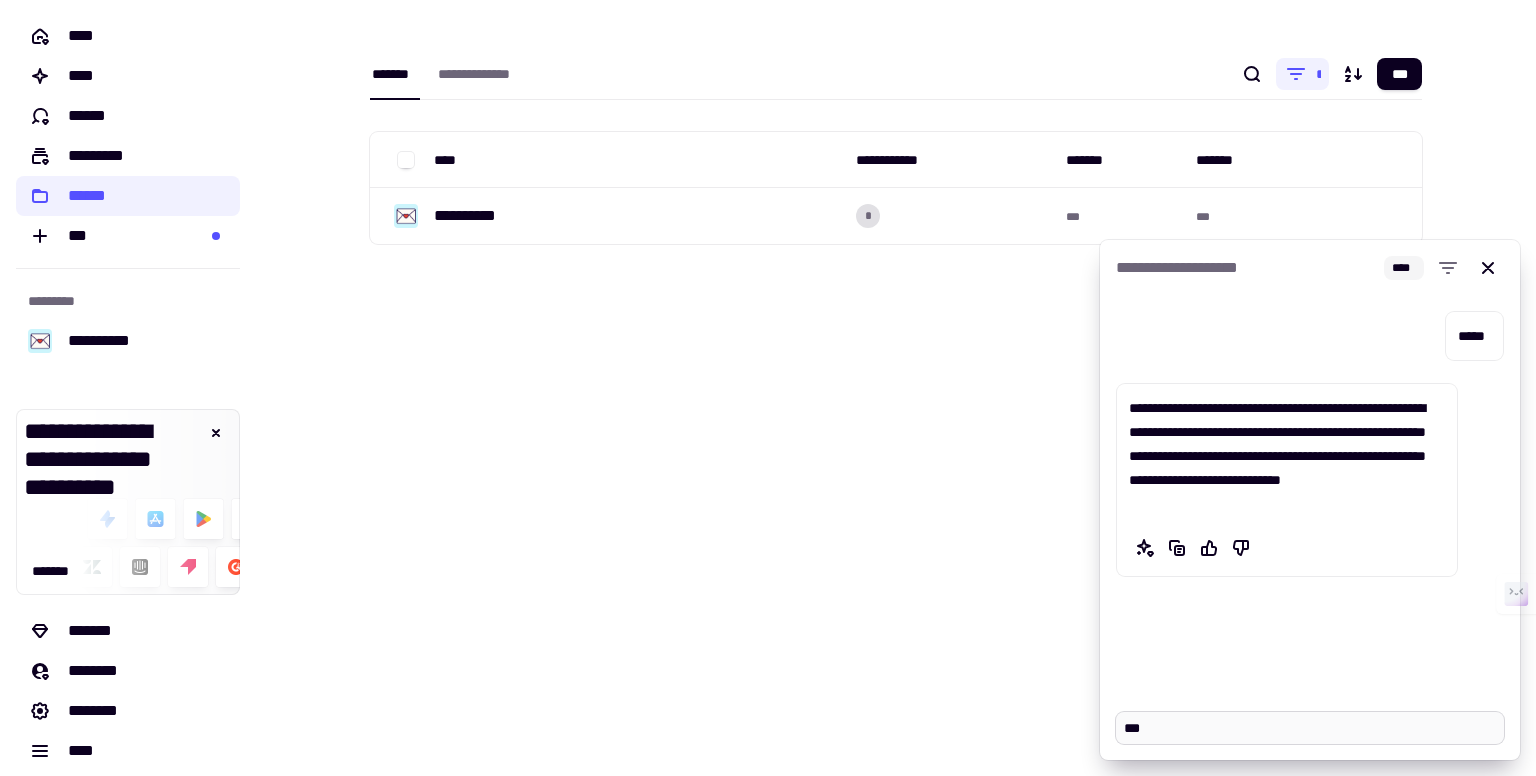 type on "*" 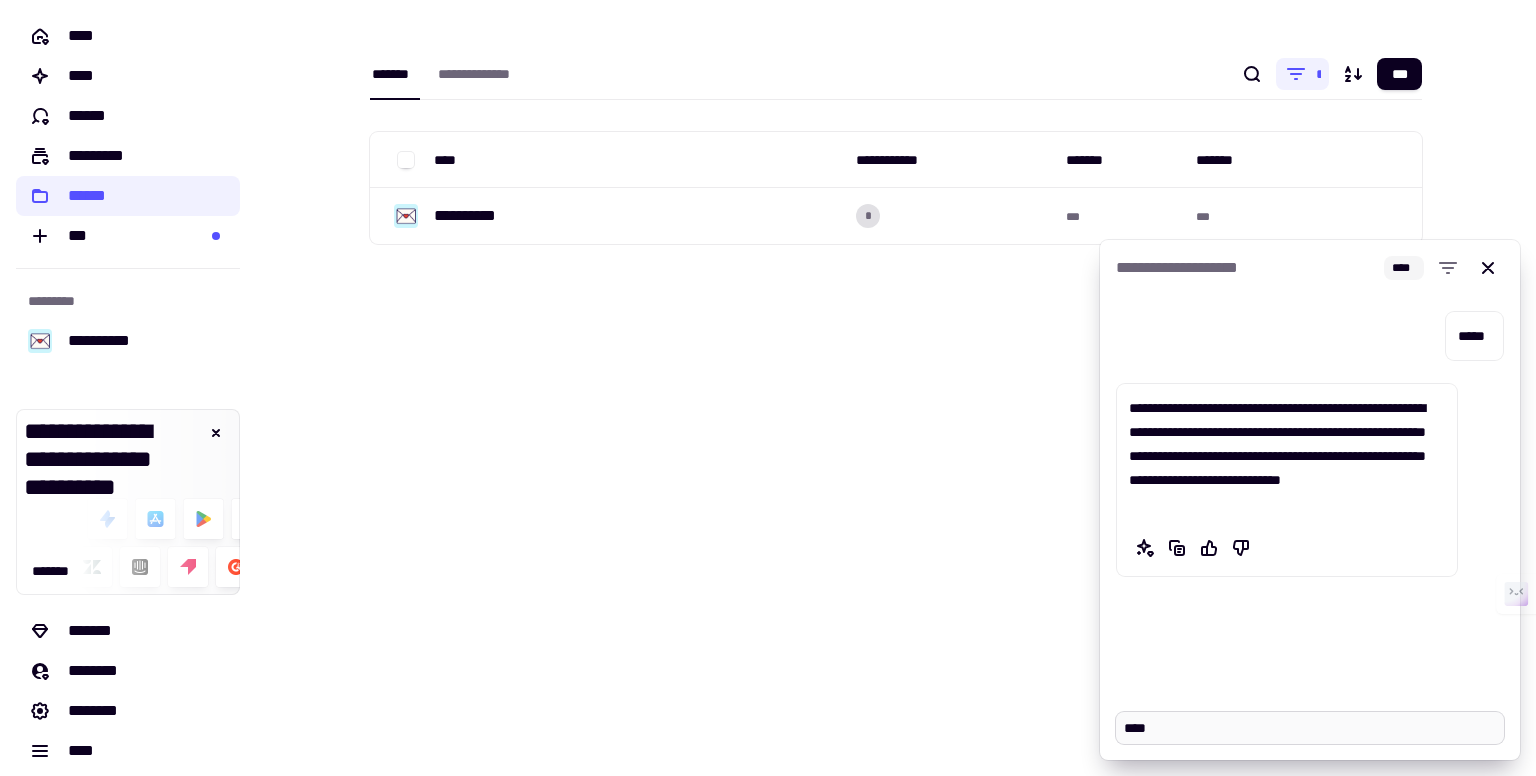 type on "*" 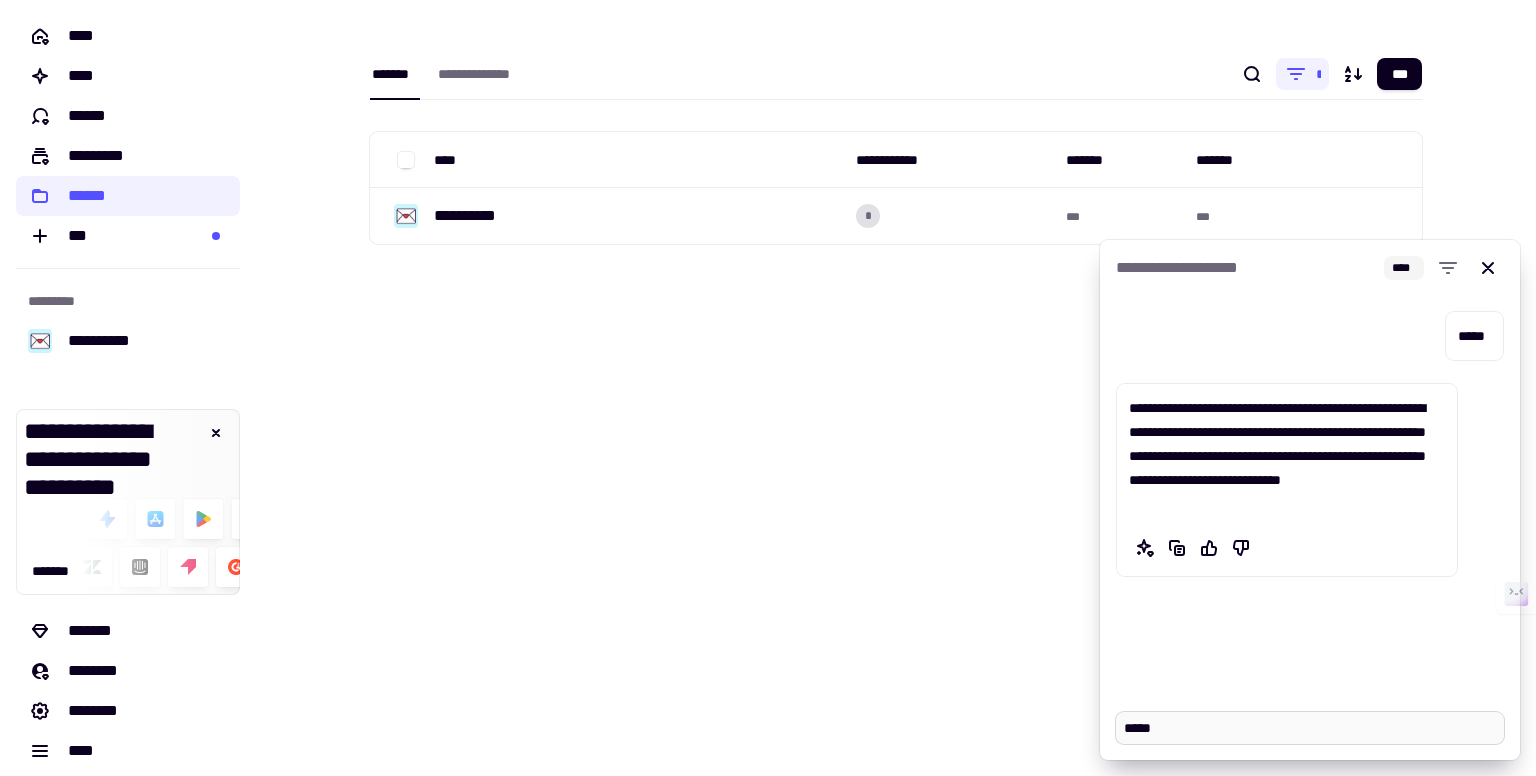 type on "*" 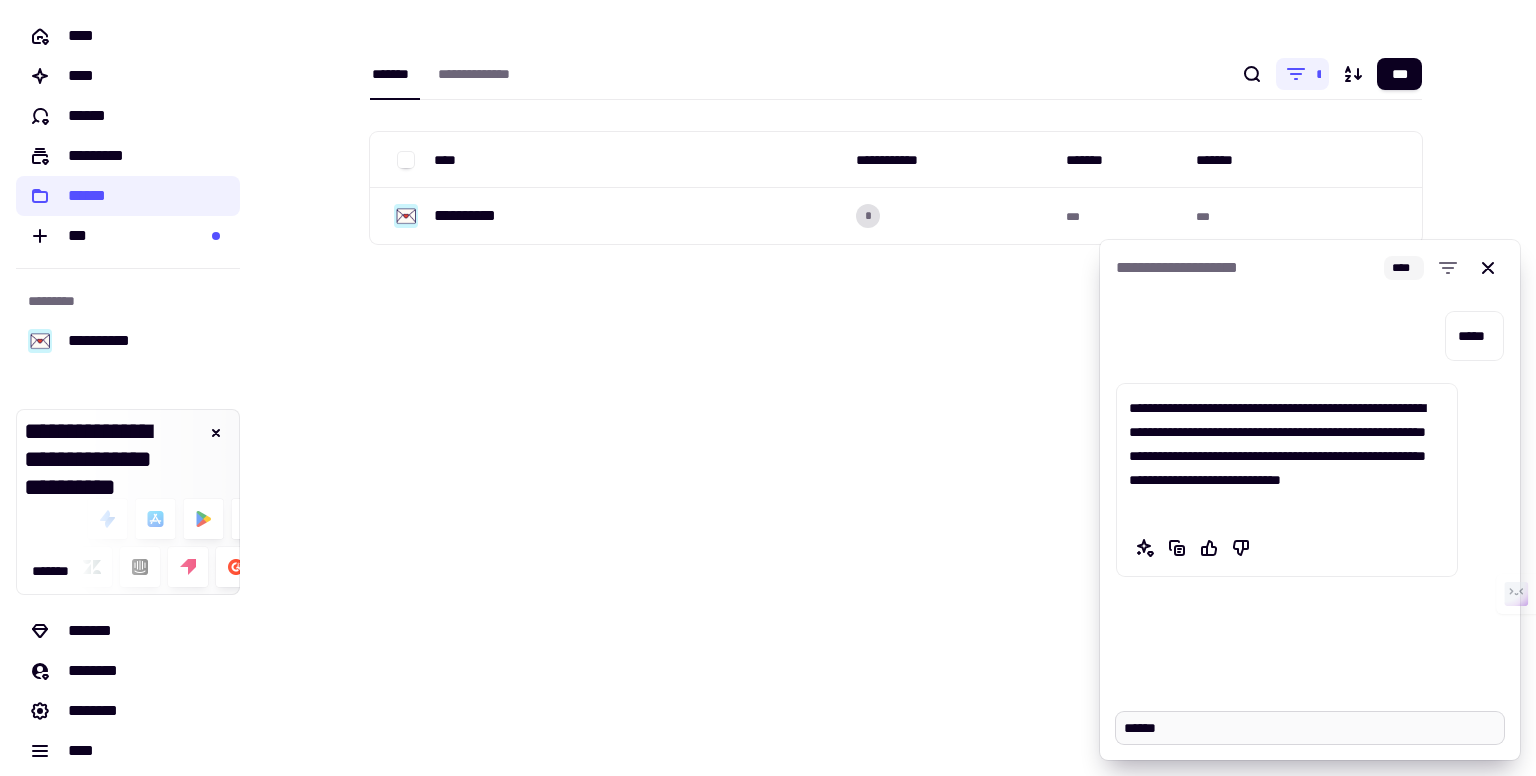 type on "*" 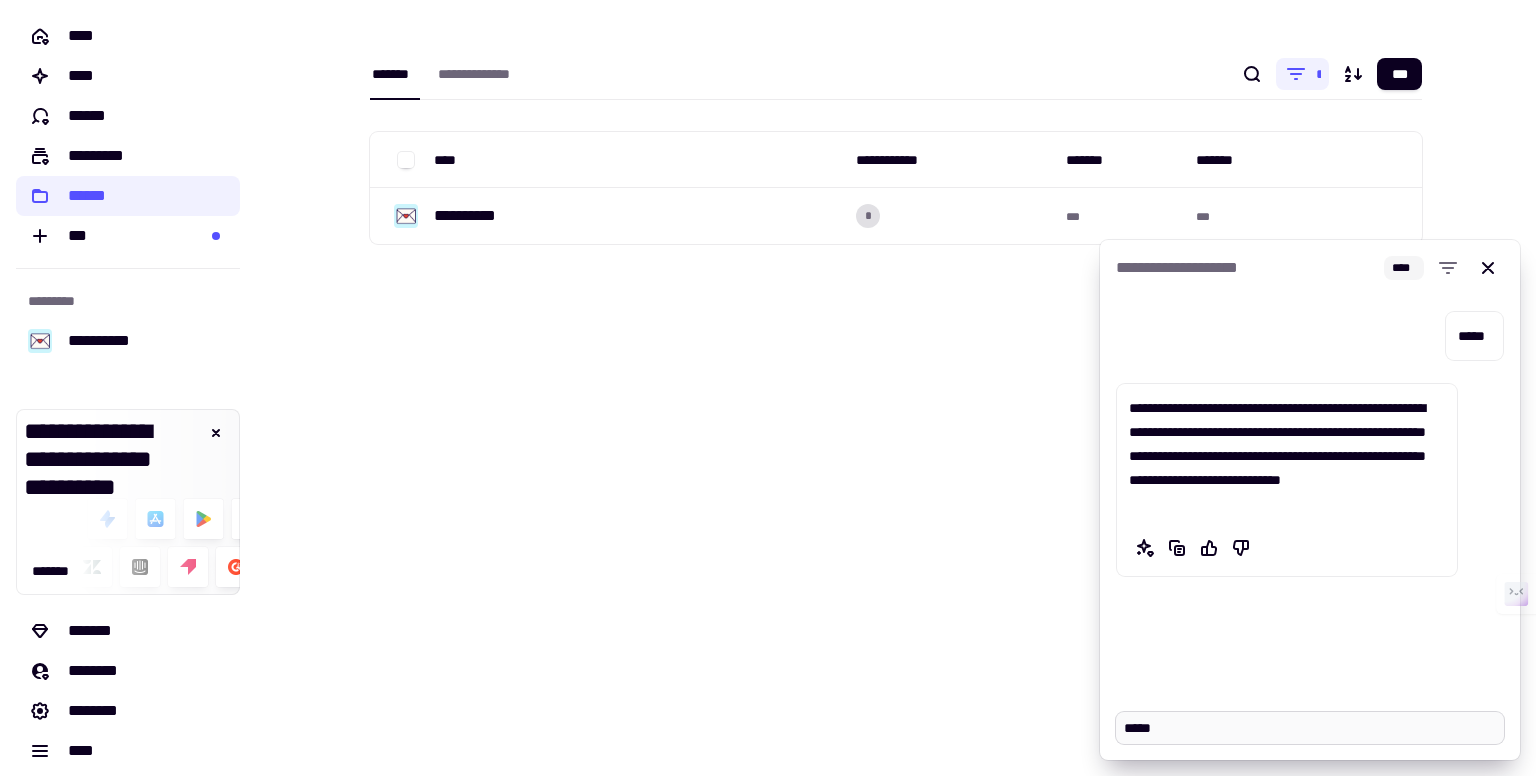 type on "*" 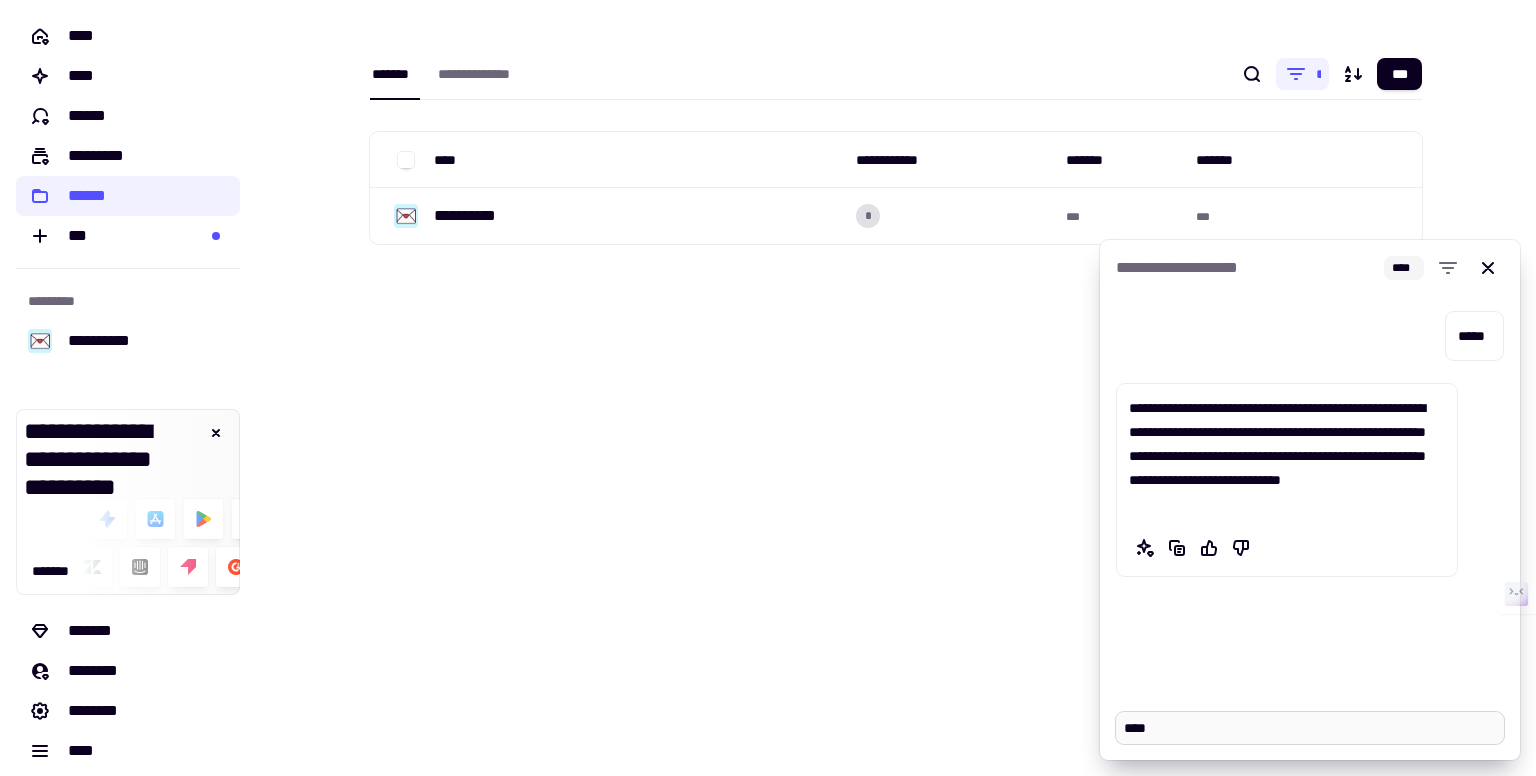 type on "*" 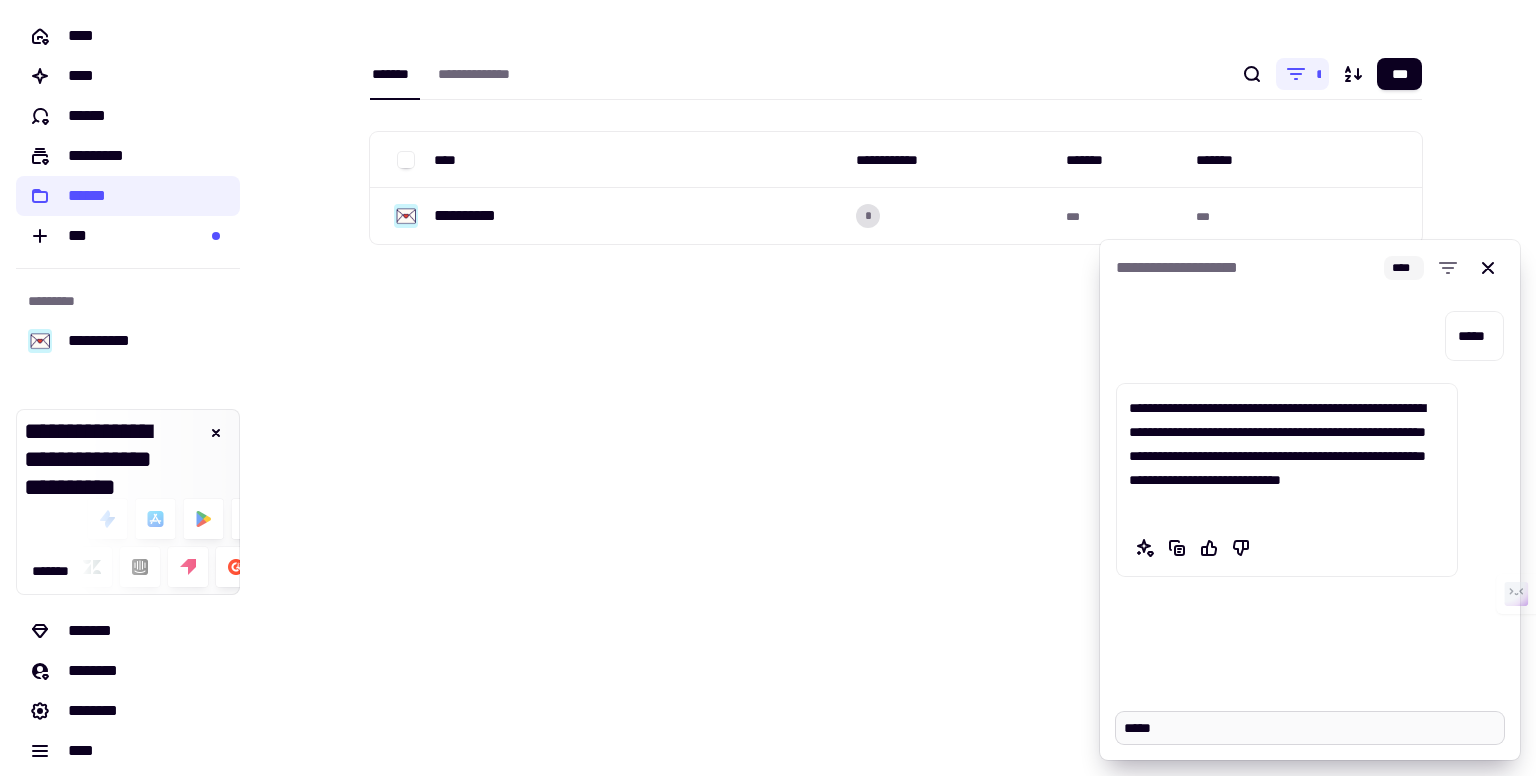 type on "*" 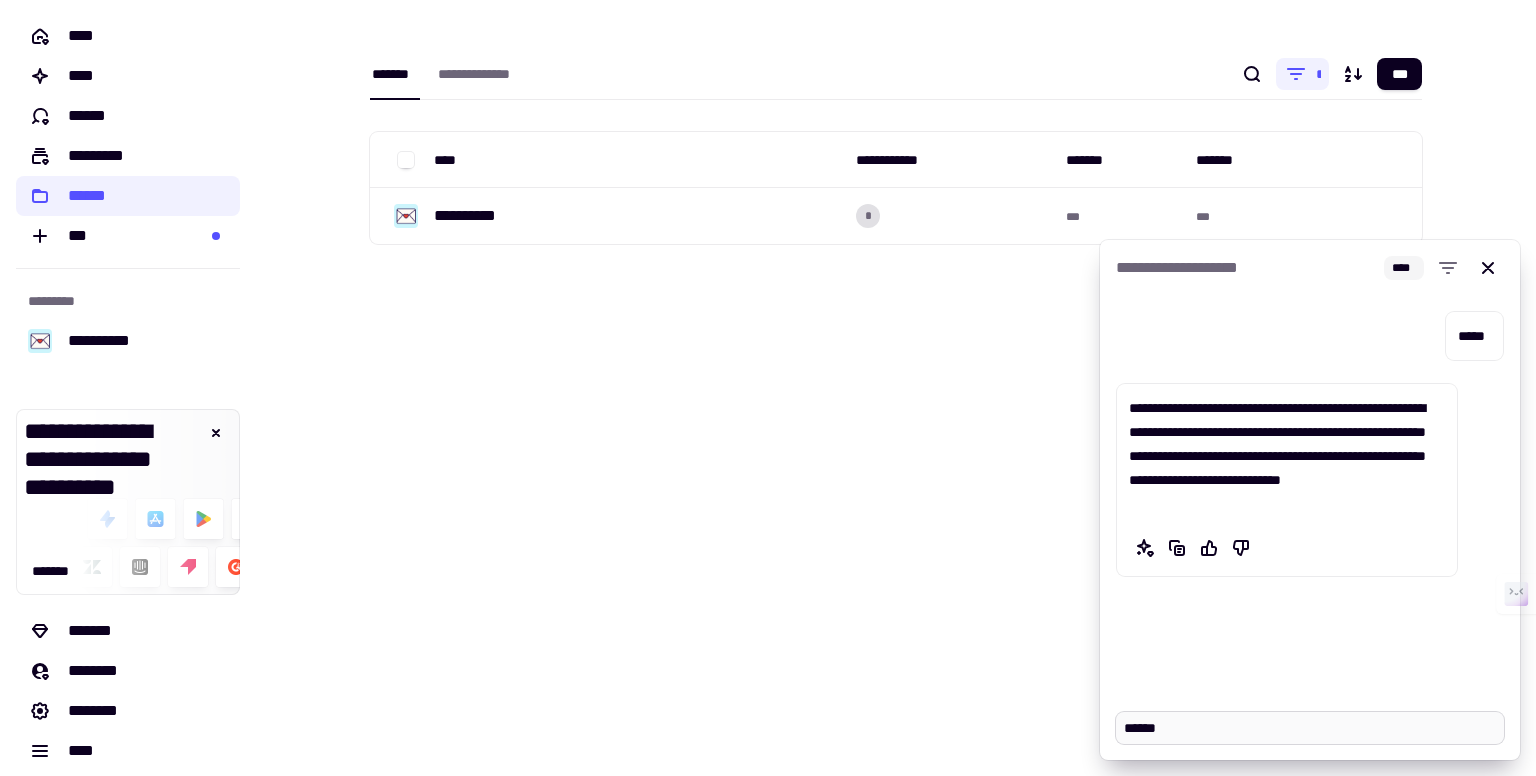 type on "*" 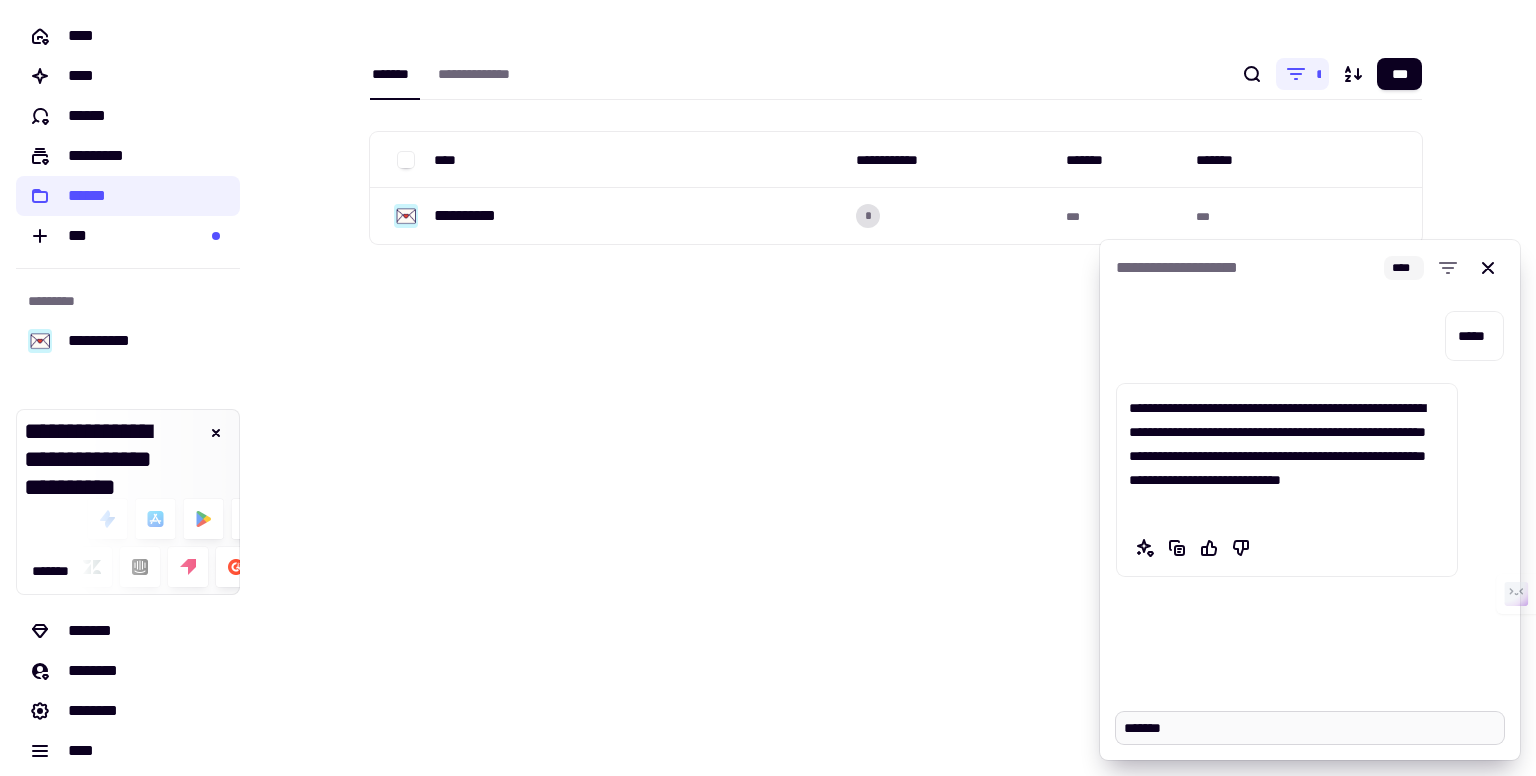 type on "*" 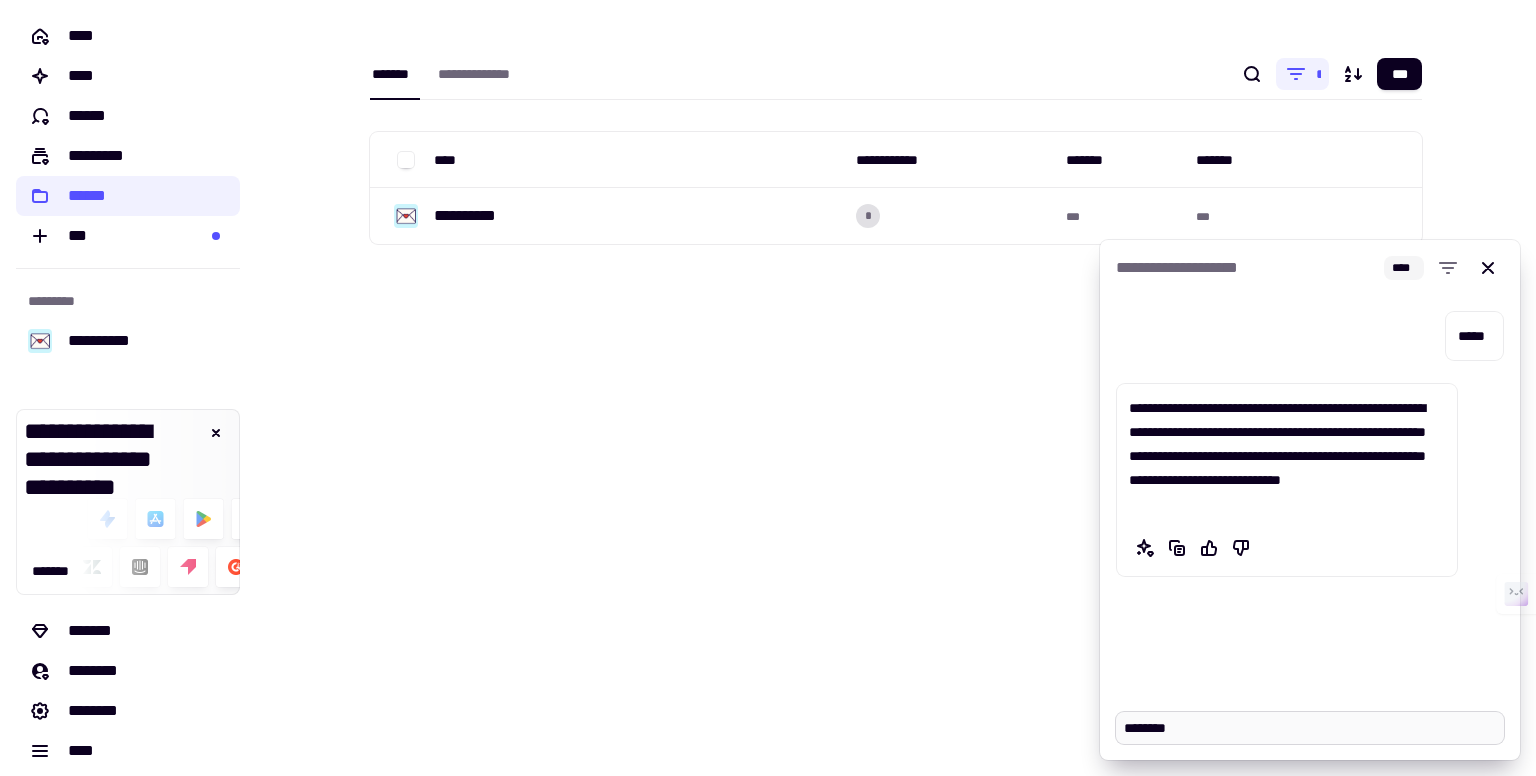 type on "*" 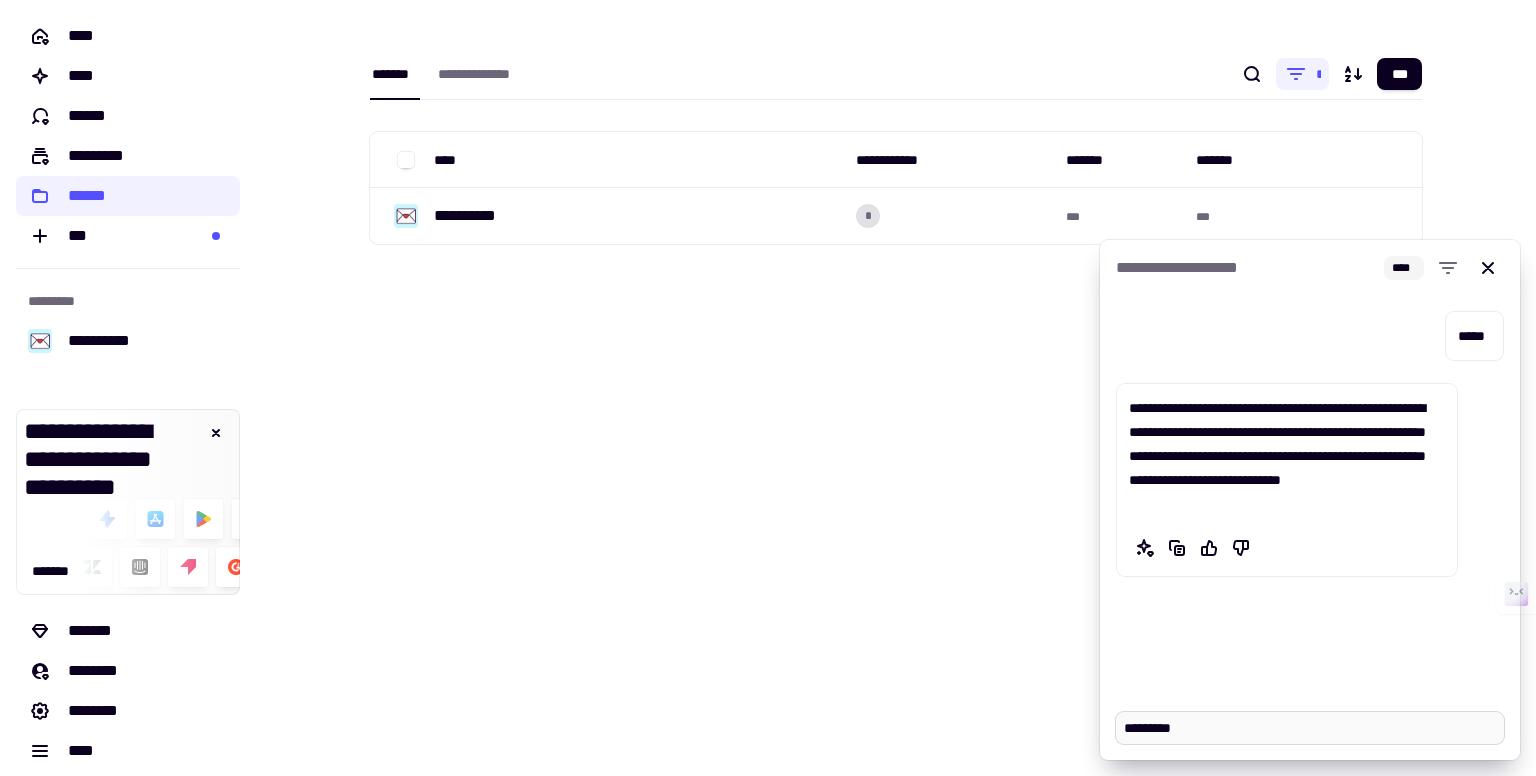 type on "*" 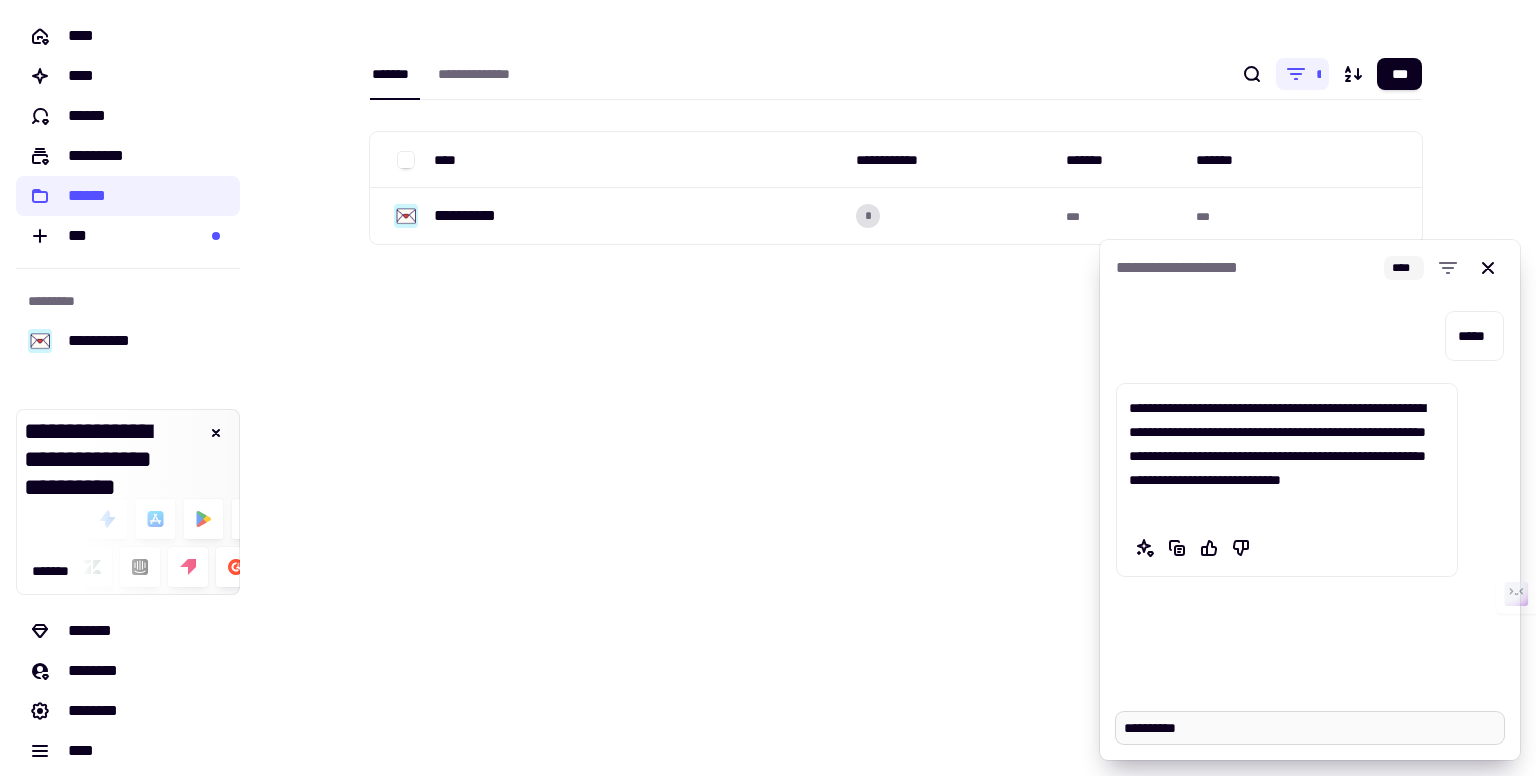 type on "*" 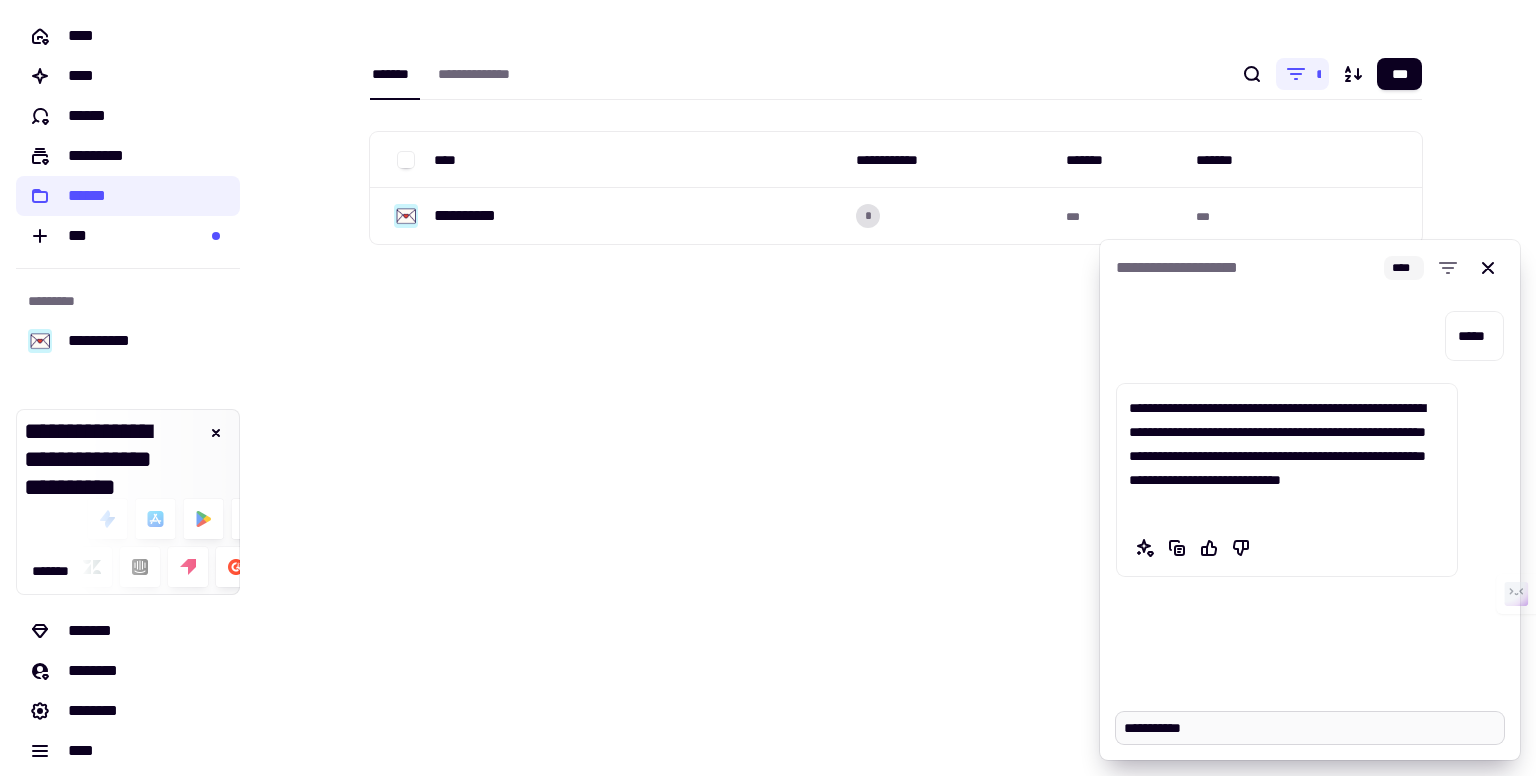 type on "*" 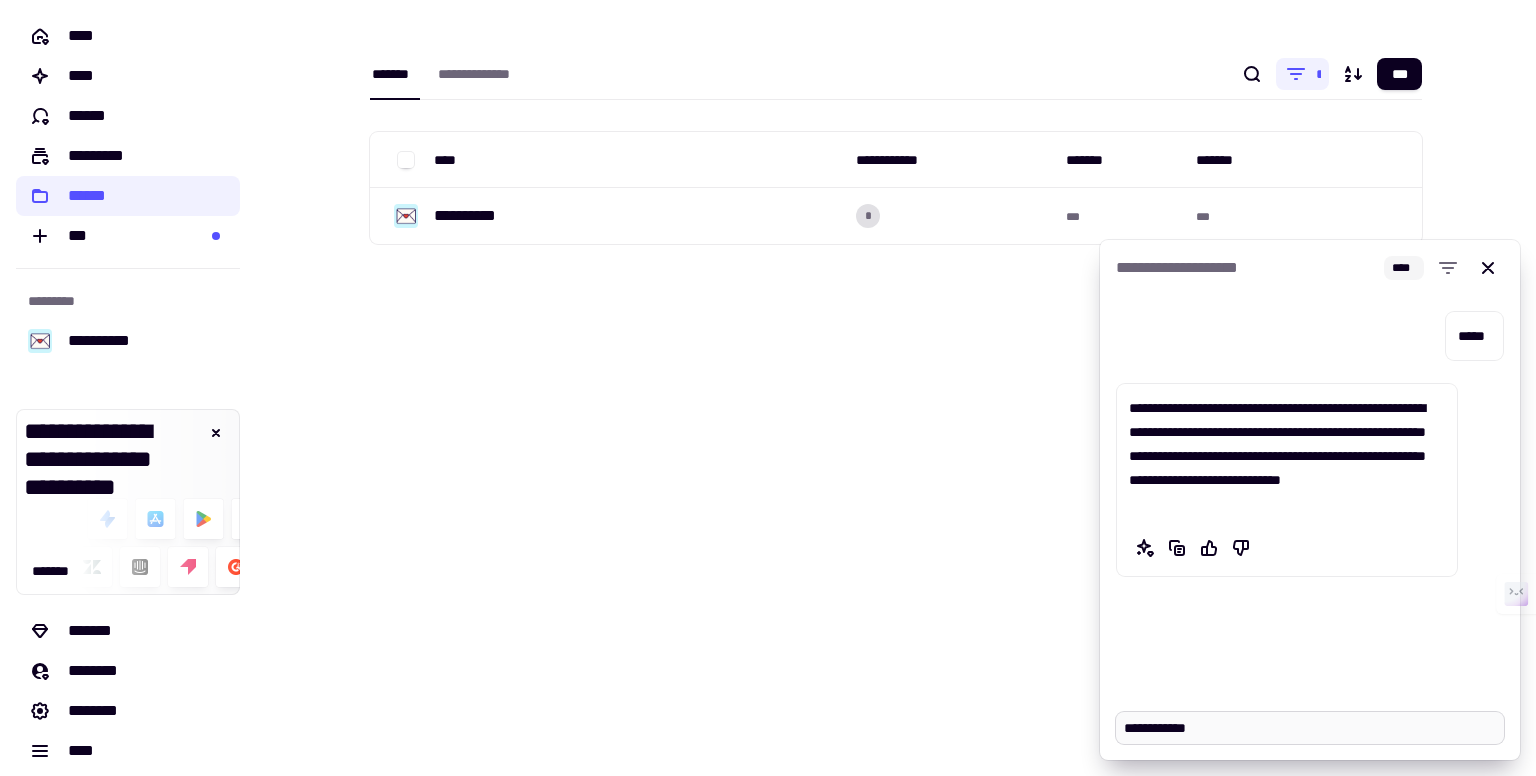type on "*" 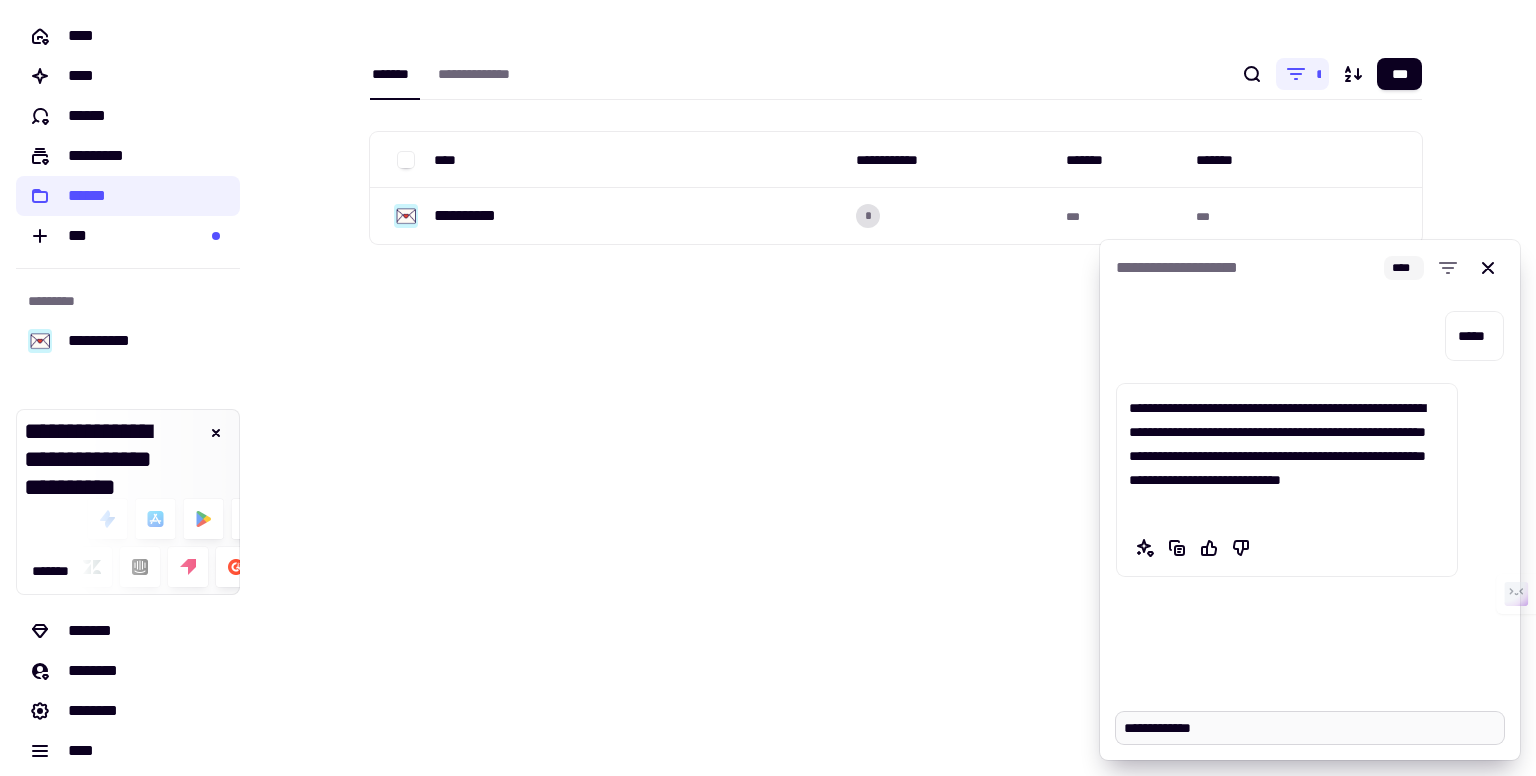 type on "*" 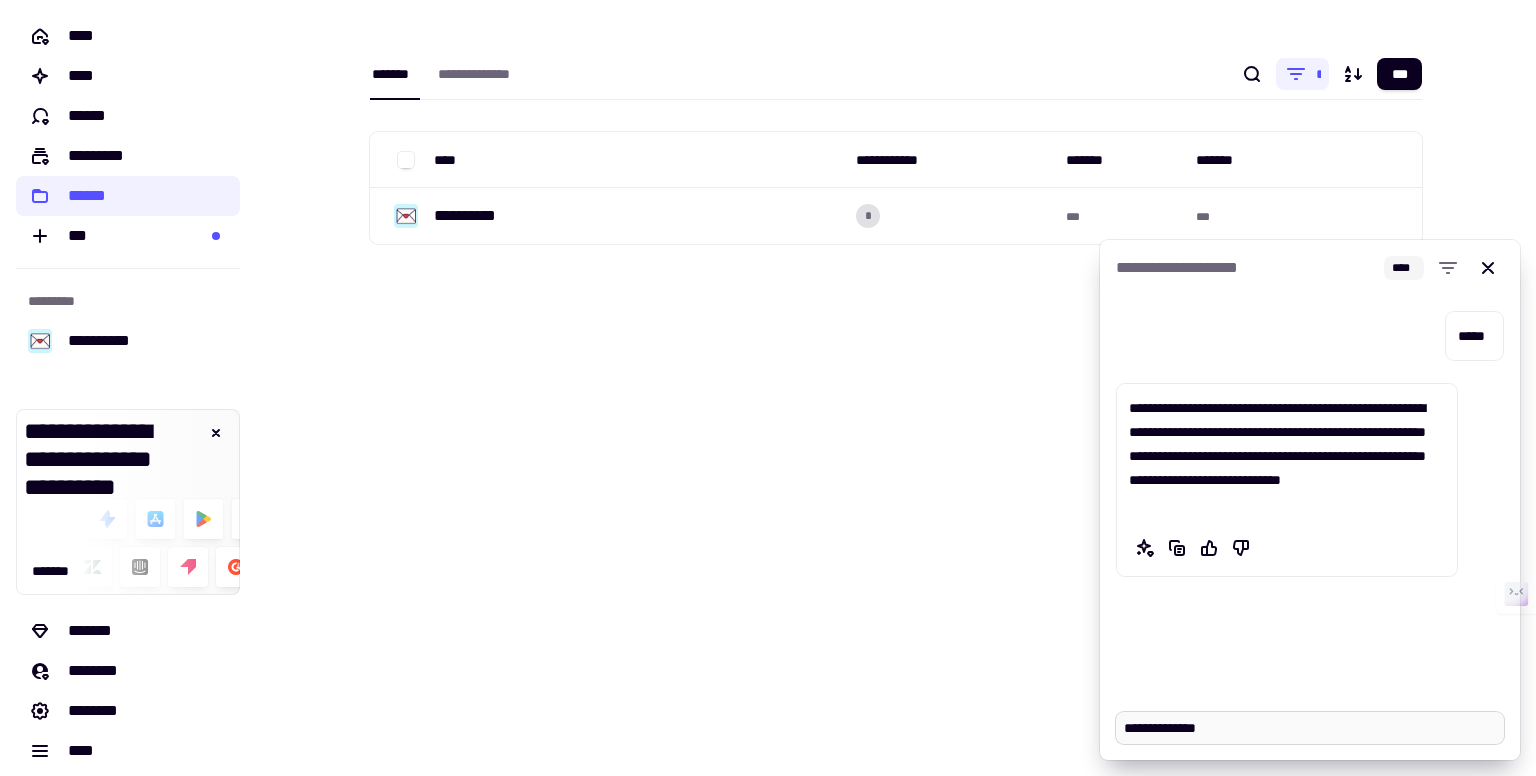 type on "*" 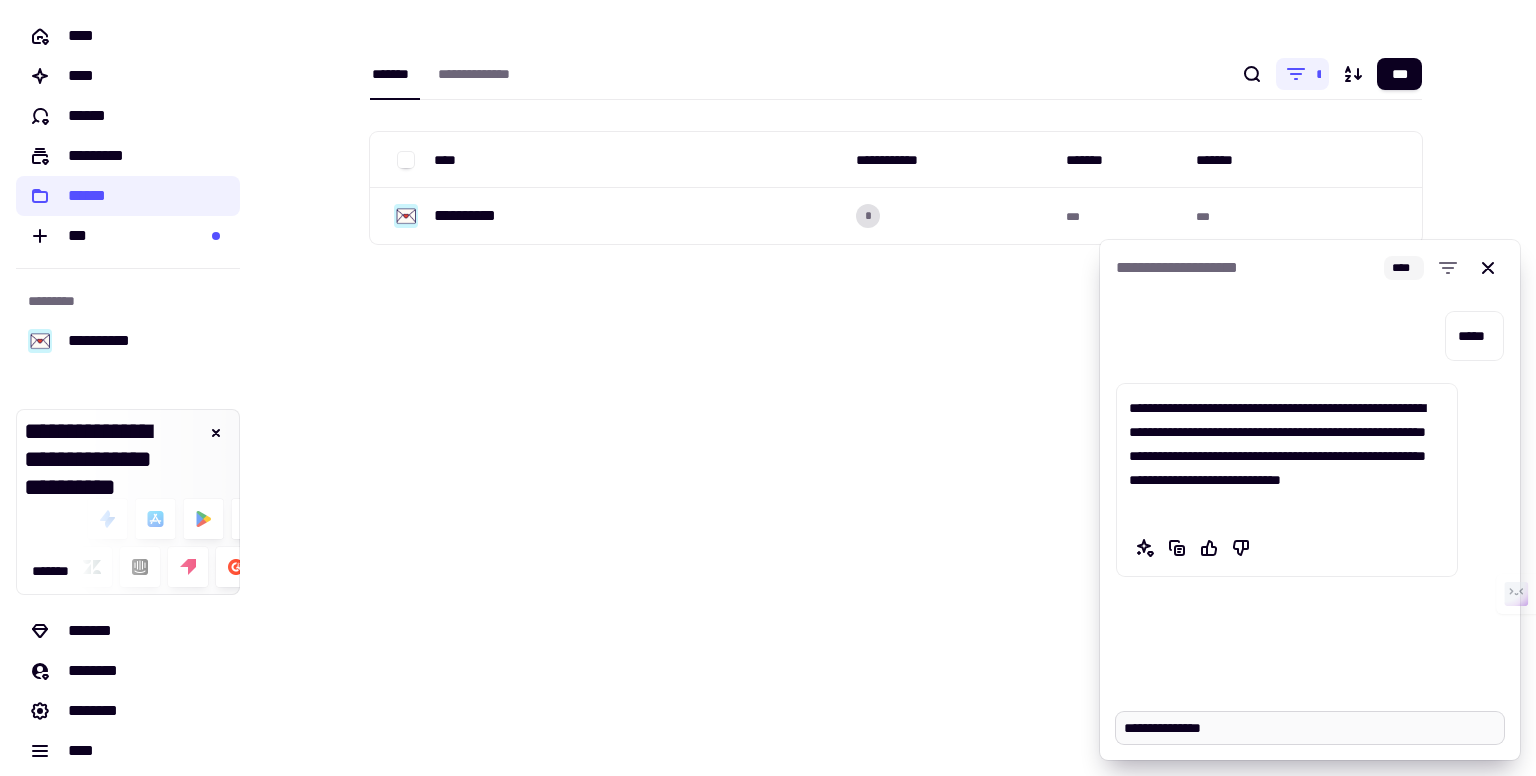 type on "*" 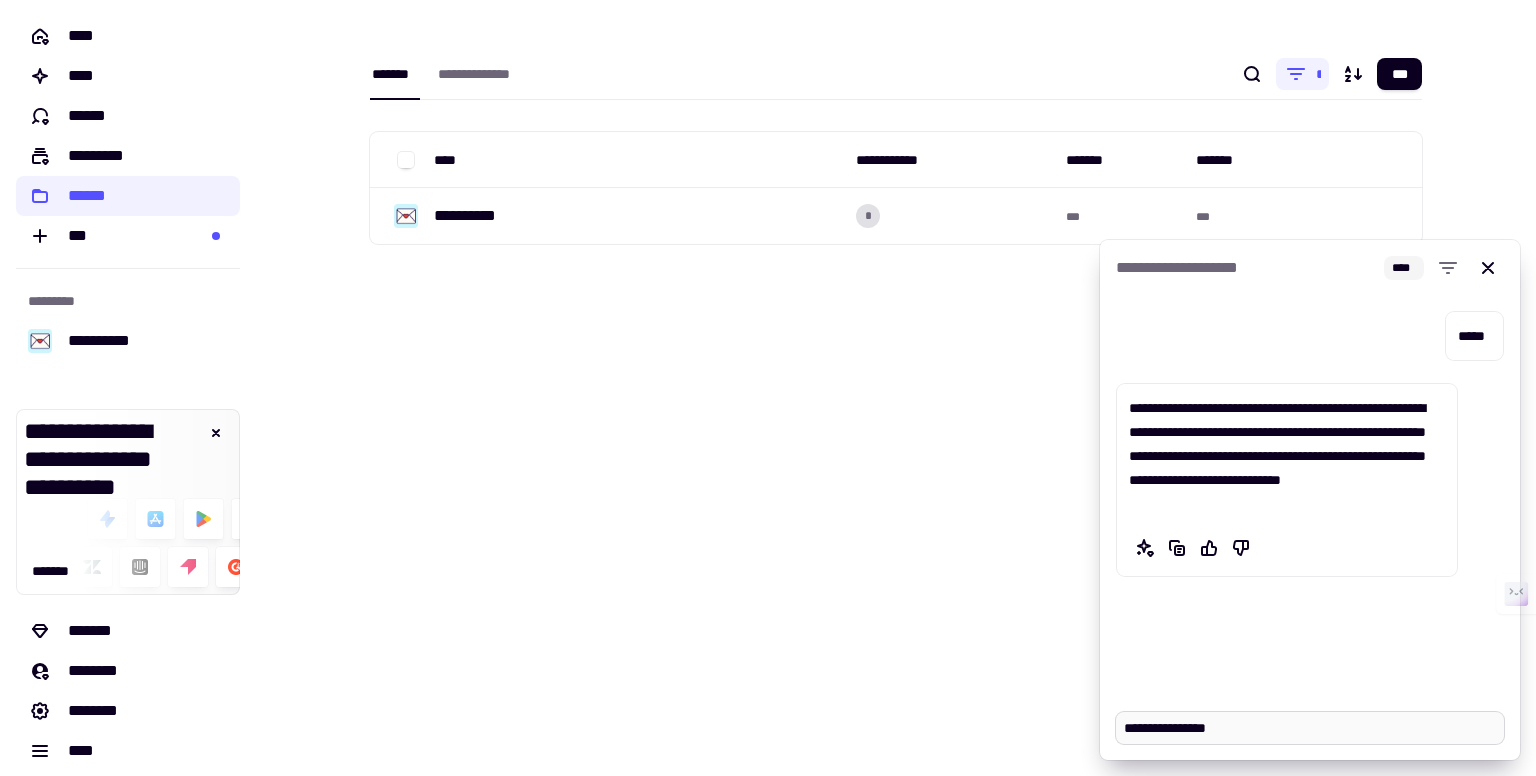 type on "*" 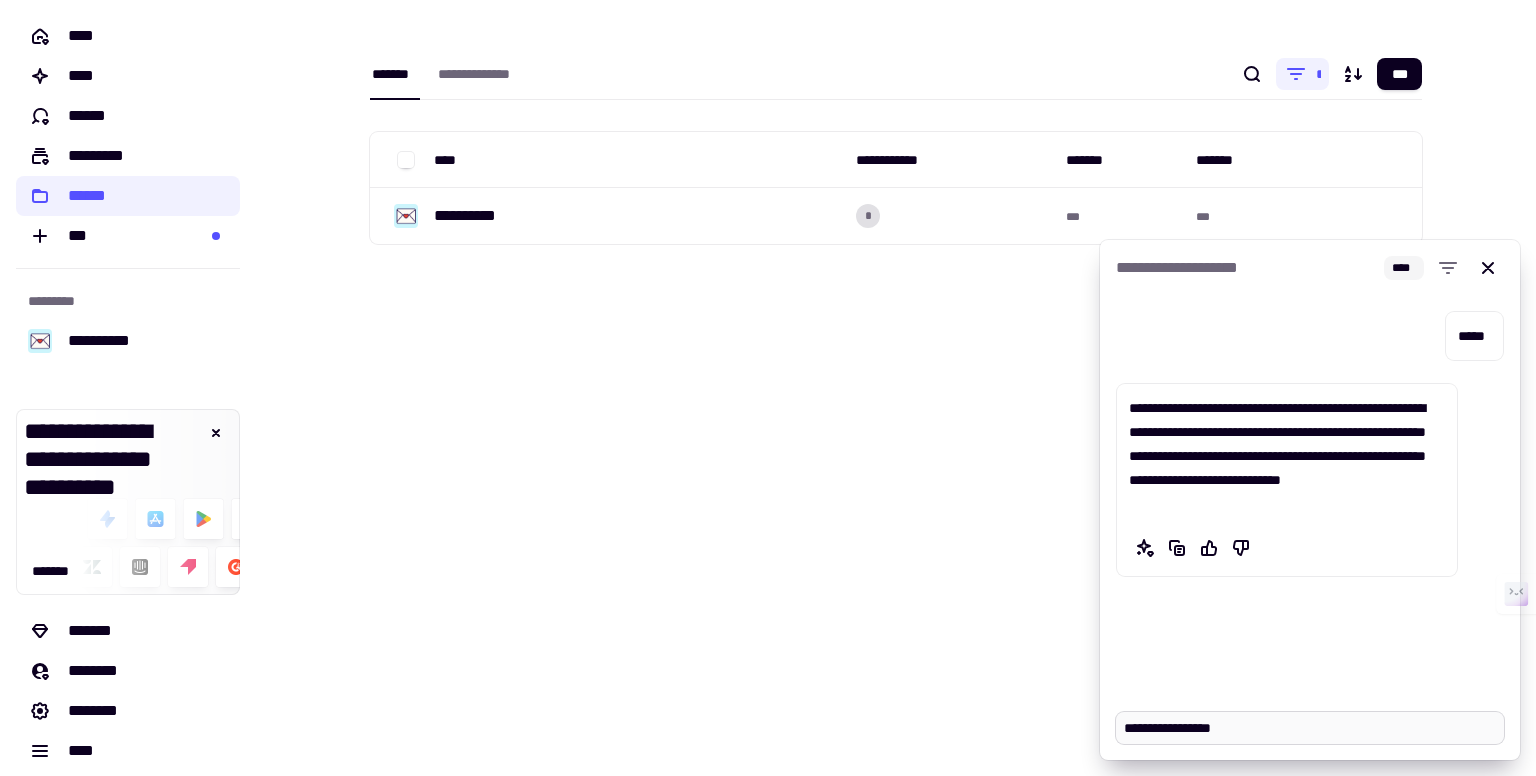 type on "*" 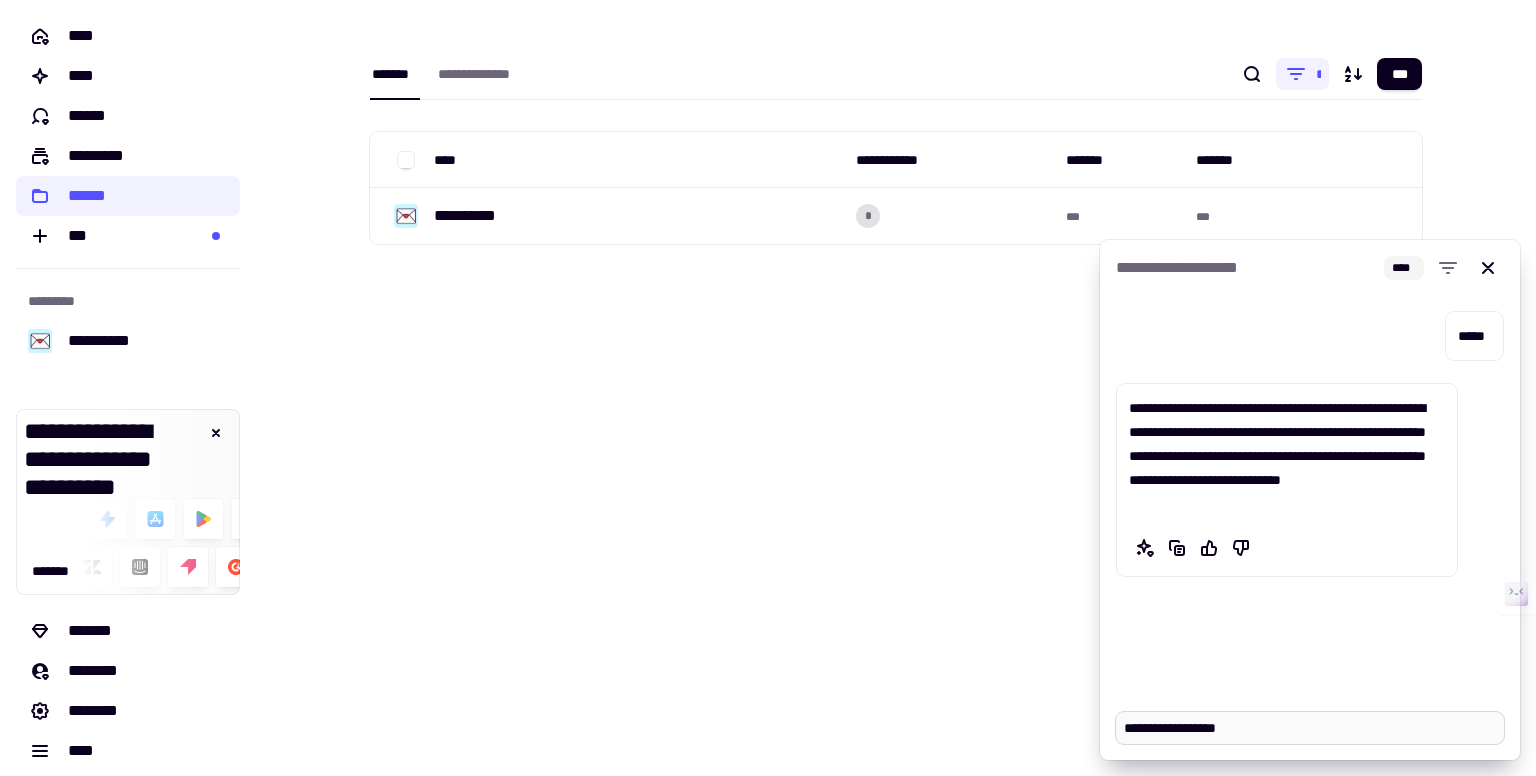 type on "*" 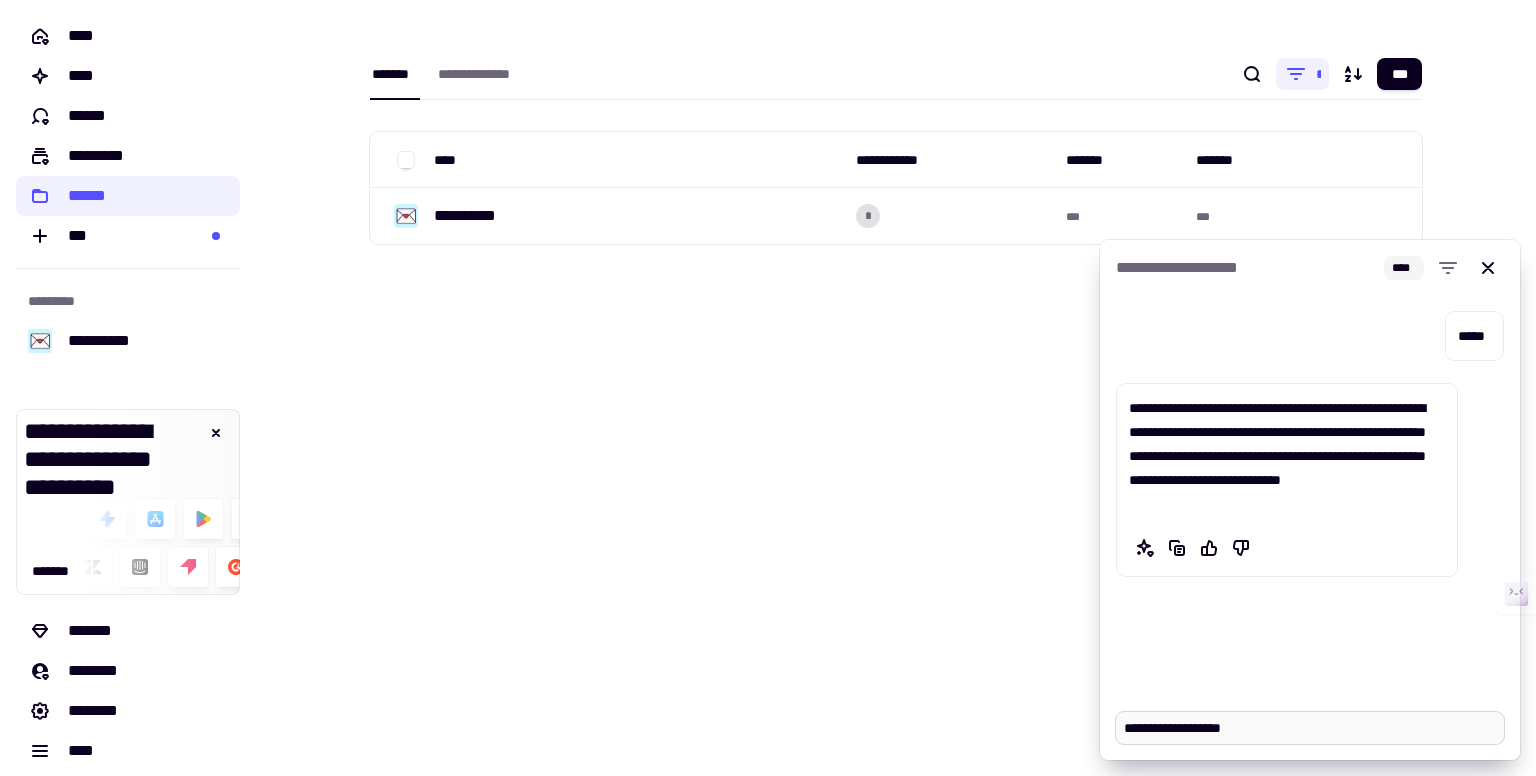 type on "*" 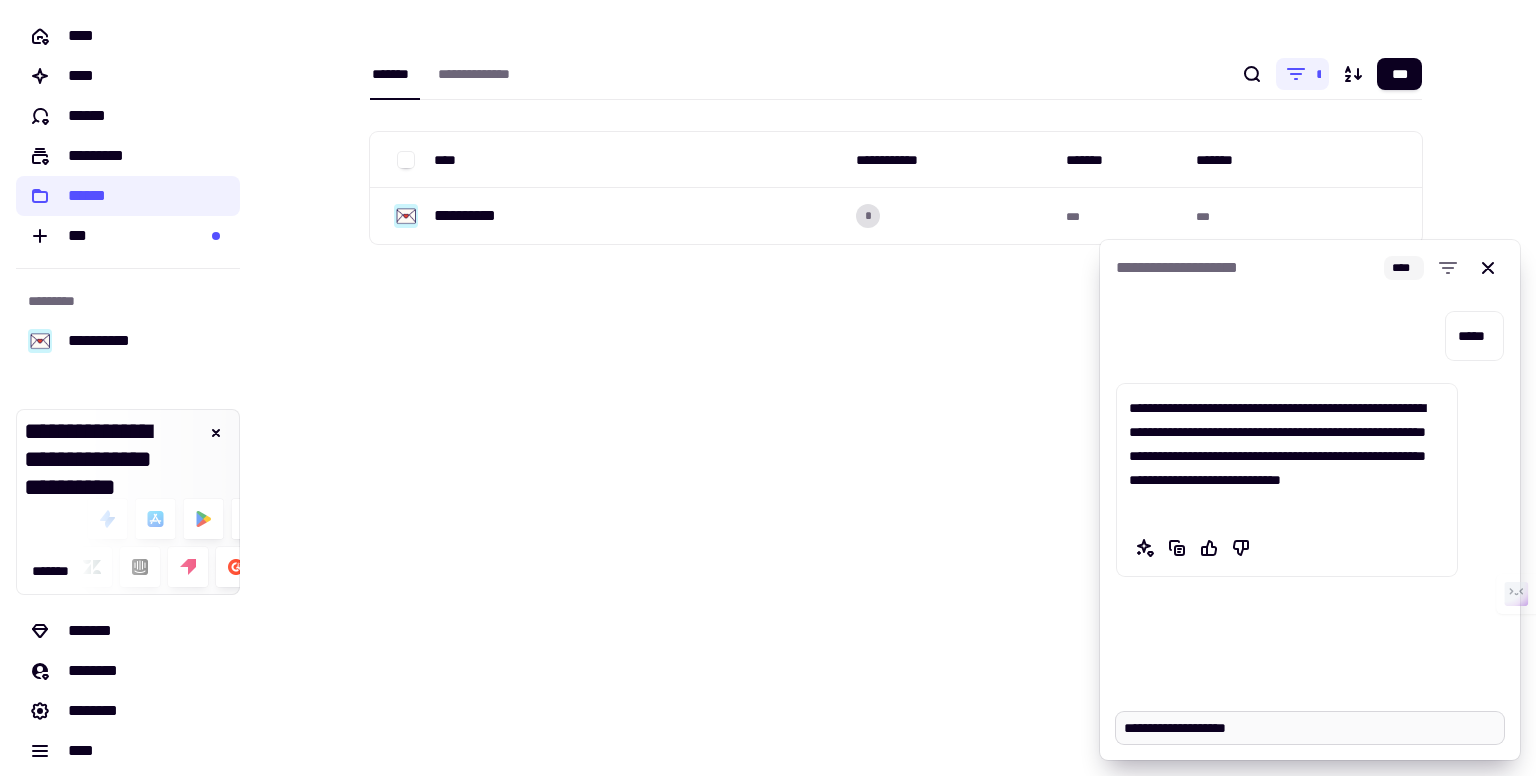 type on "*" 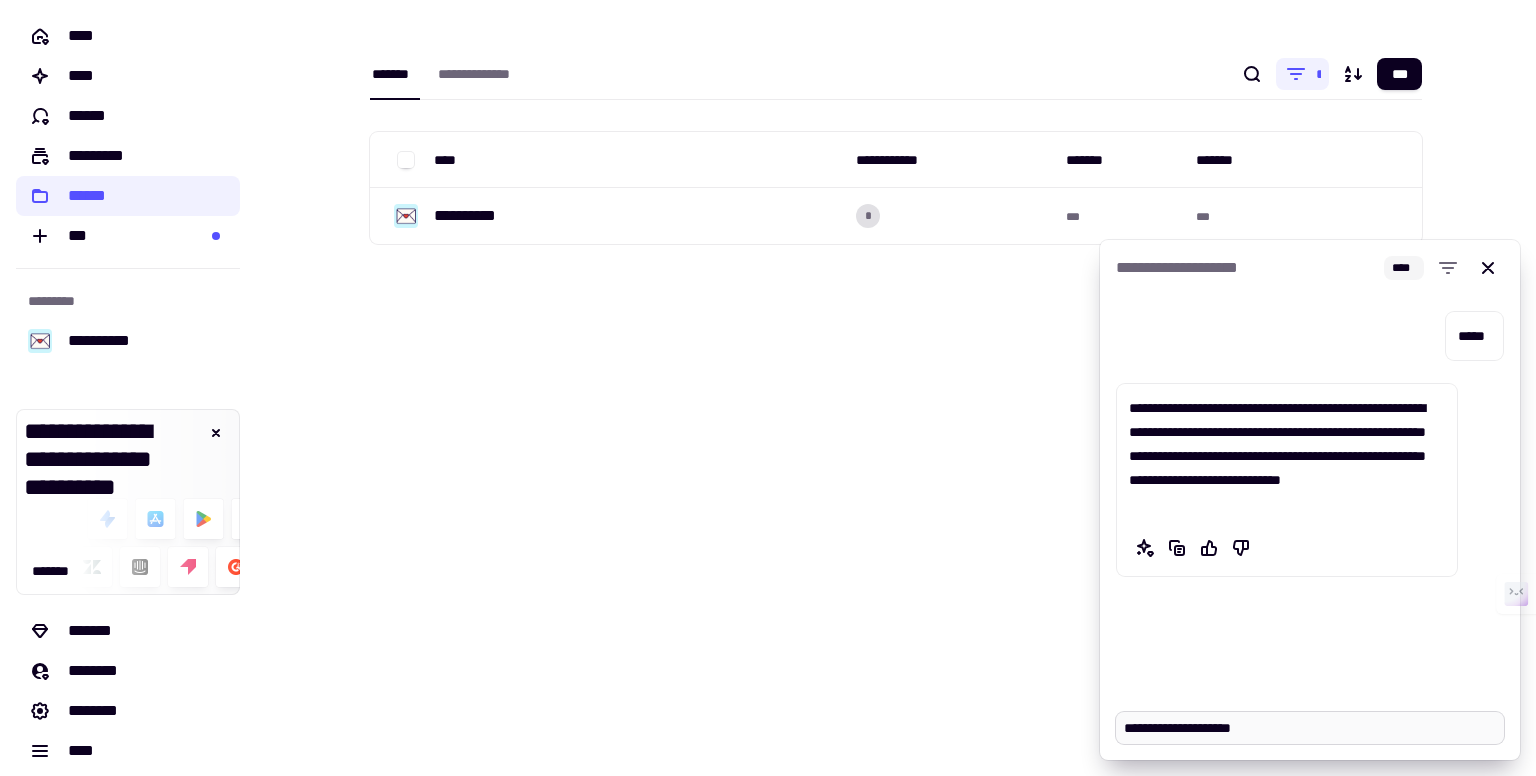 type on "*" 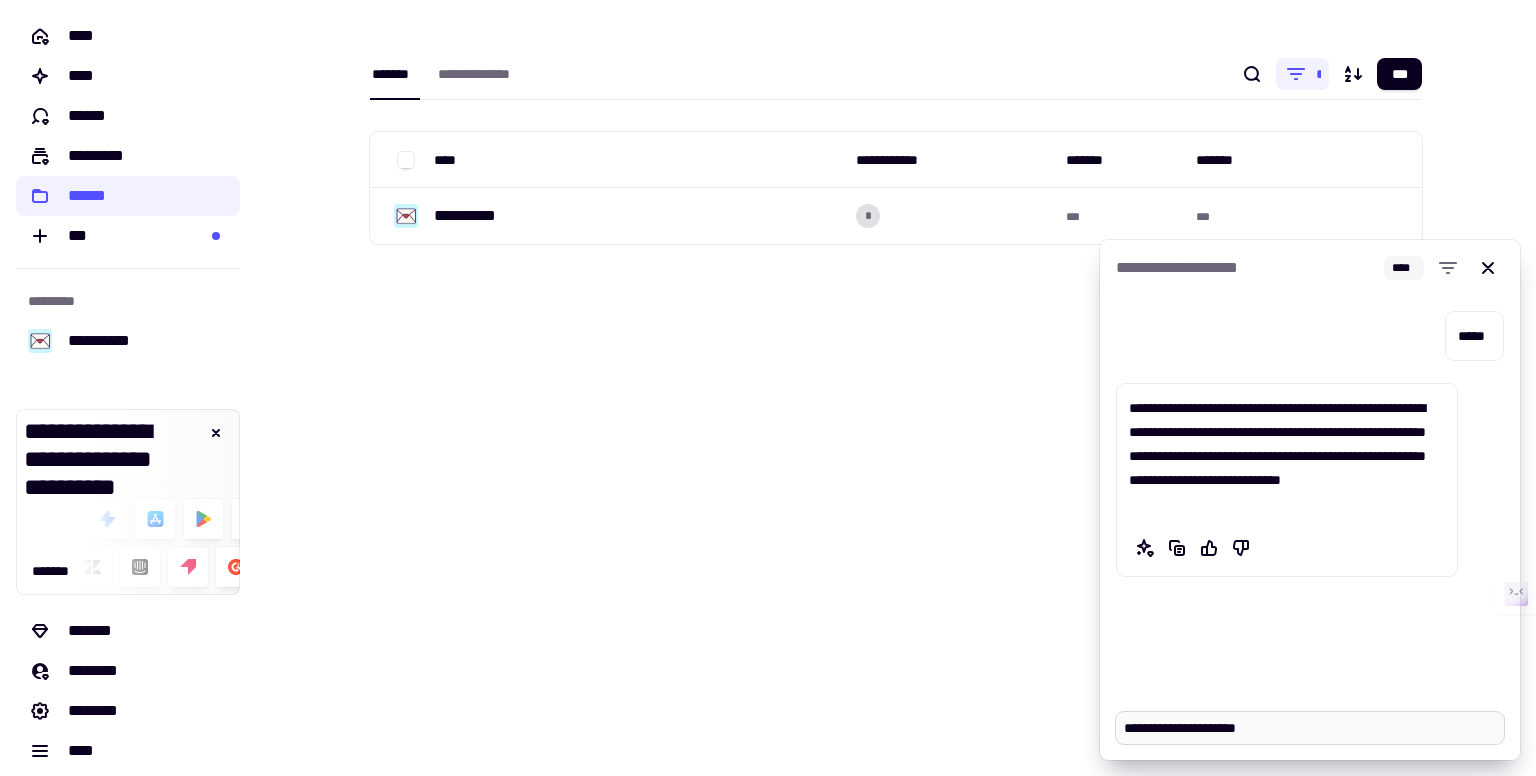 type on "*" 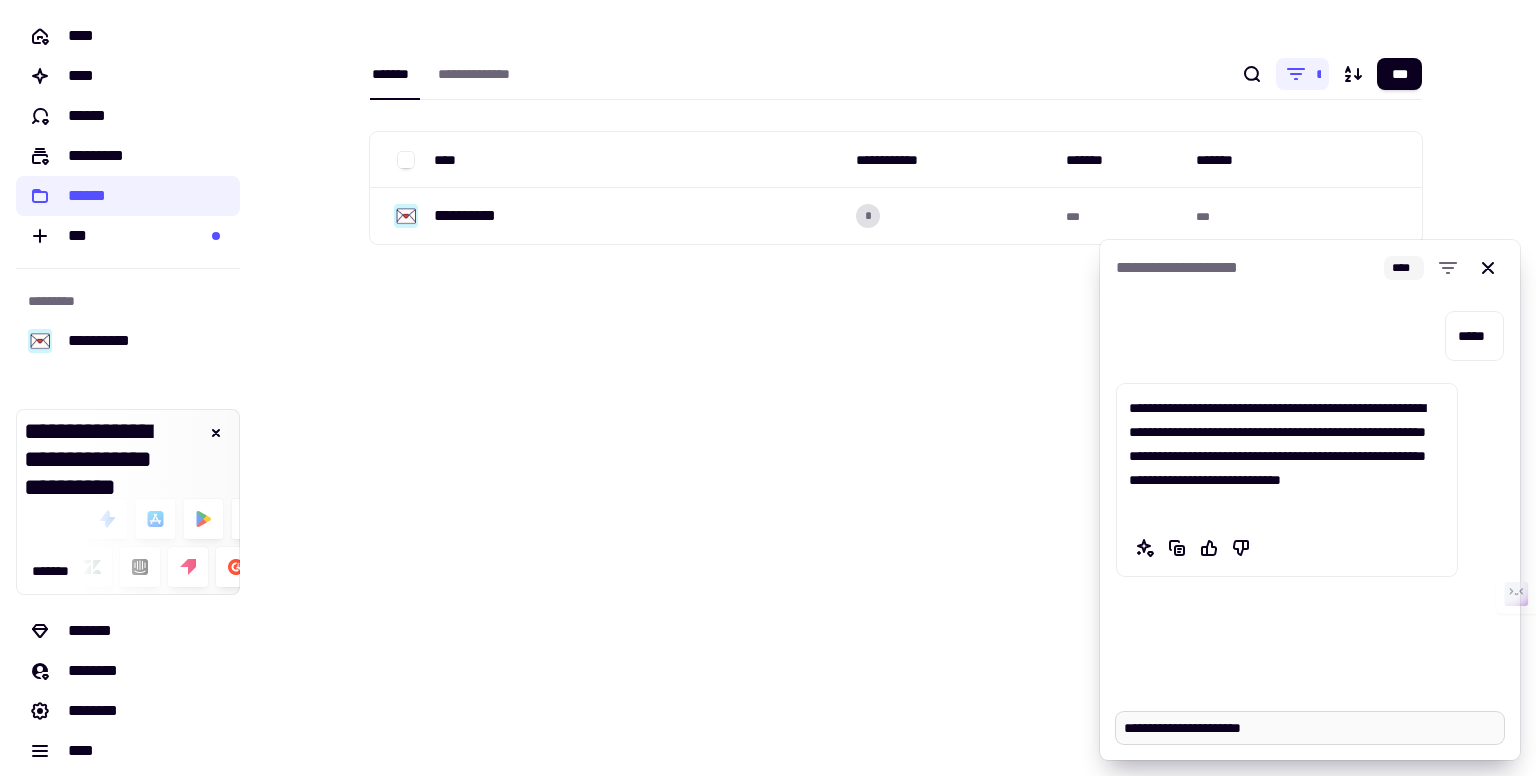 type on "*" 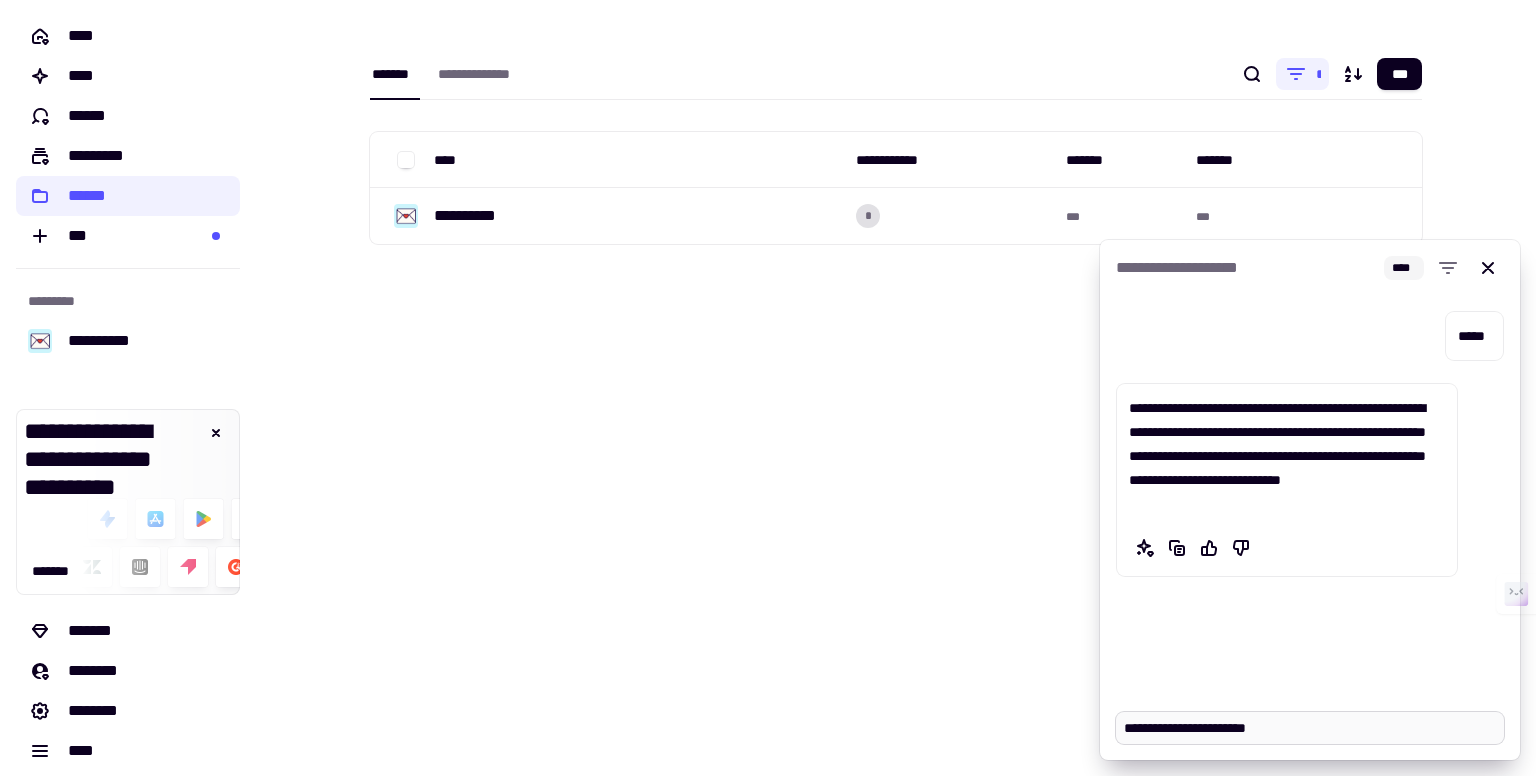 type on "*" 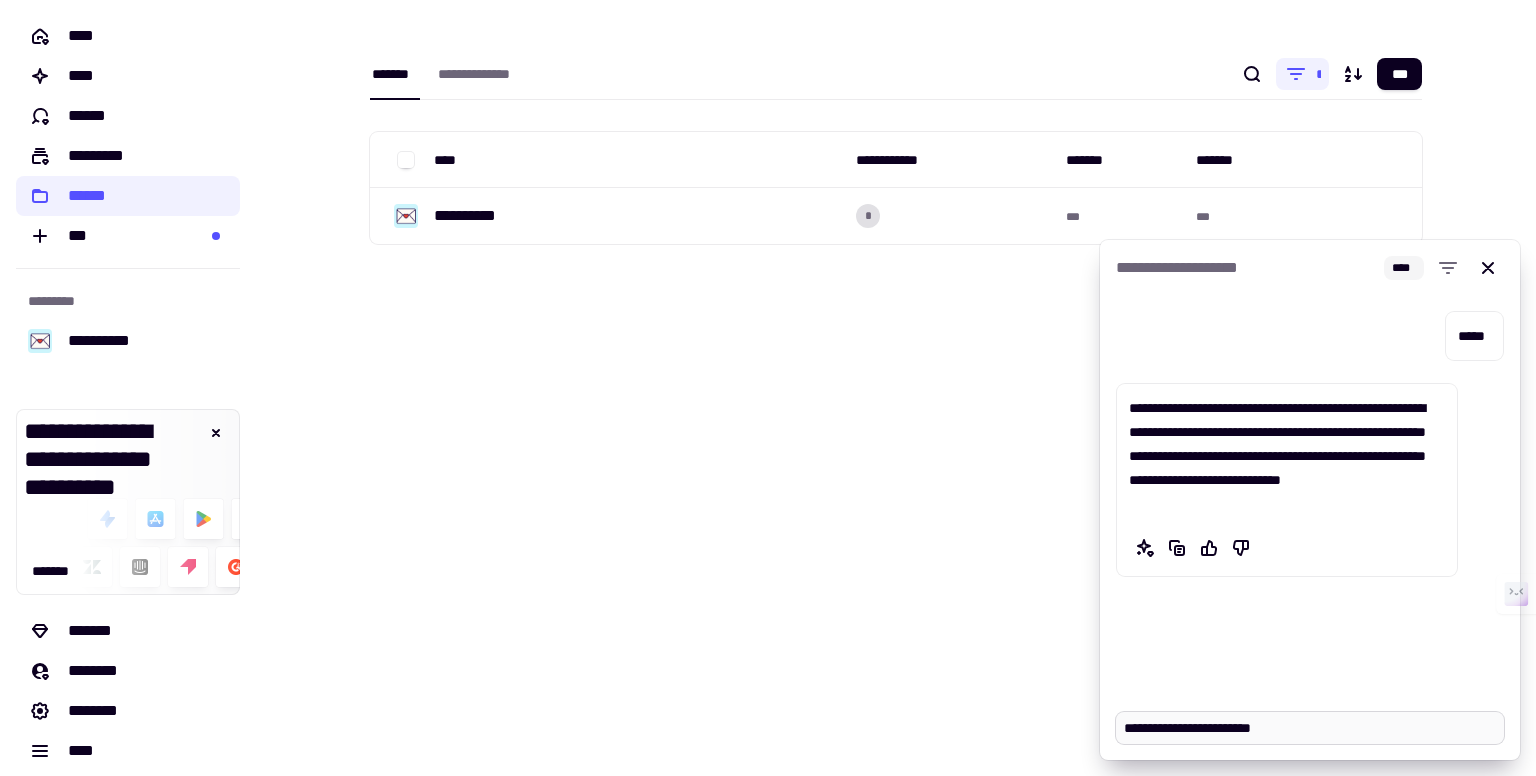 type on "*" 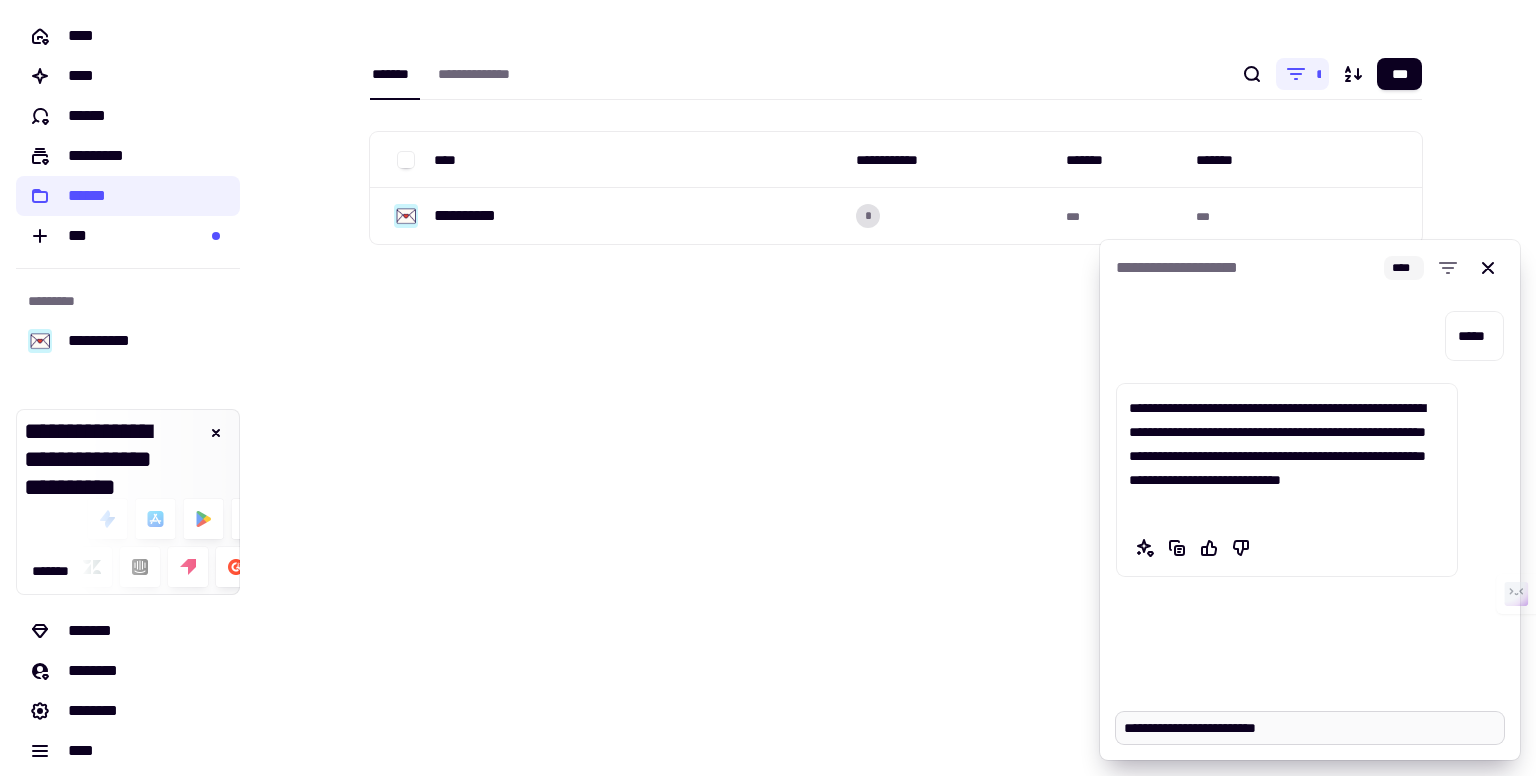 type on "*" 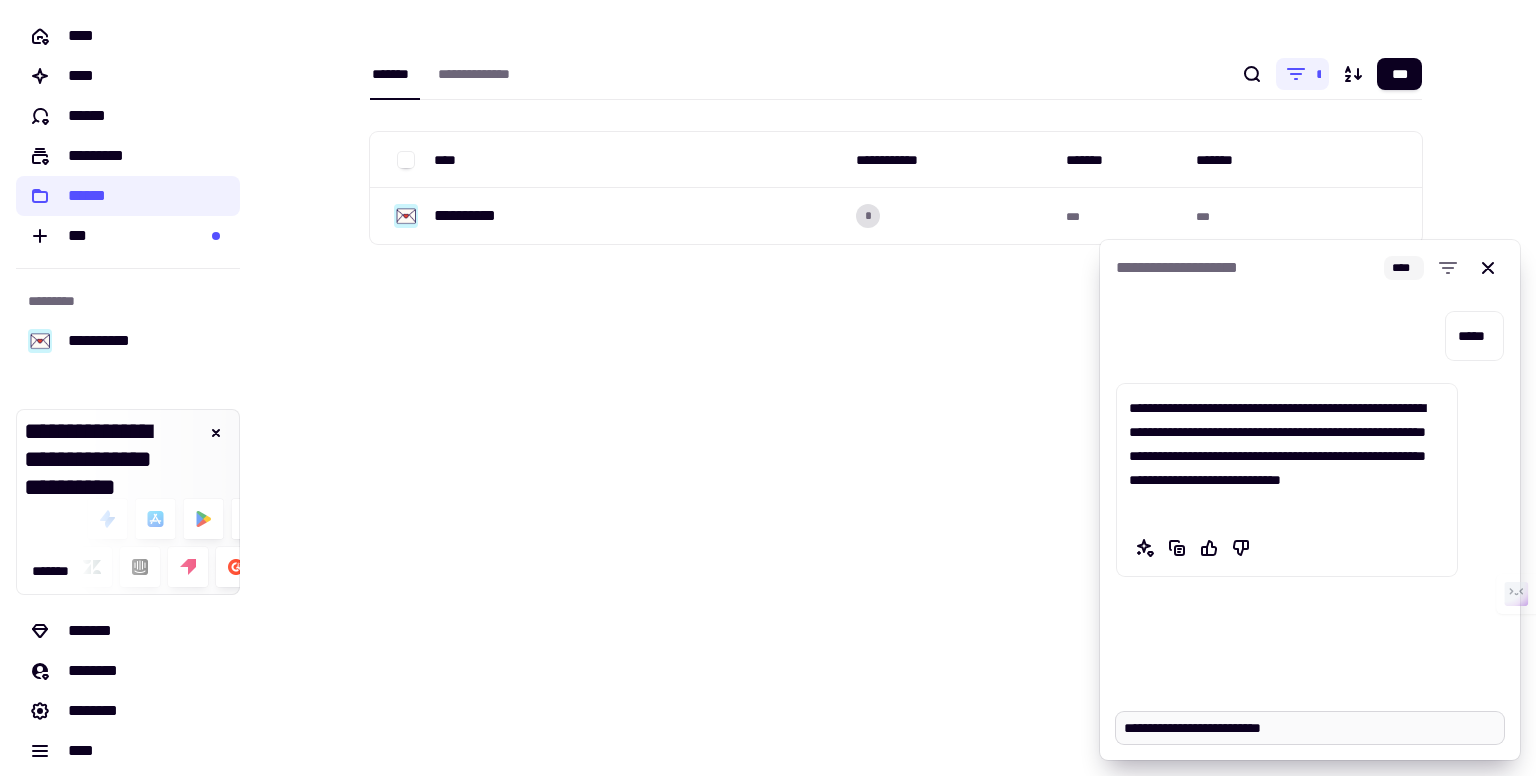 type on "*" 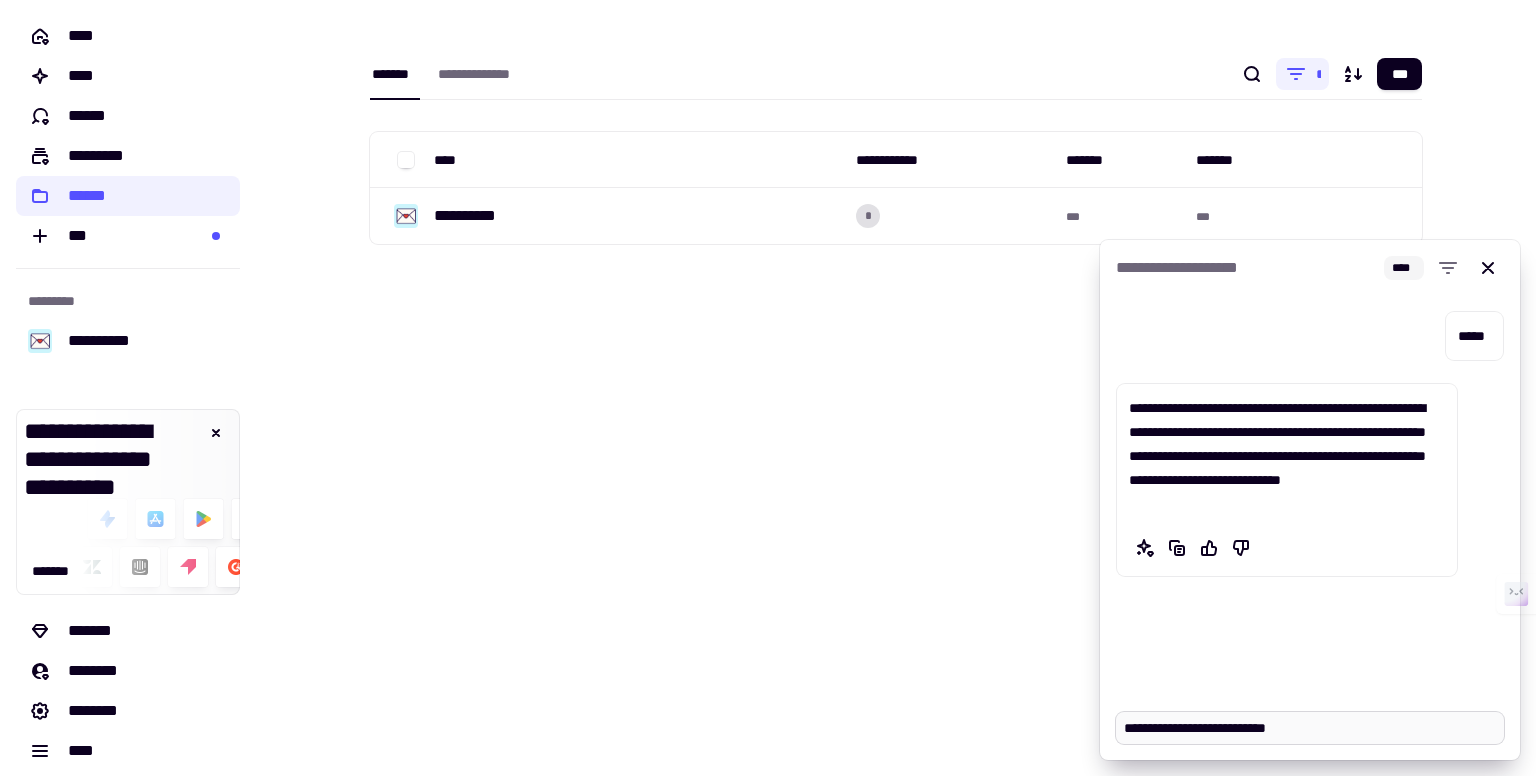 type on "*" 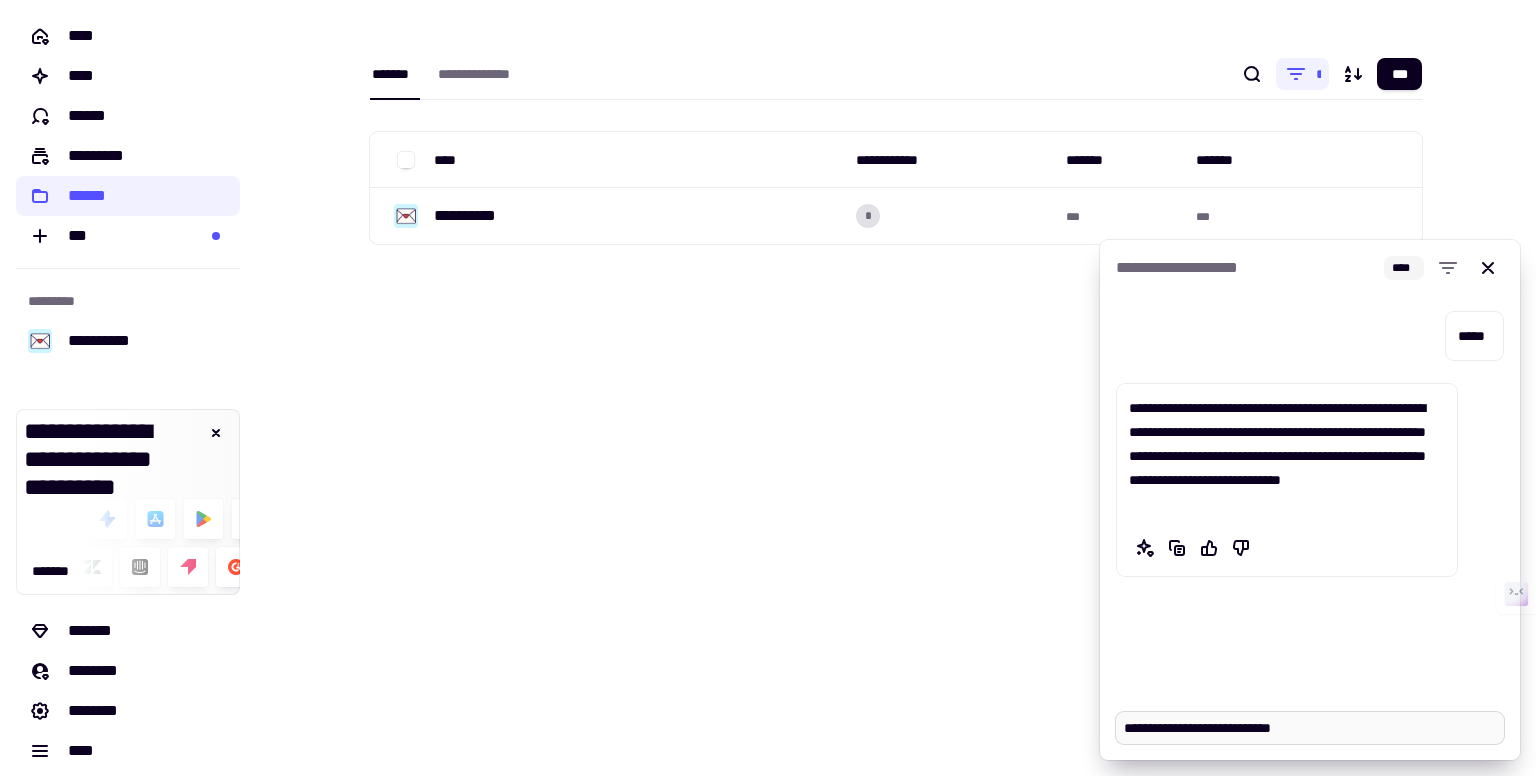 type on "*" 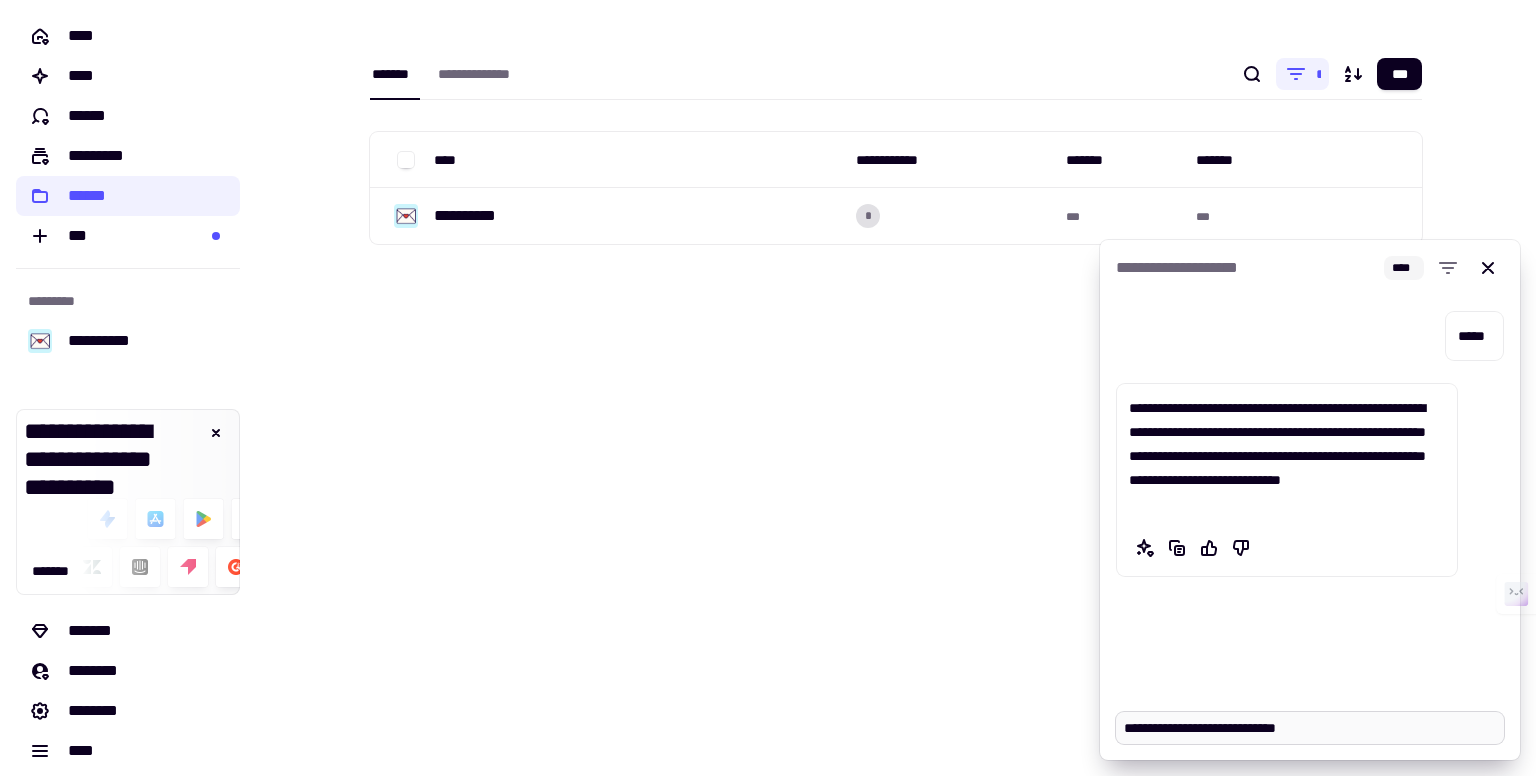 type on "*" 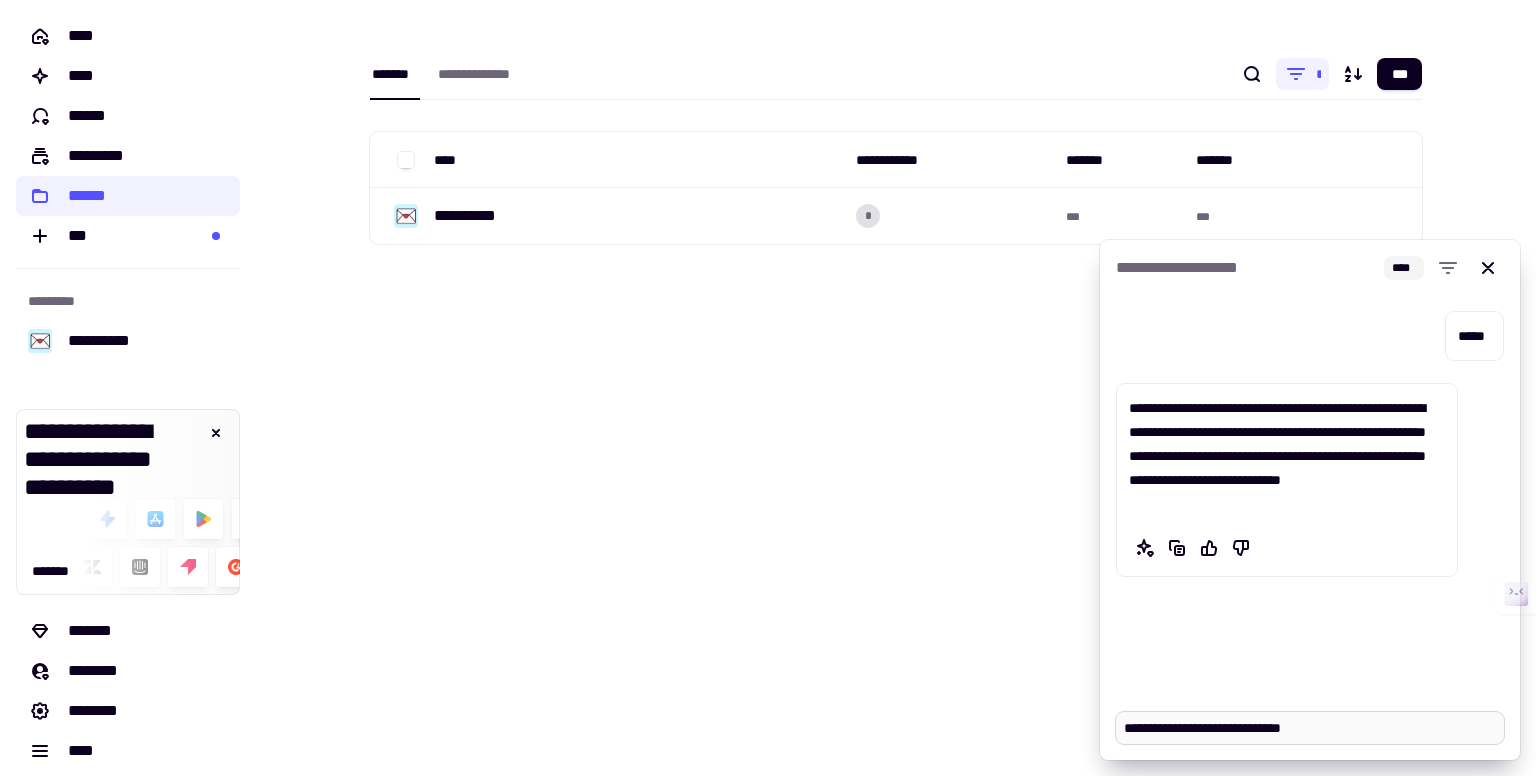 type on "*" 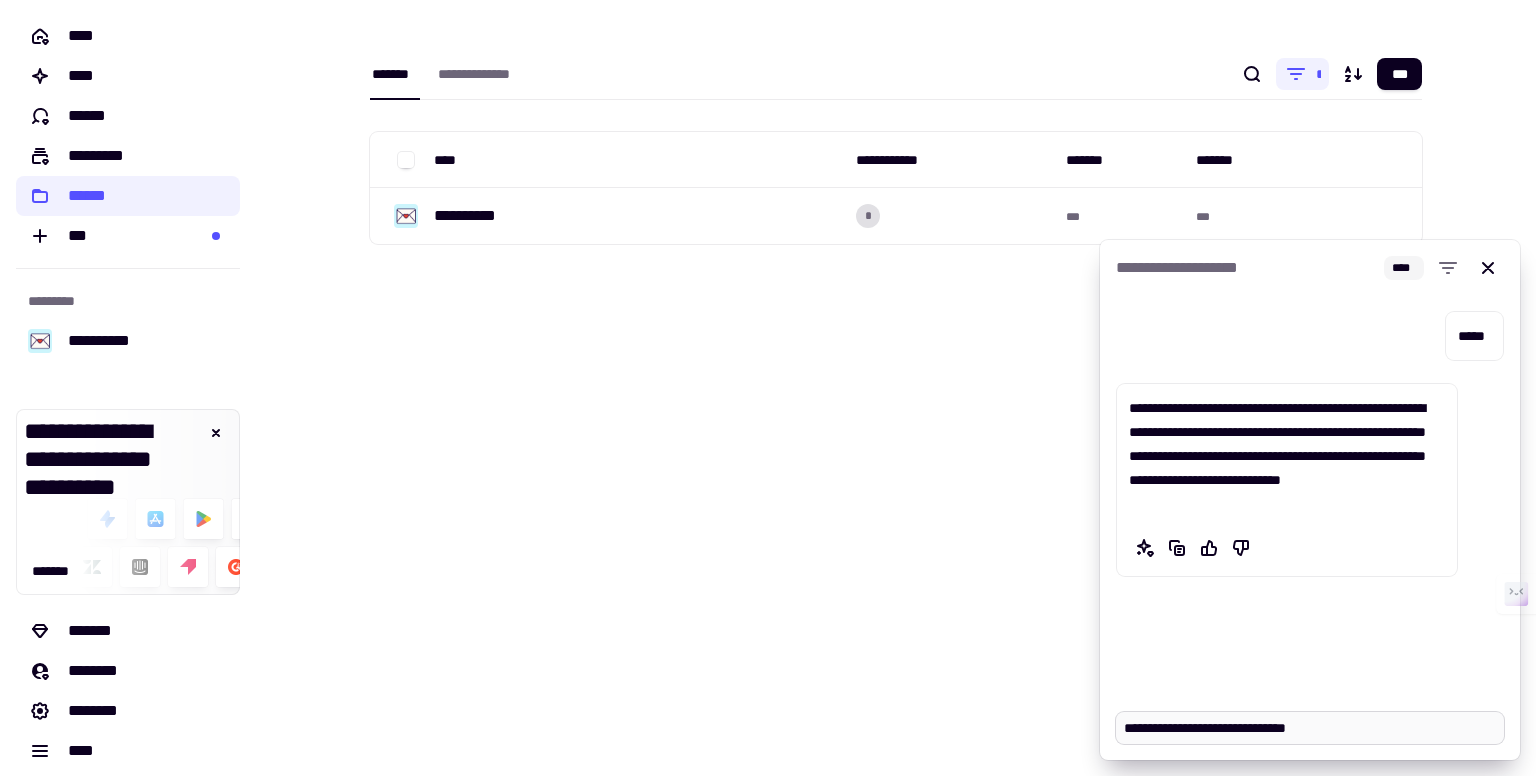 type on "*" 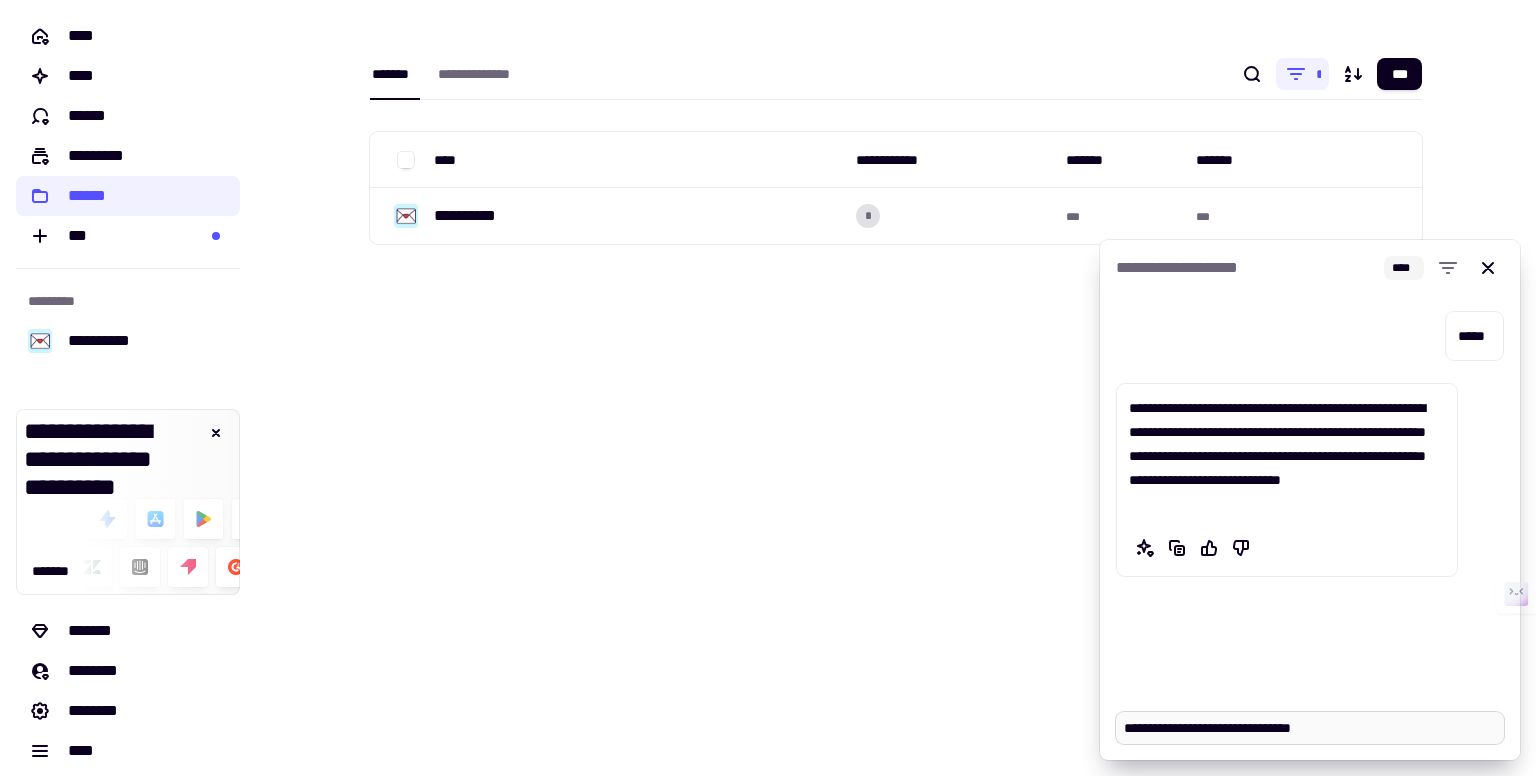 type on "*" 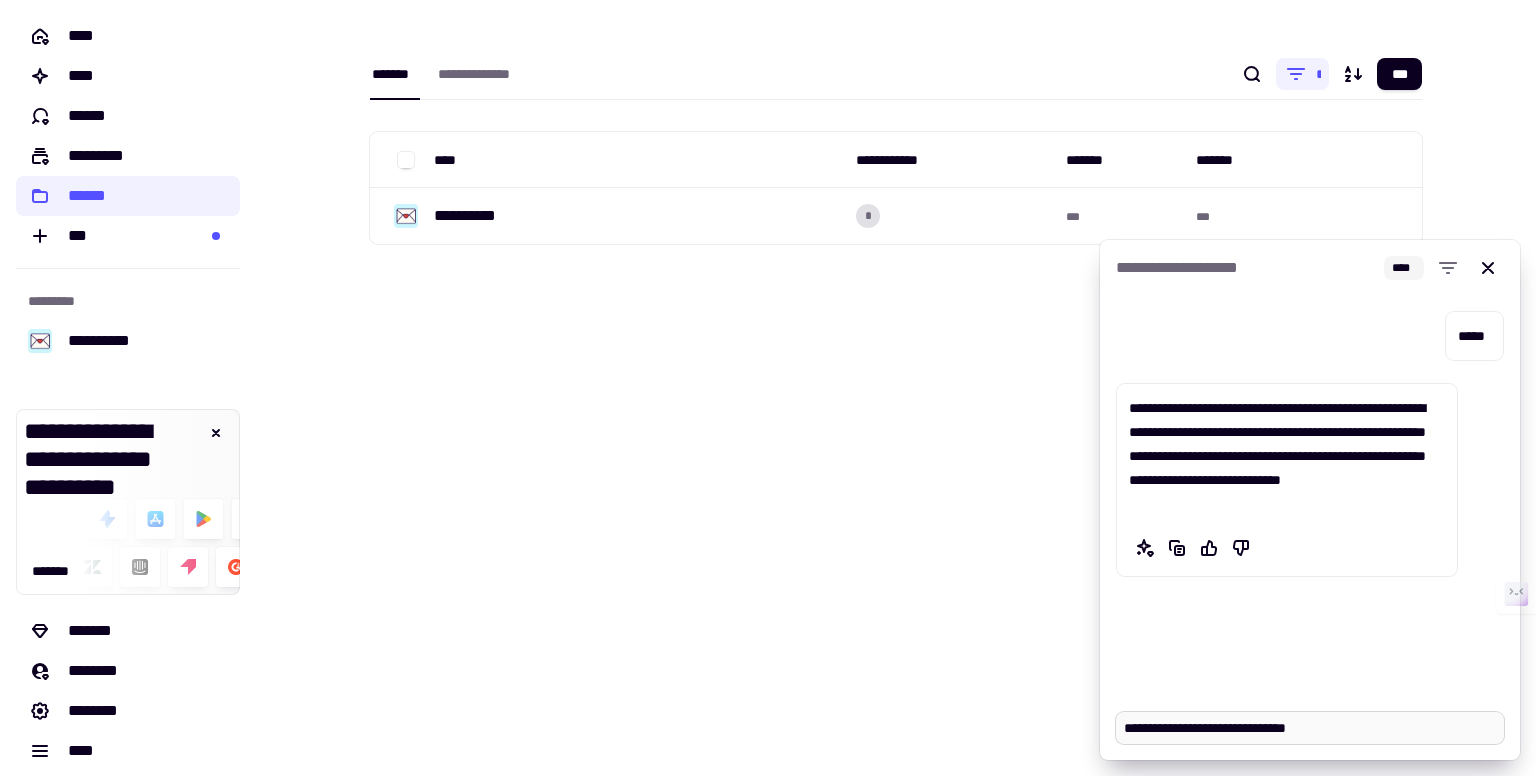 type on "*" 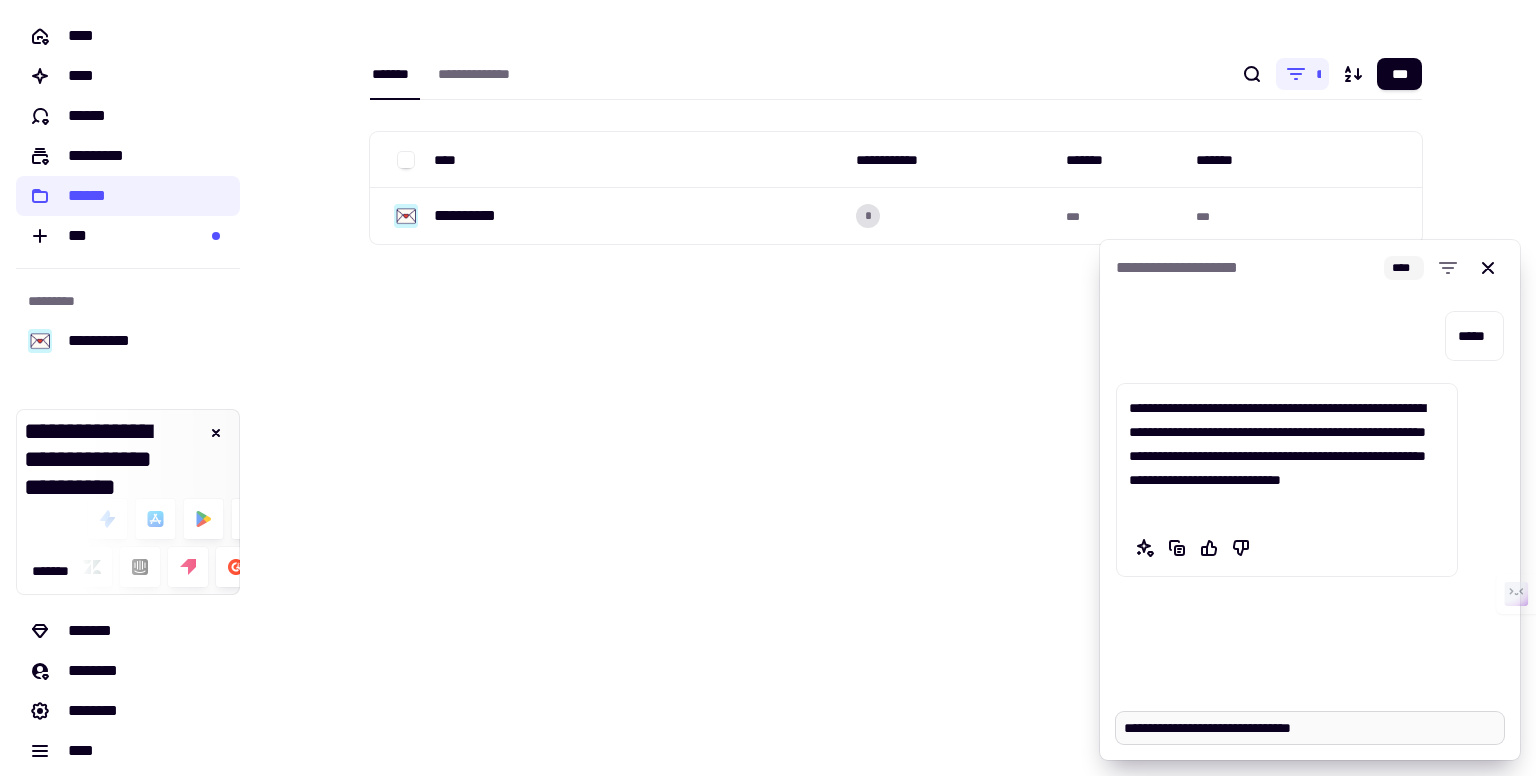 type on "*" 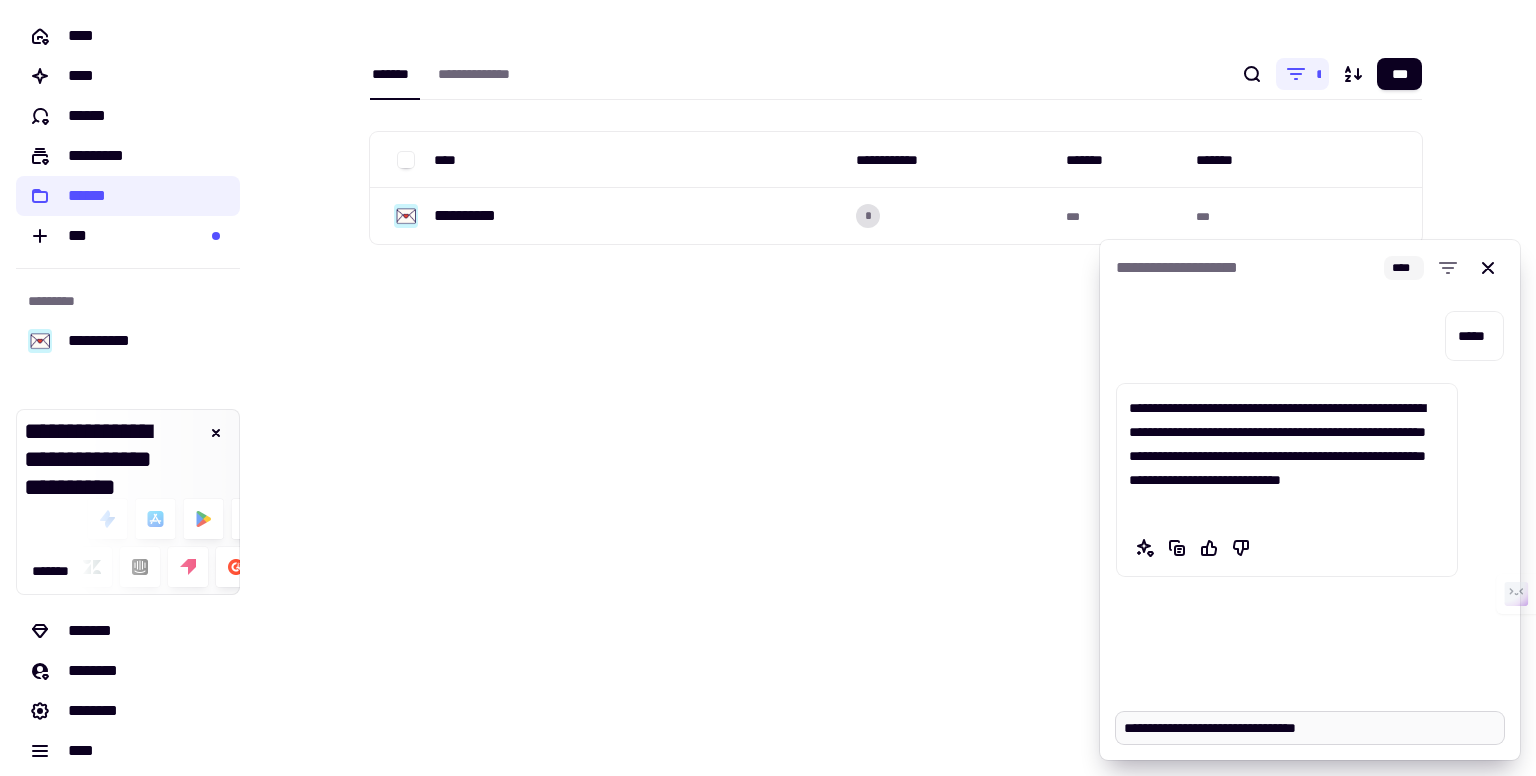 type on "*" 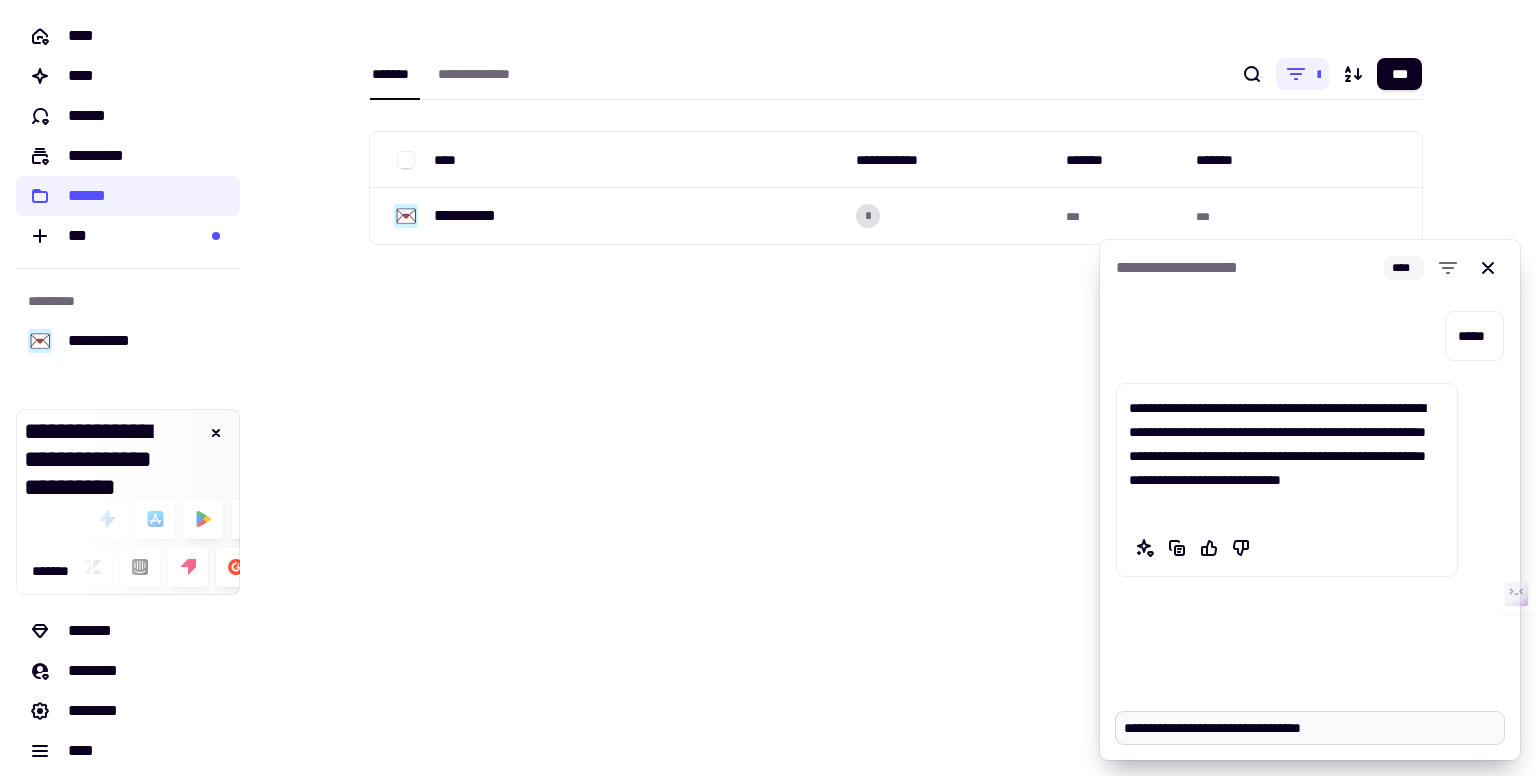 type on "*" 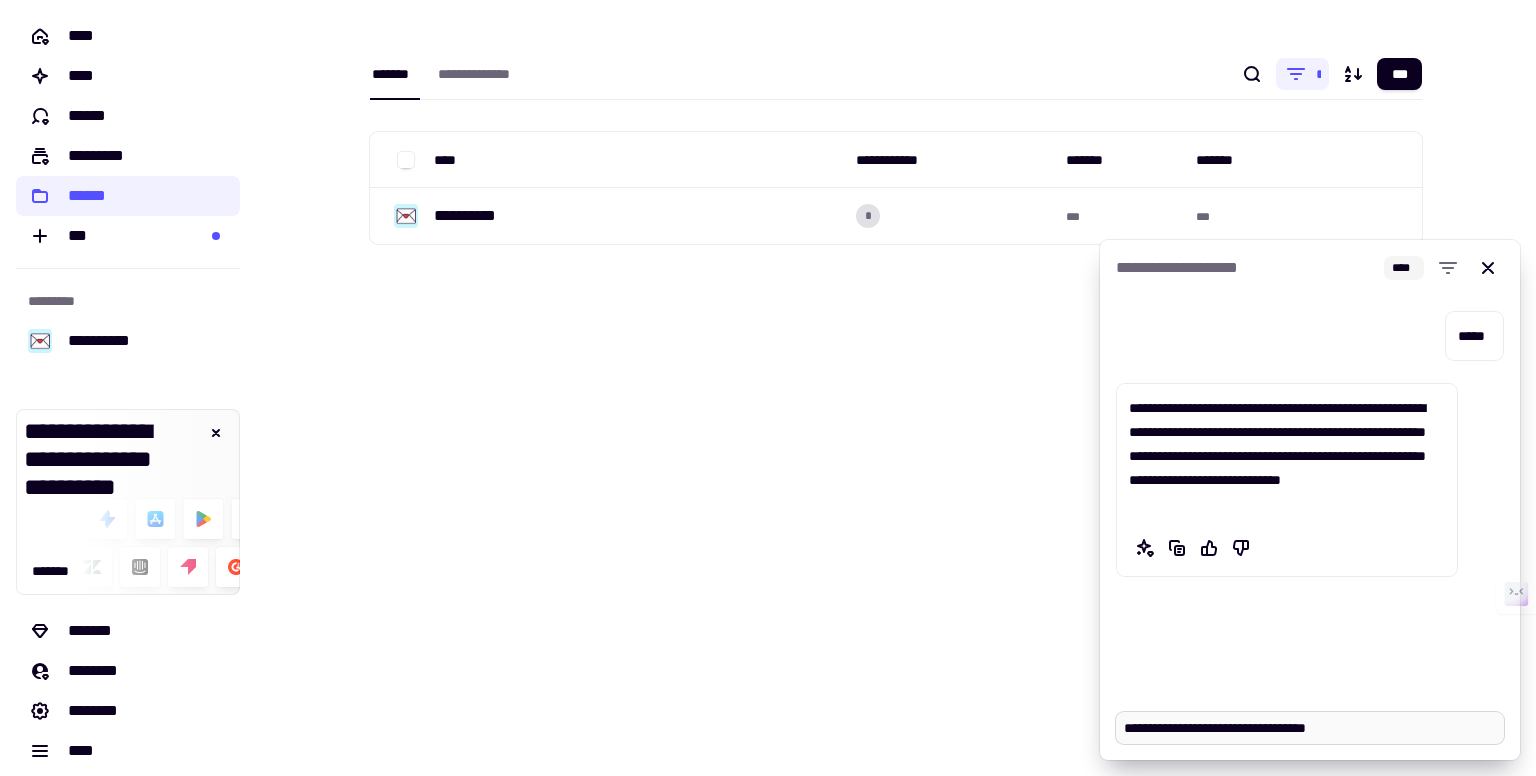 type on "*" 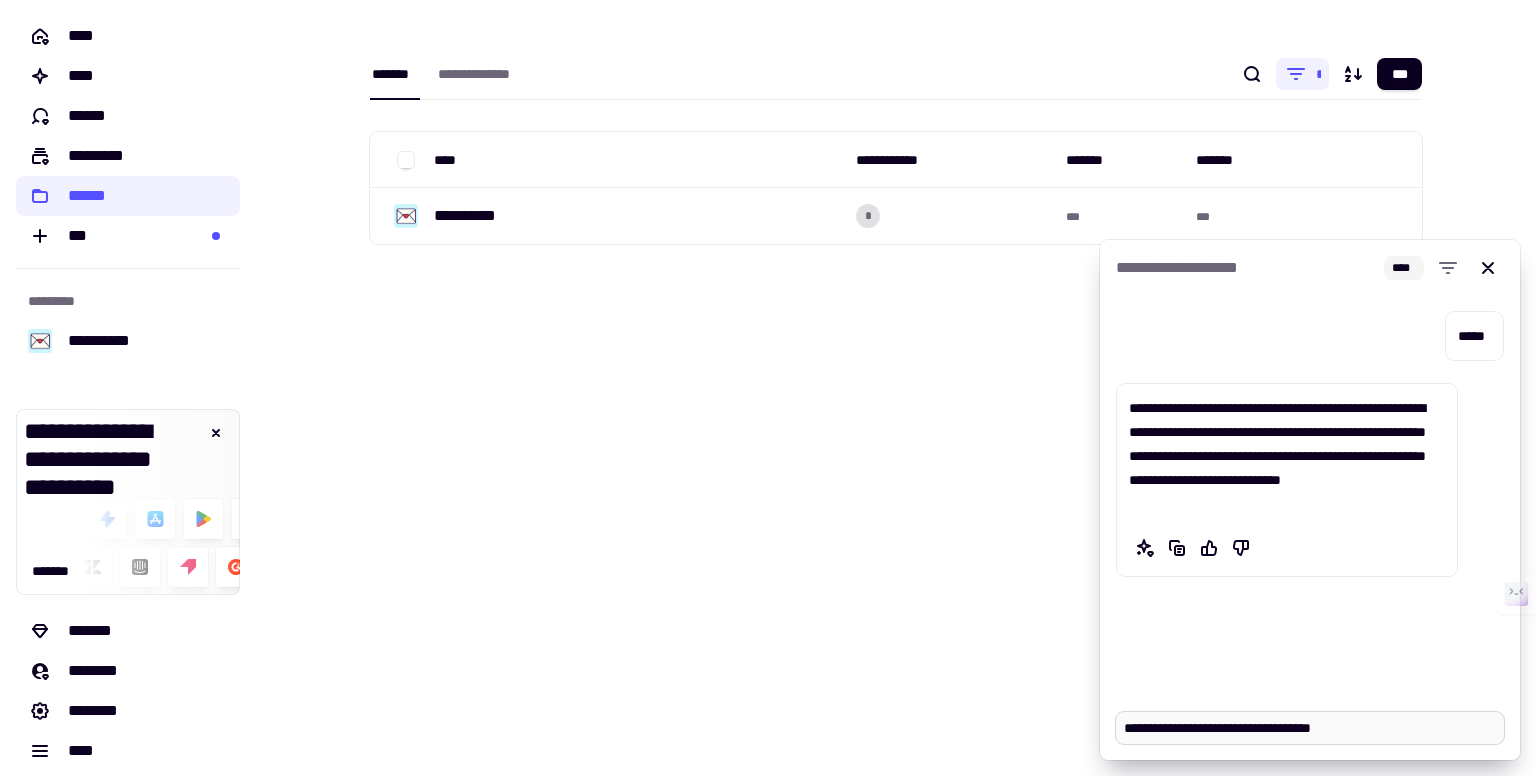 type on "*" 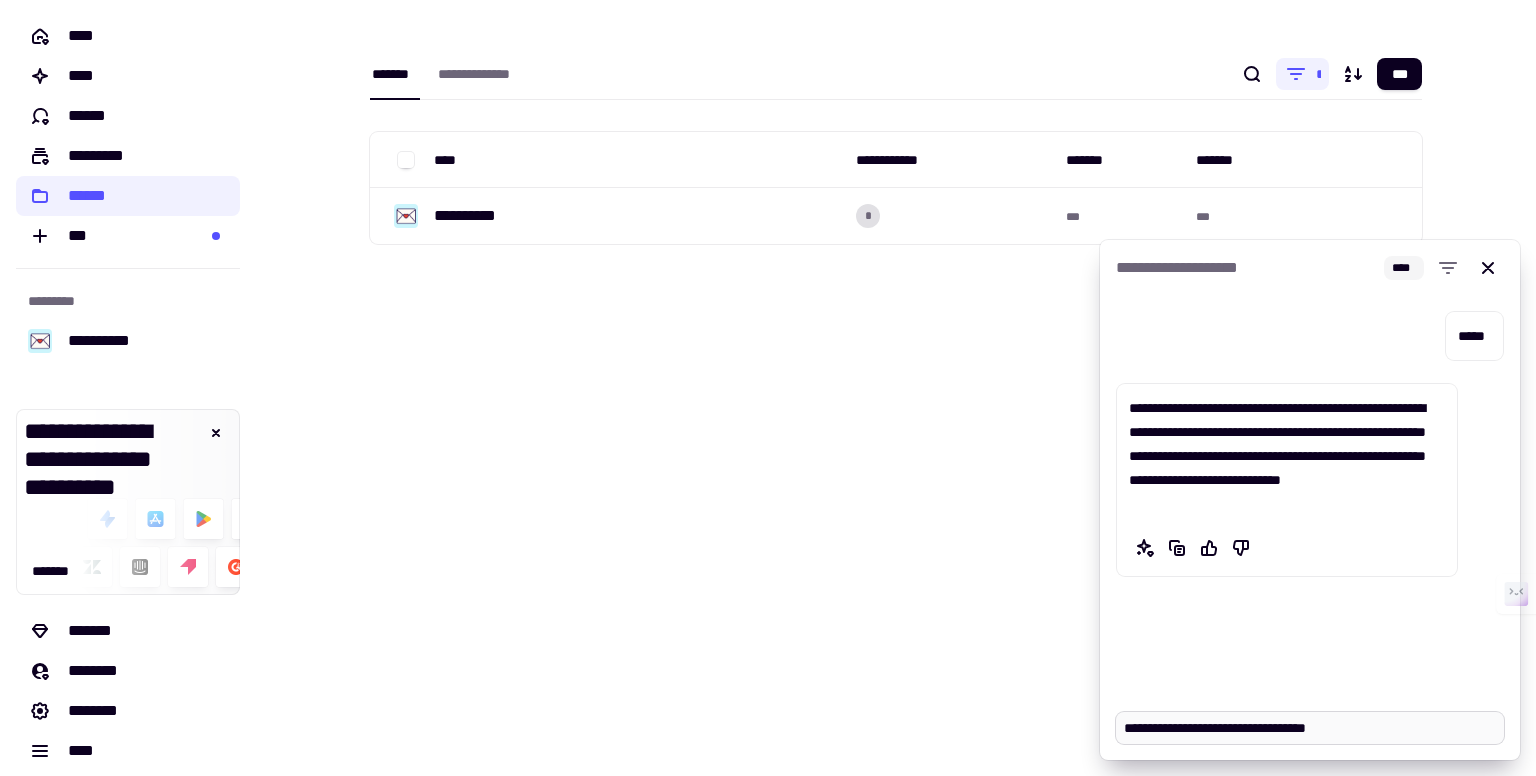type on "*" 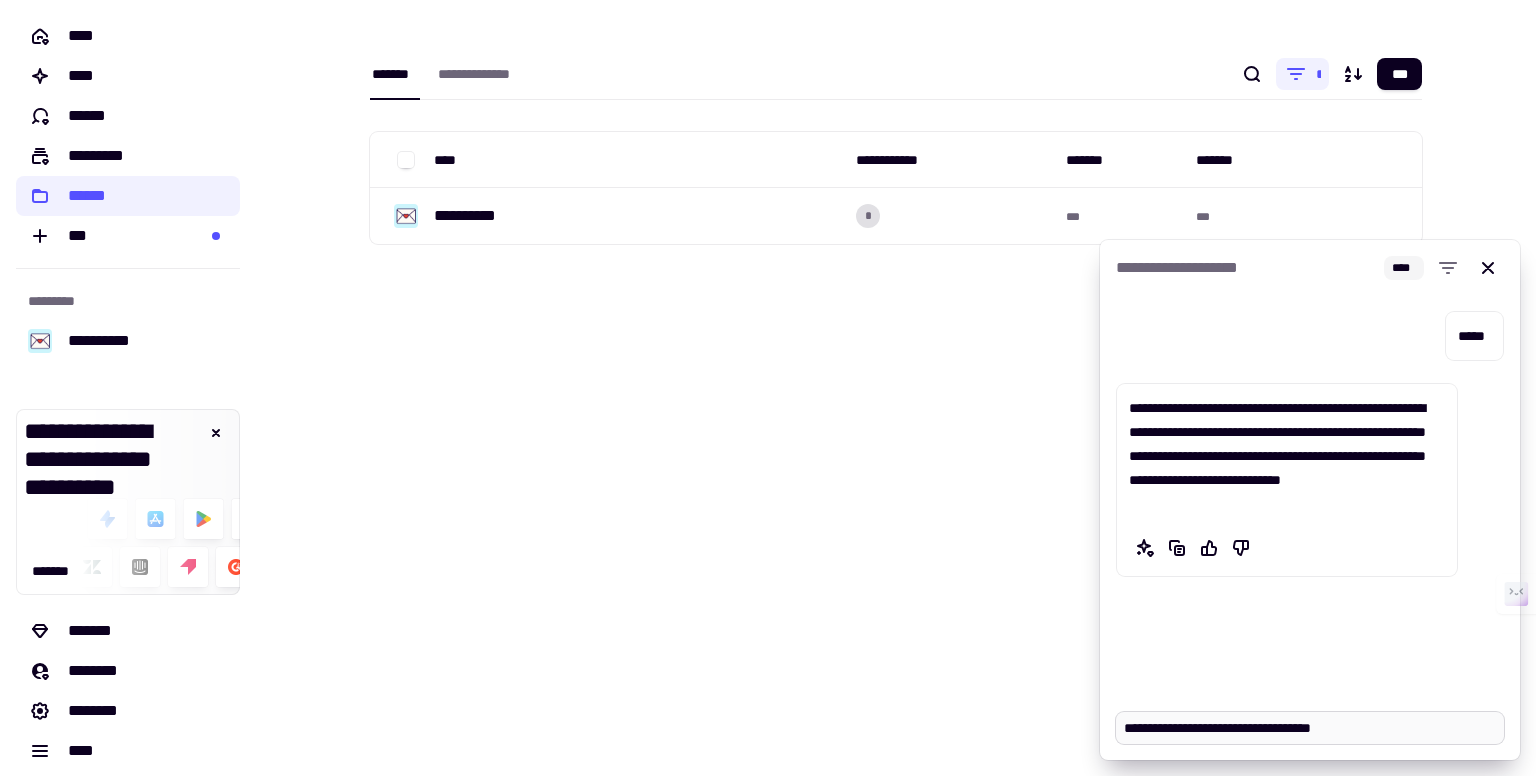 type on "*" 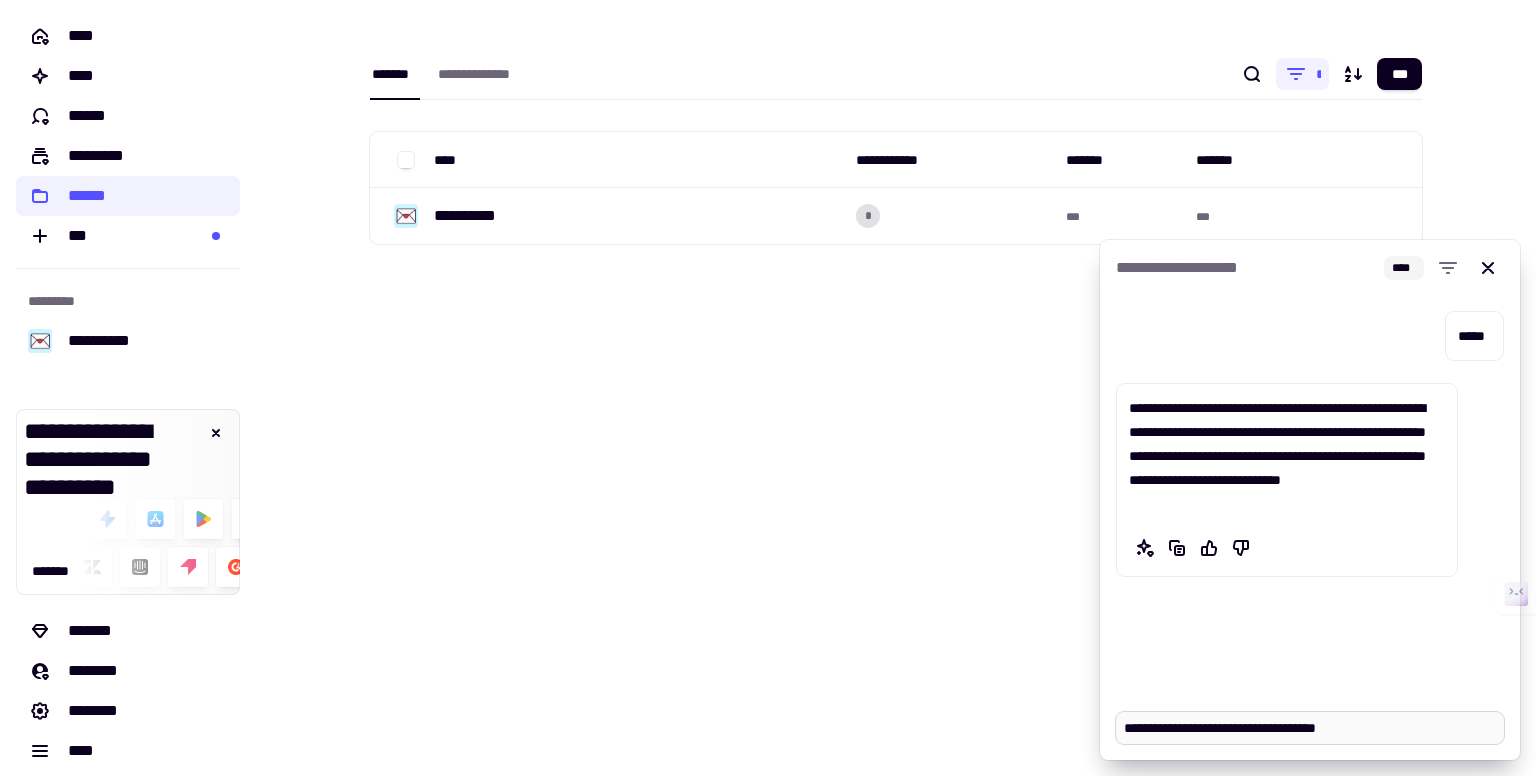 type on "*" 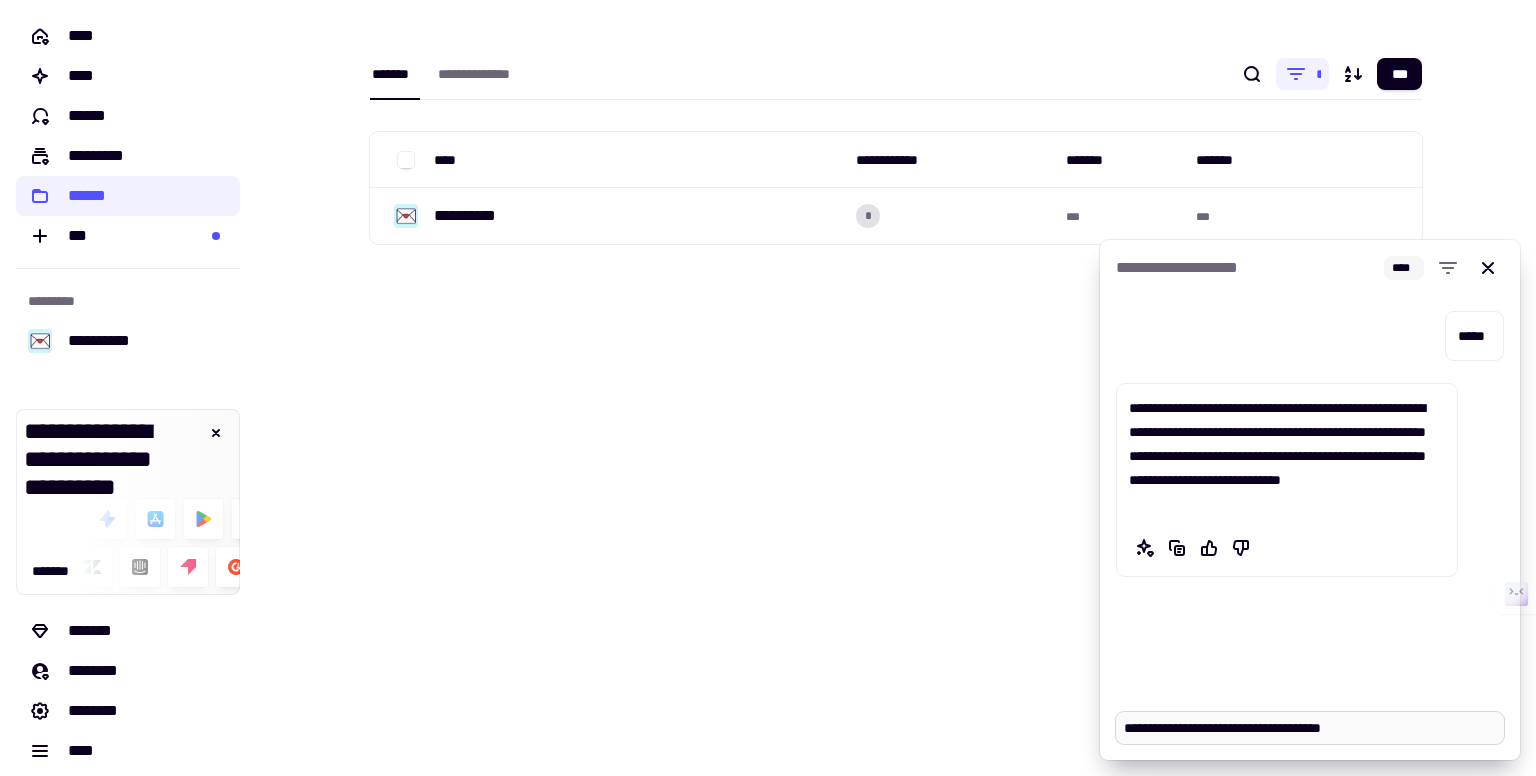 type on "**********" 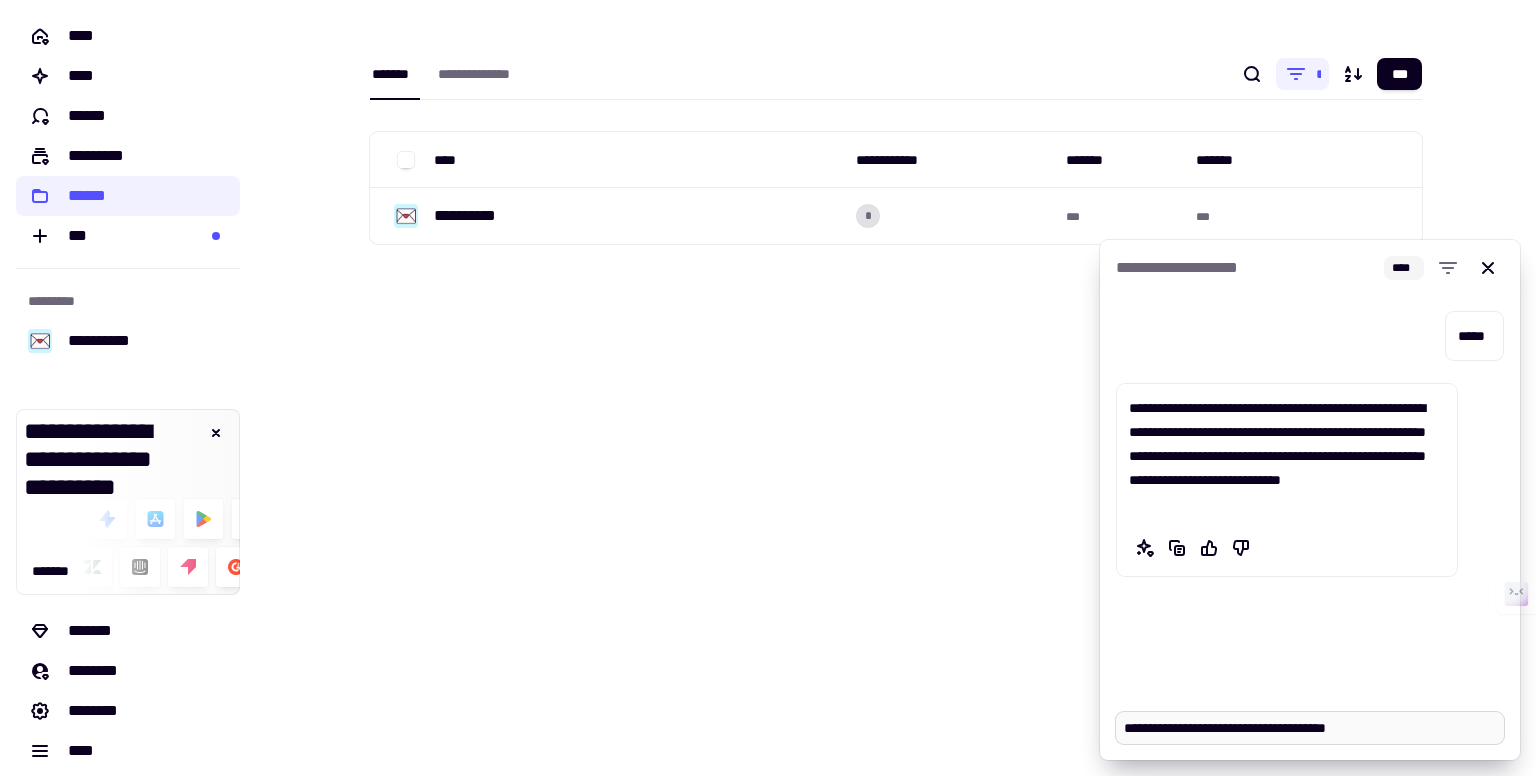 type on "*" 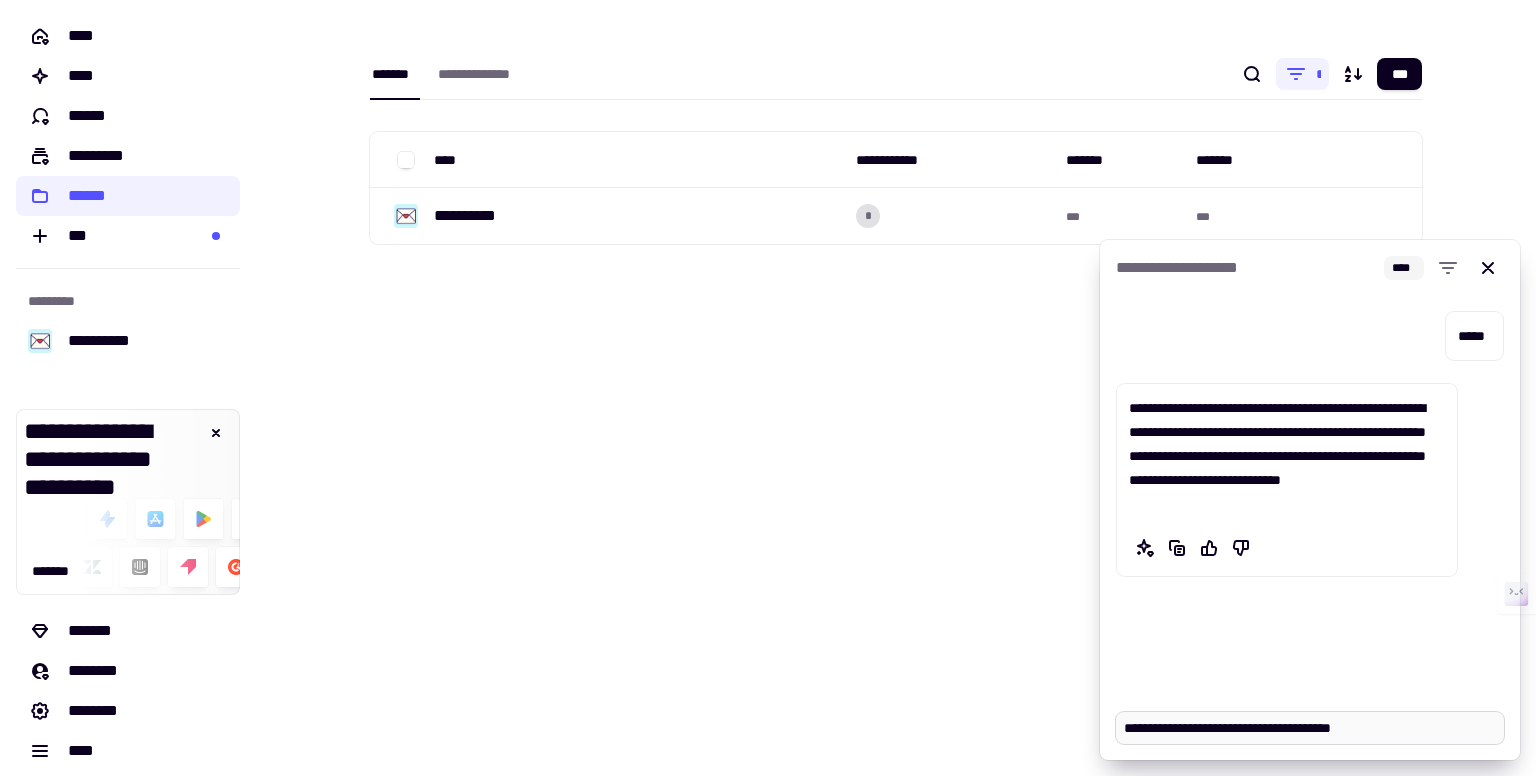 type on "*" 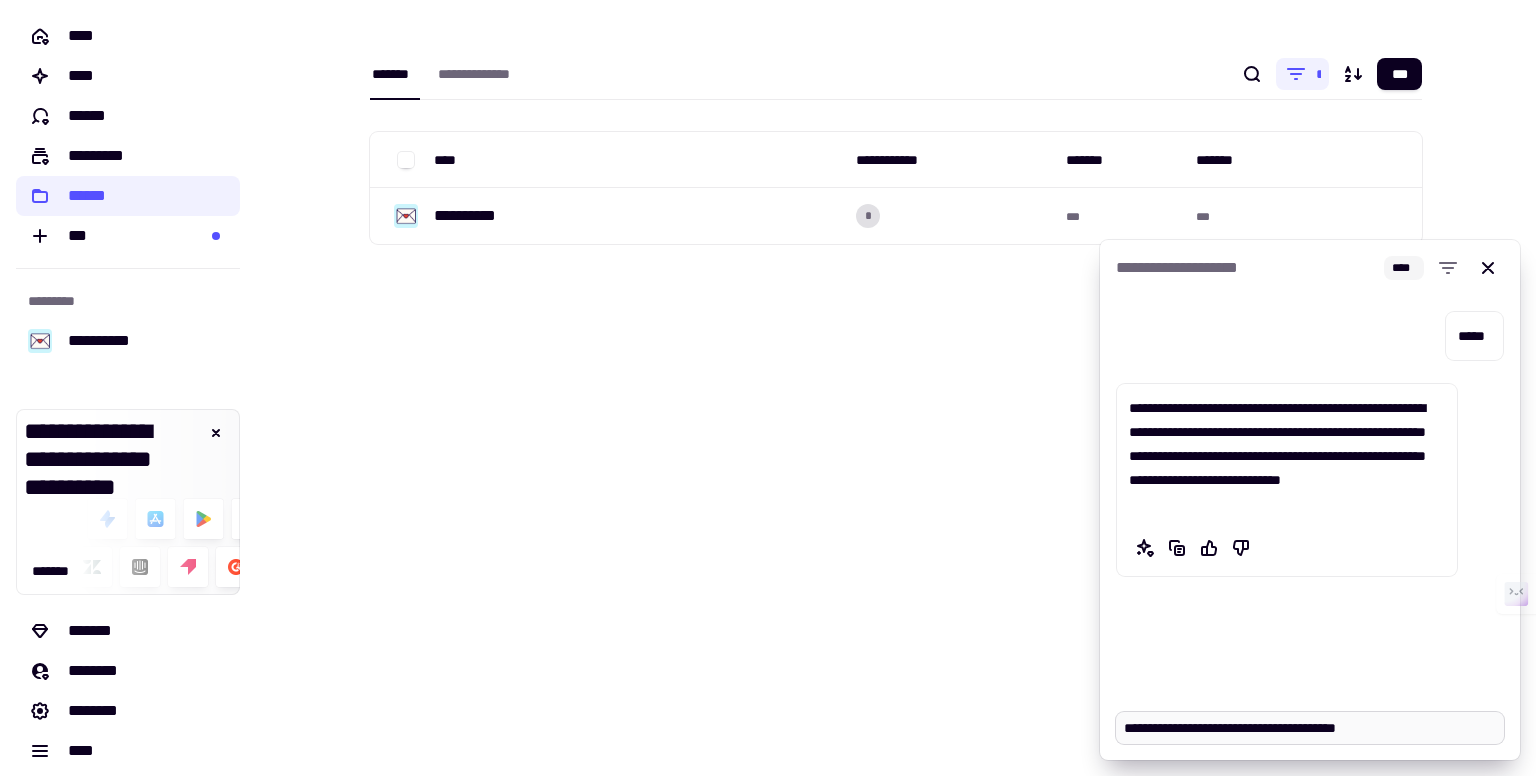 type on "*" 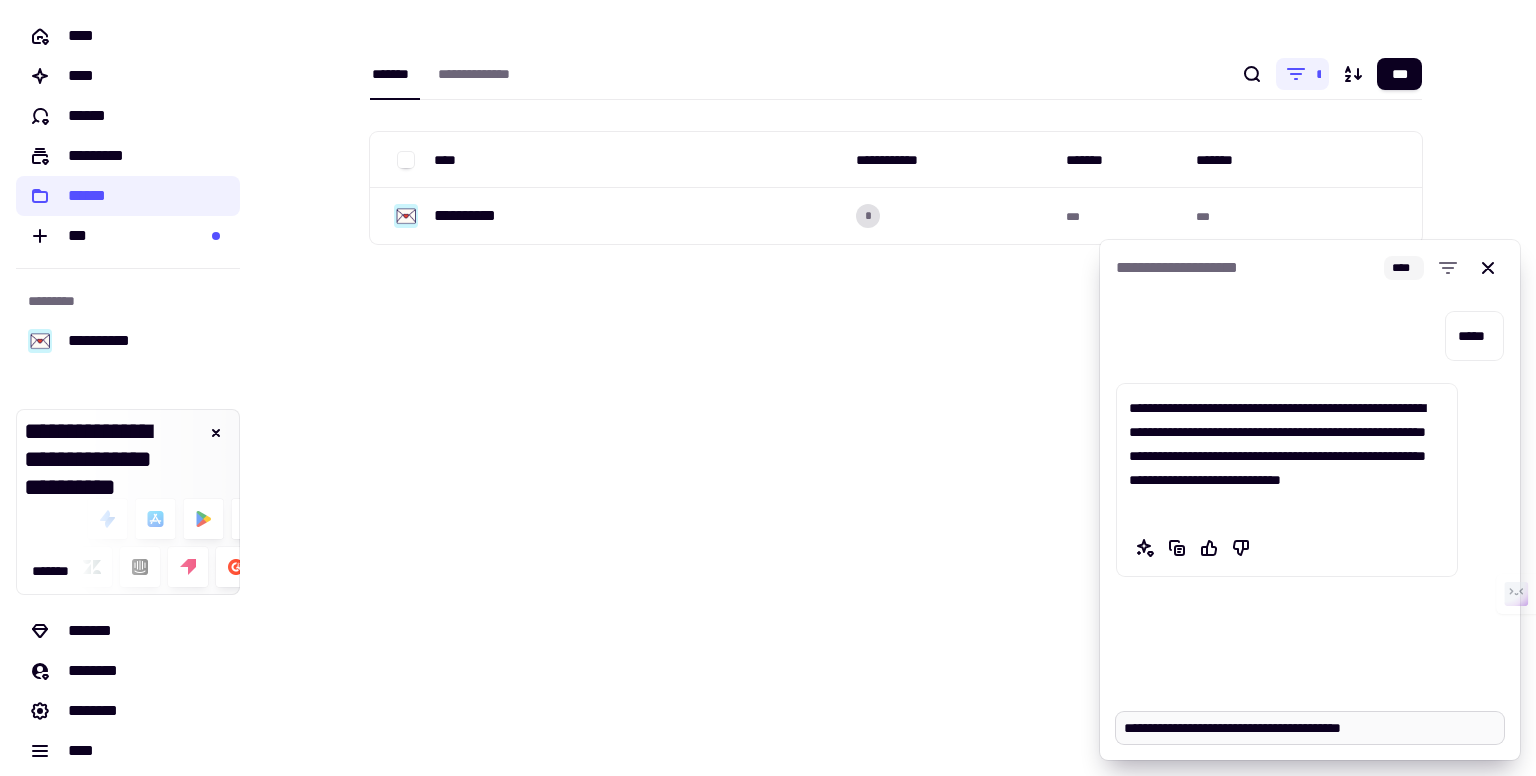 type on "*" 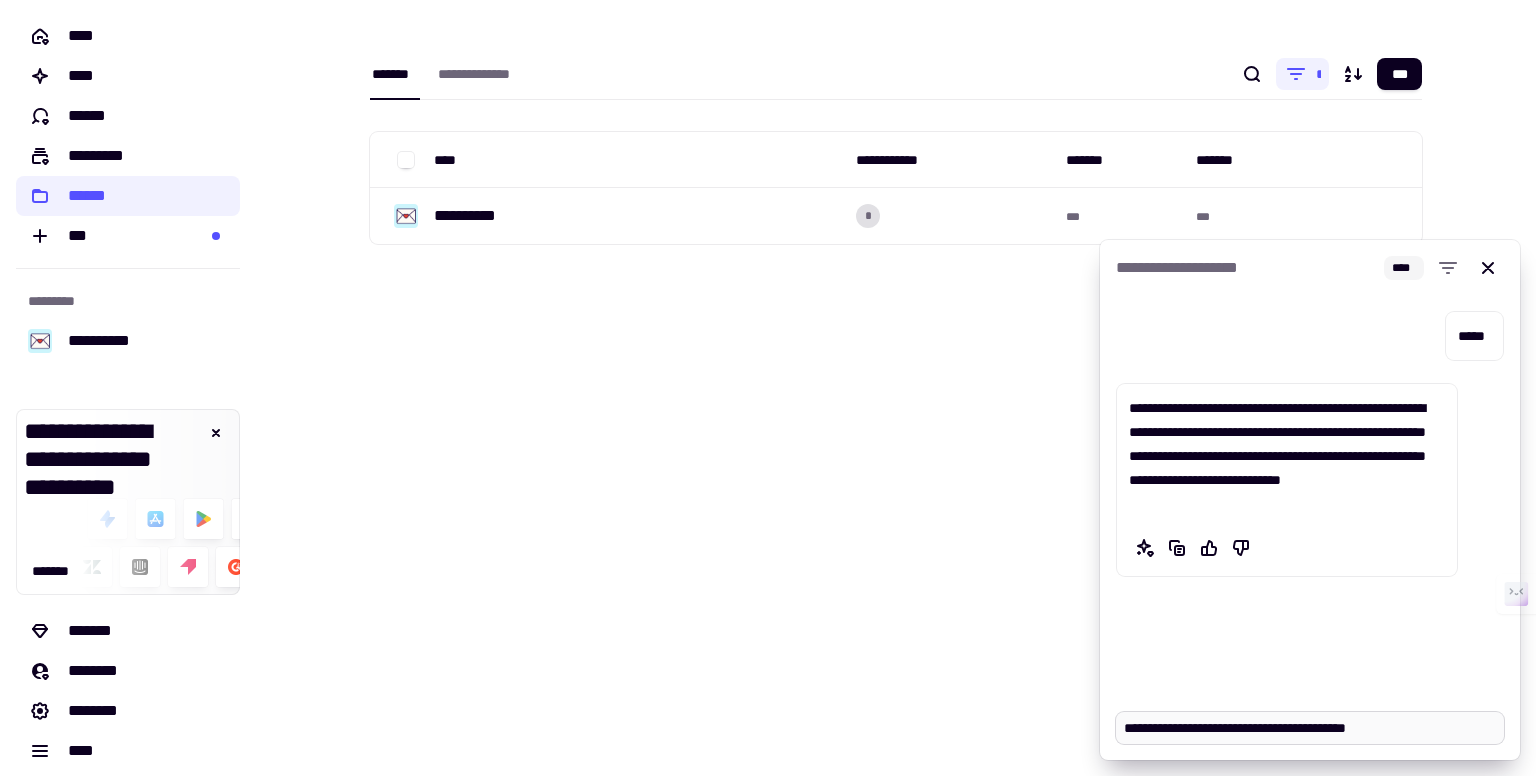 type on "*" 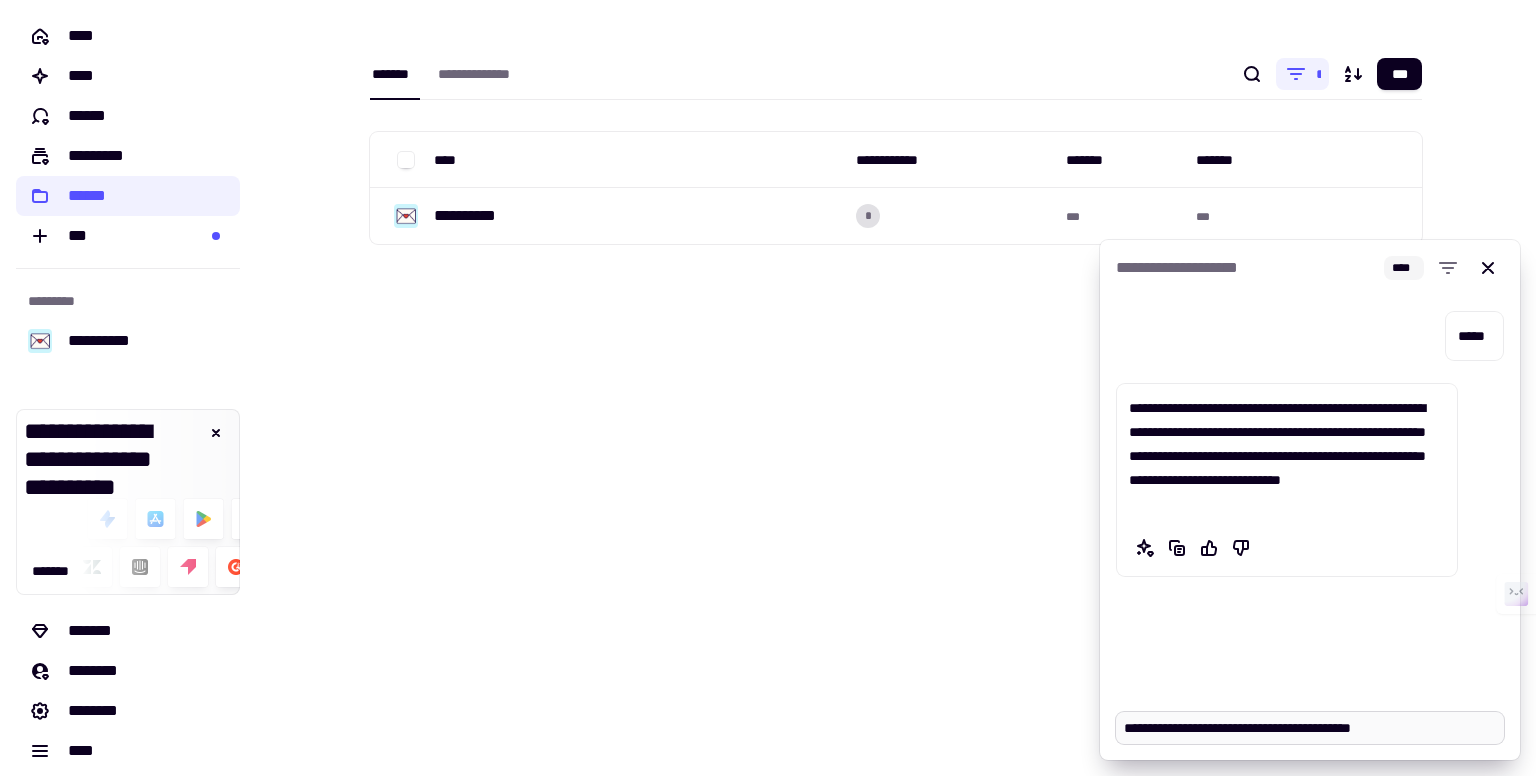 type on "*" 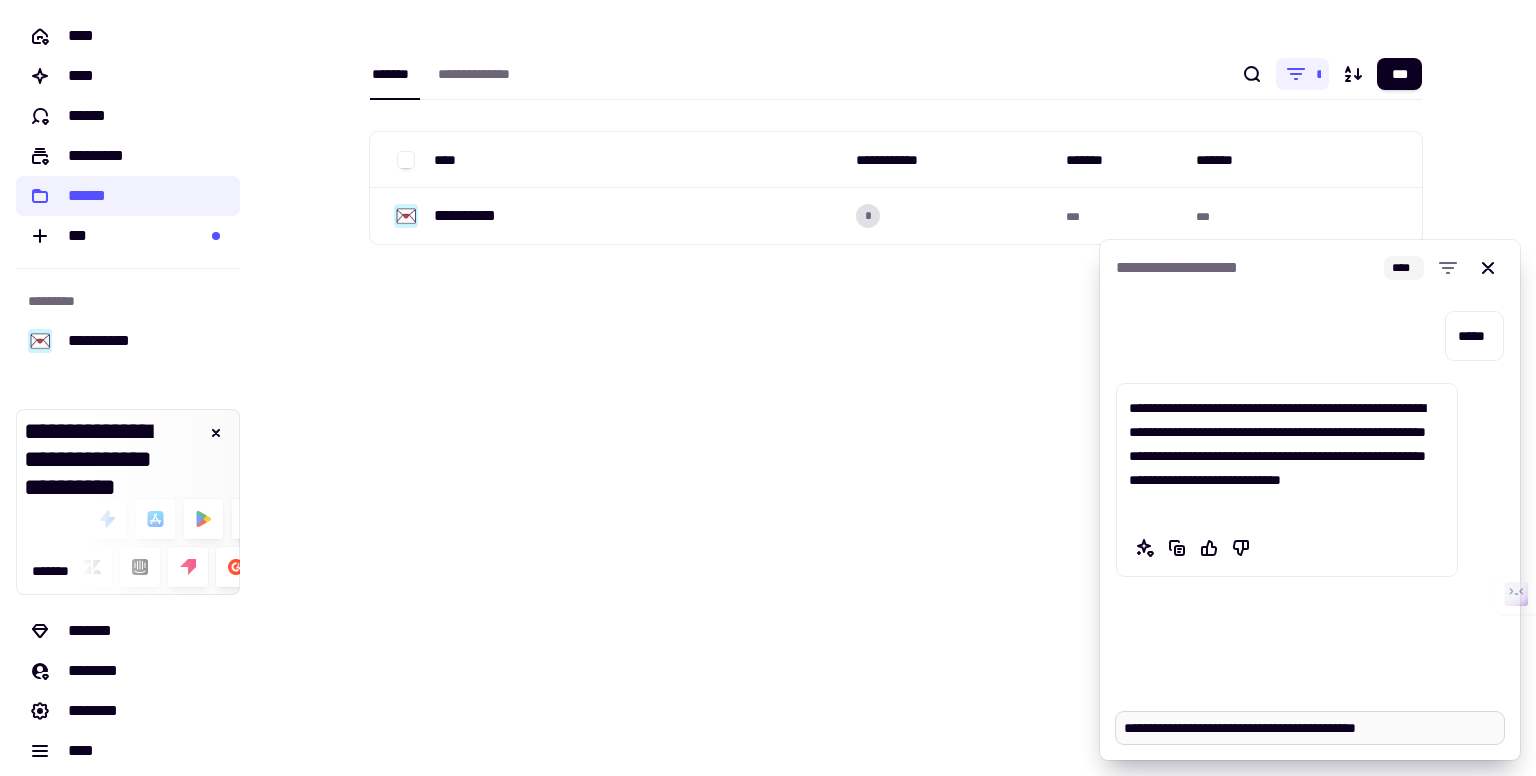 type on "*" 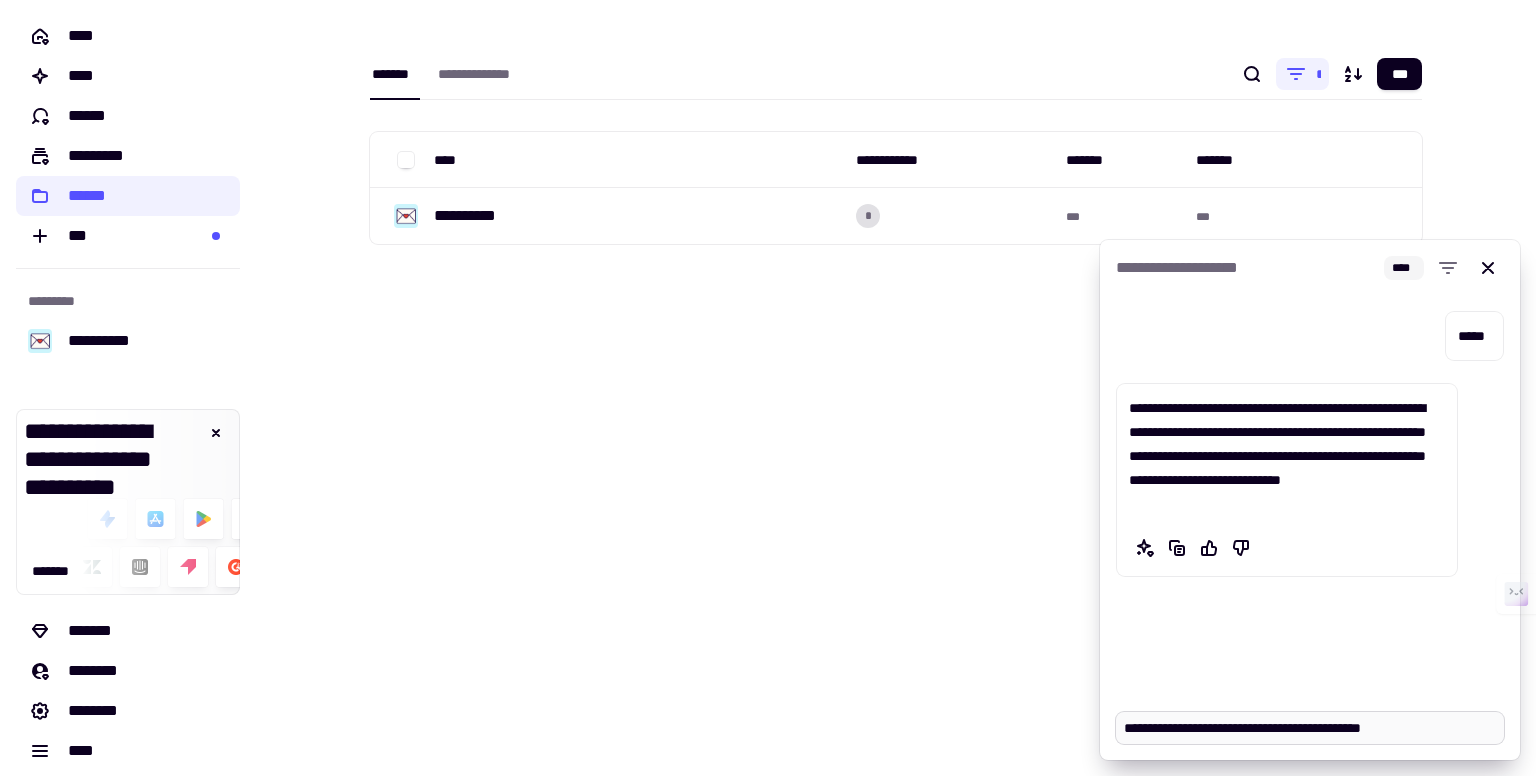 type on "*" 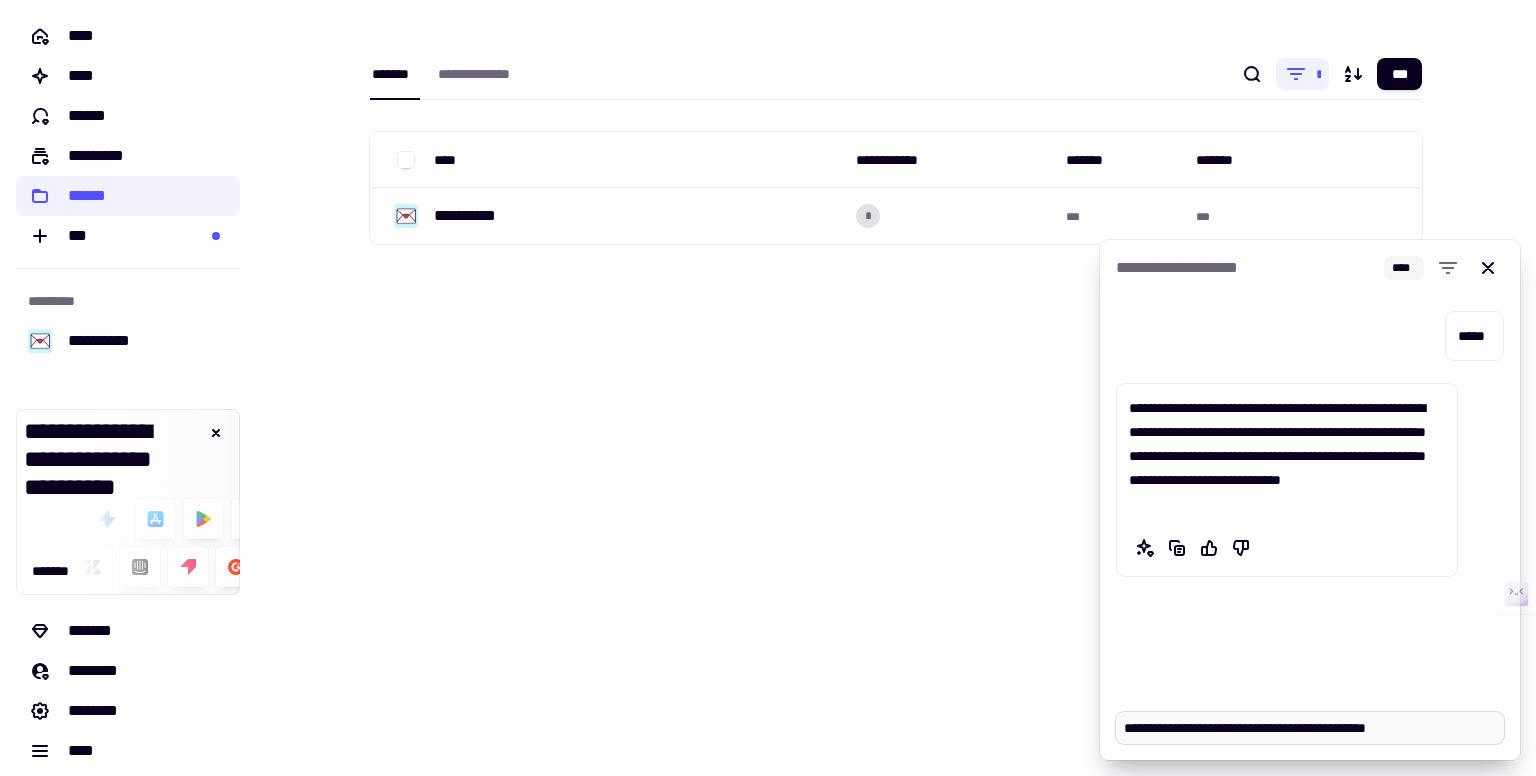 type on "*" 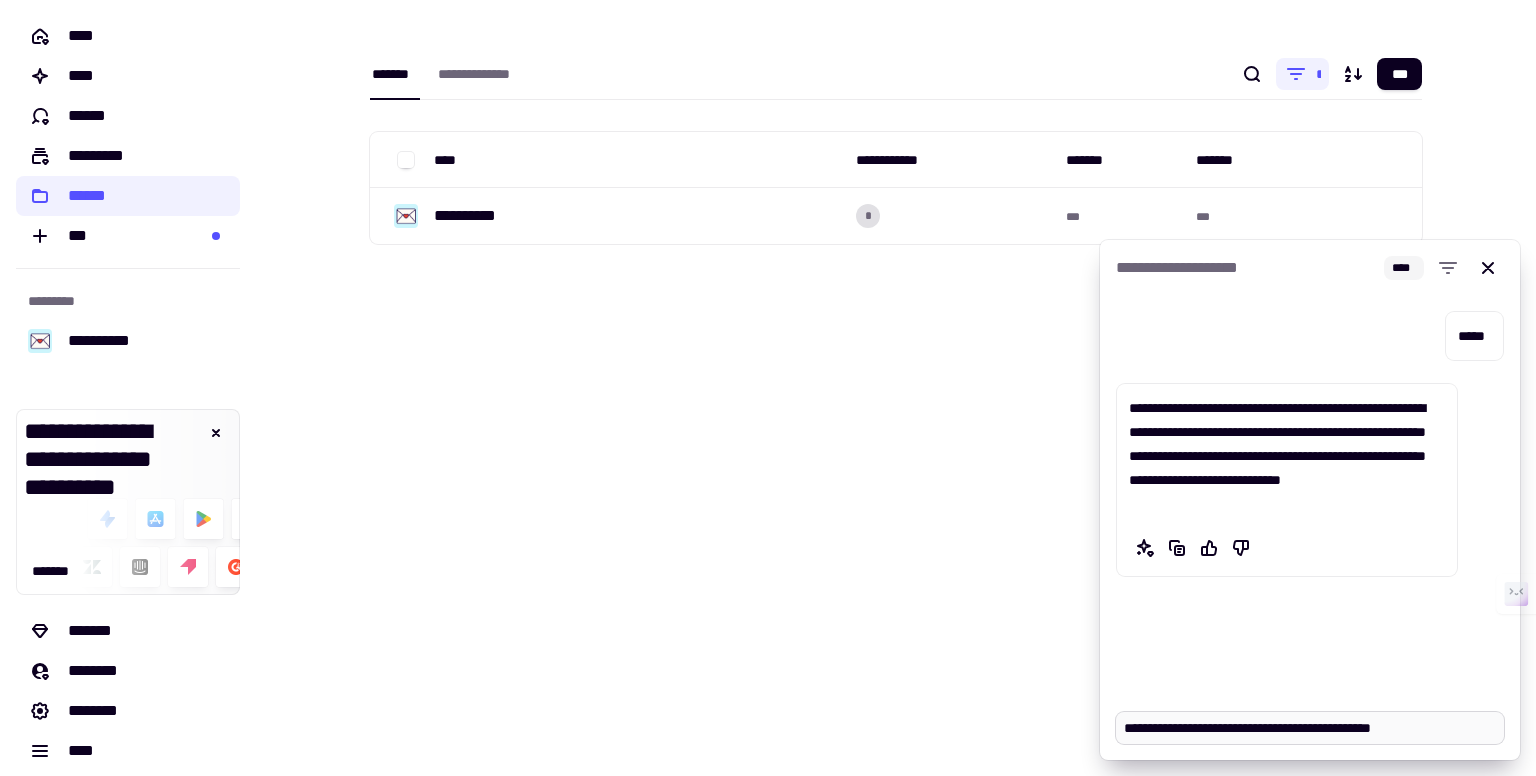 type on "*" 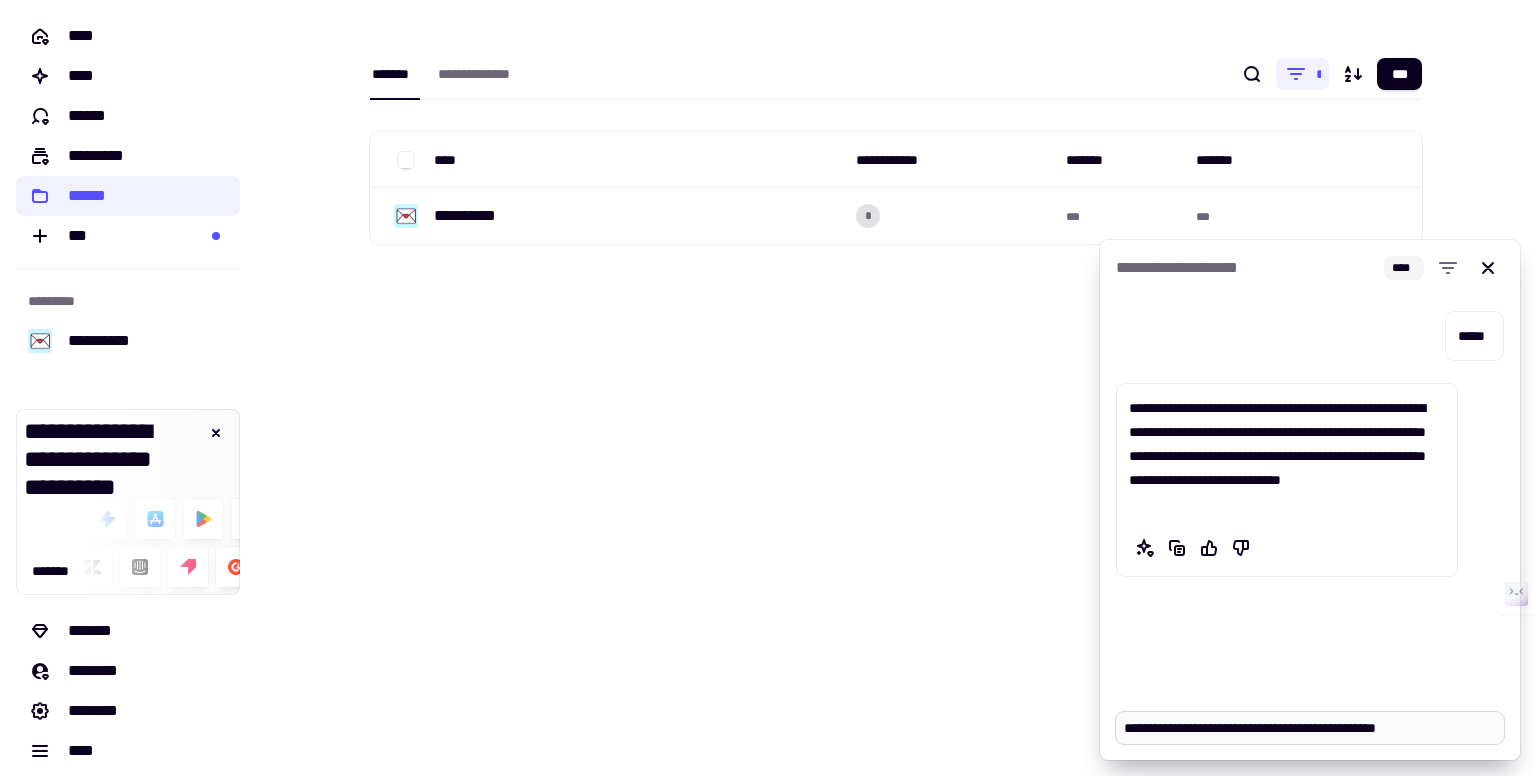 type on "*" 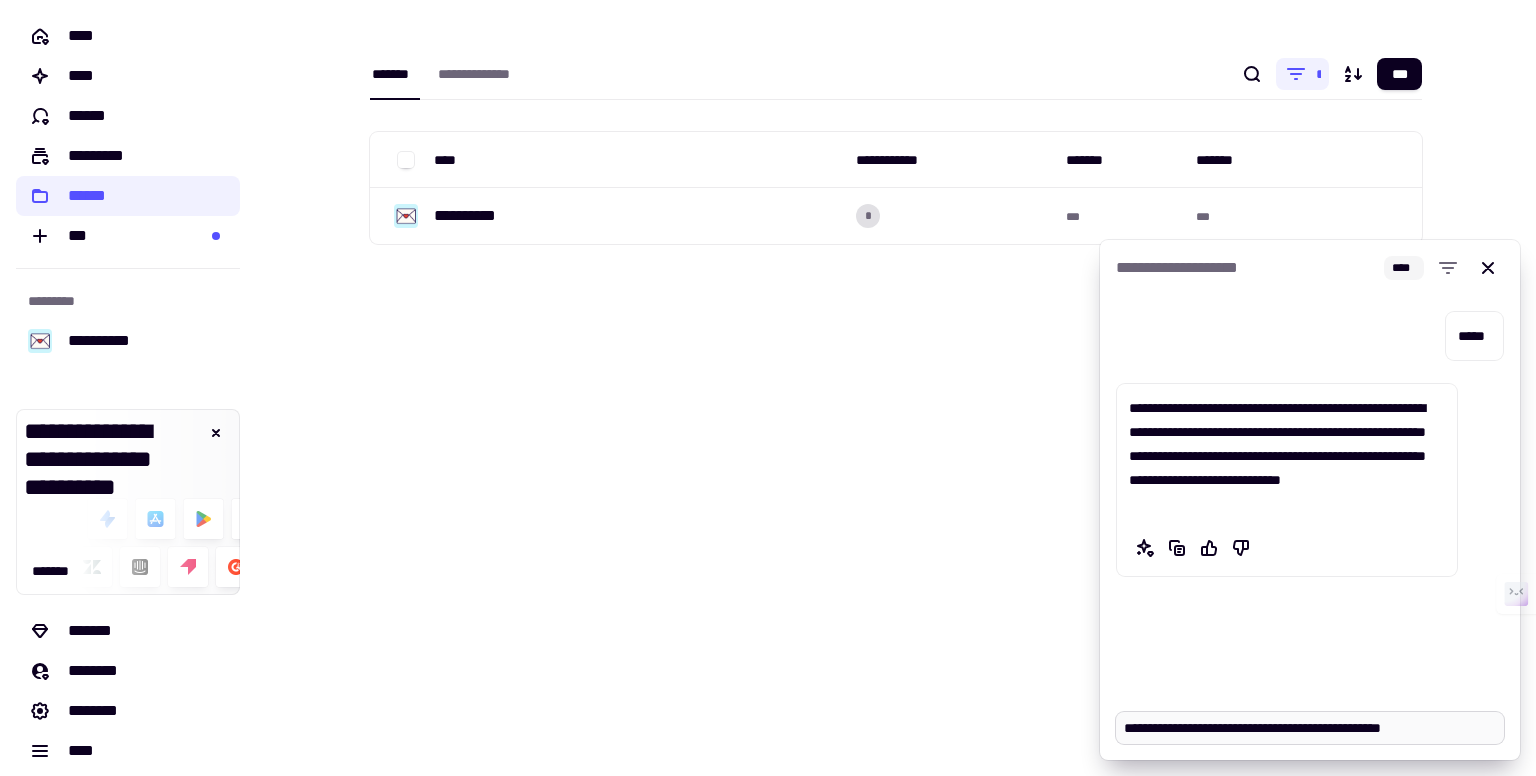 type on "*" 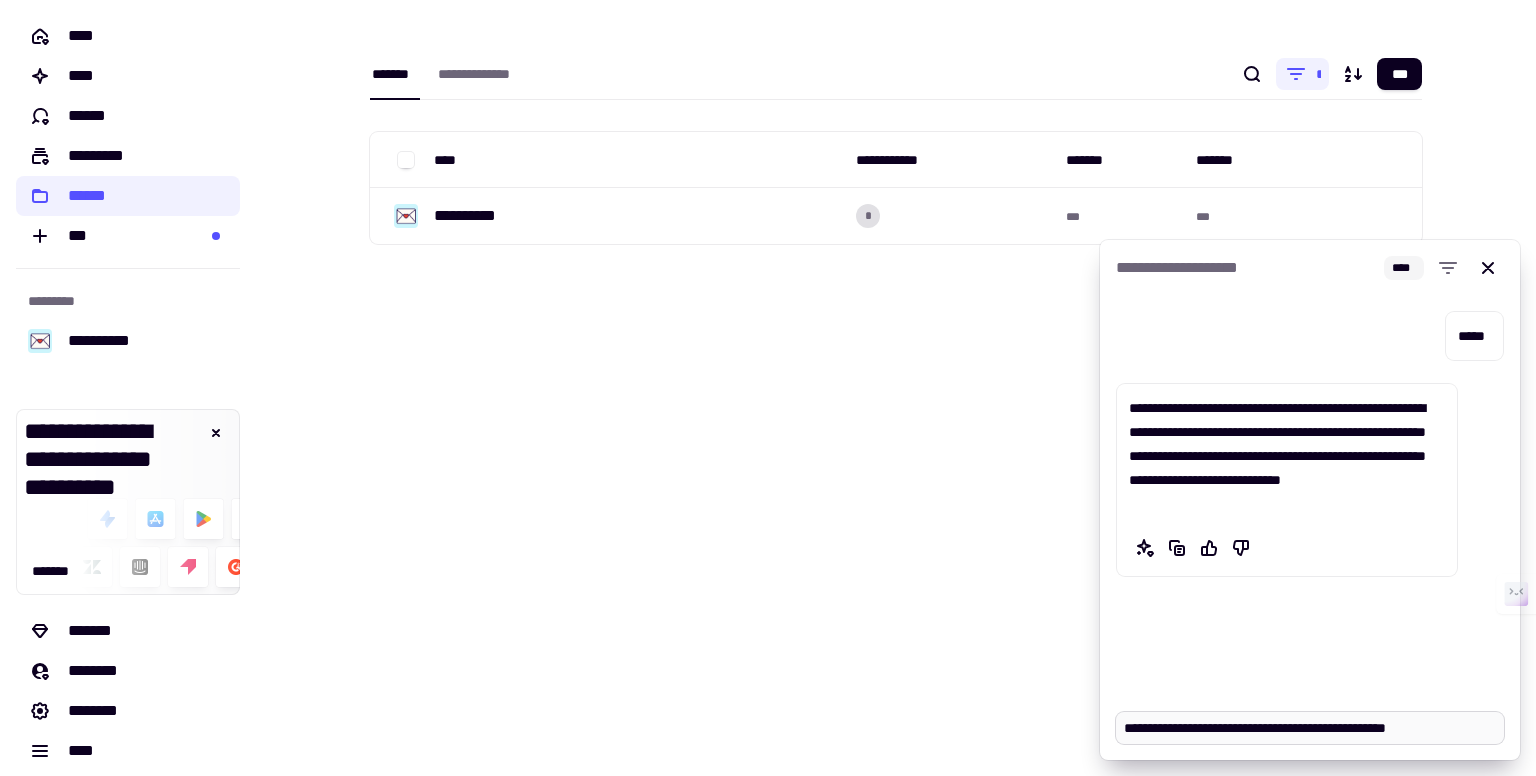 type on "*" 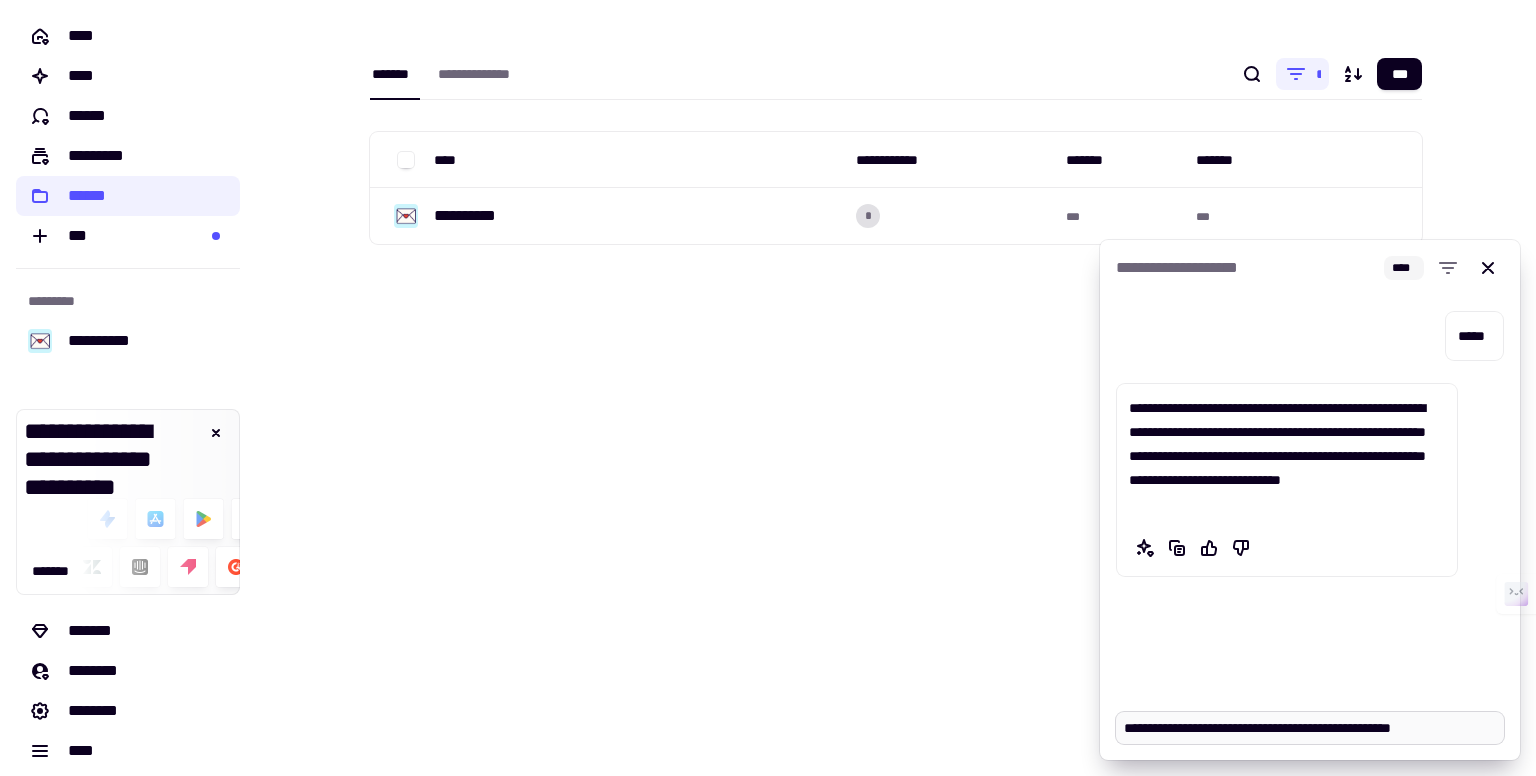 type on "*" 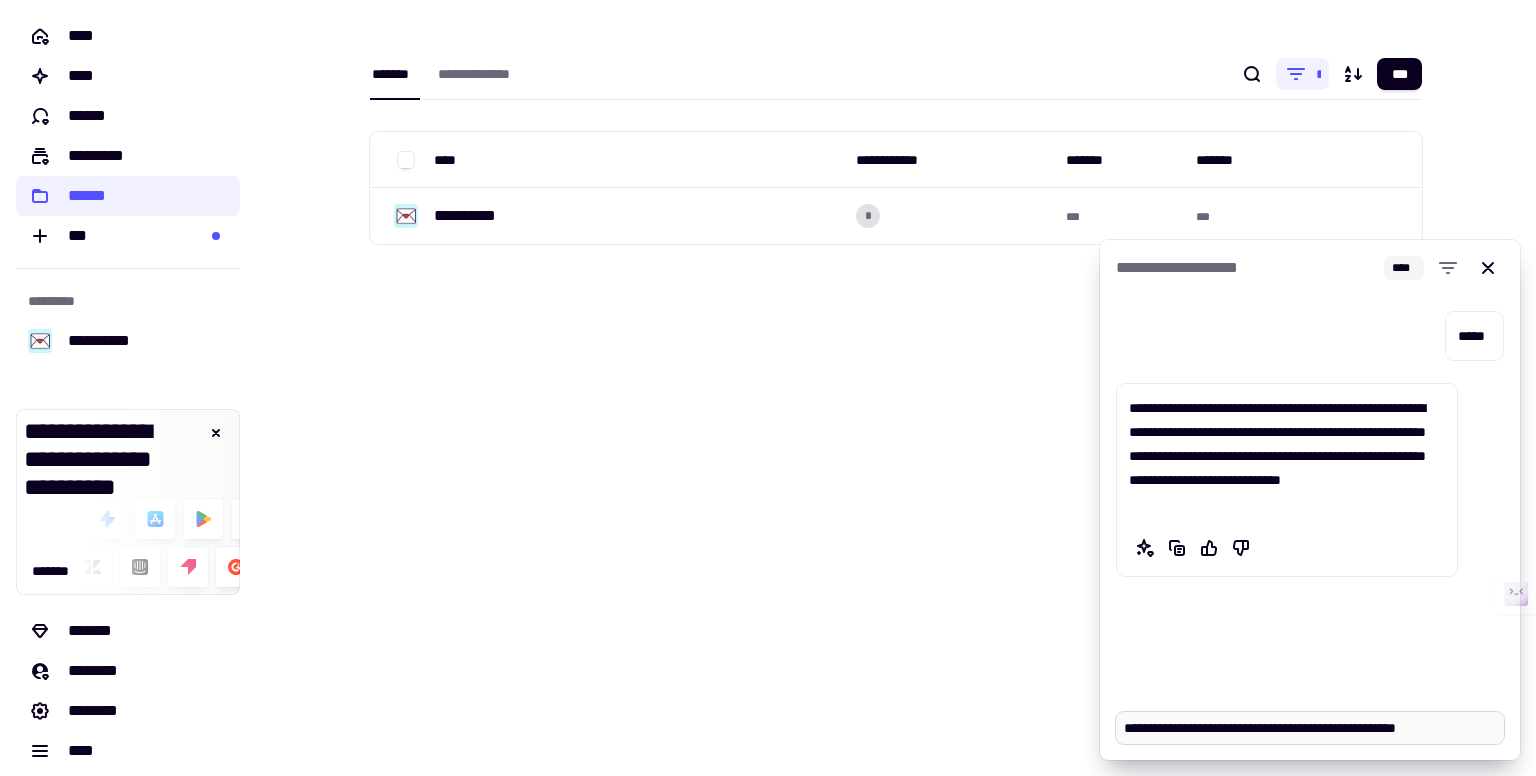 type on "*" 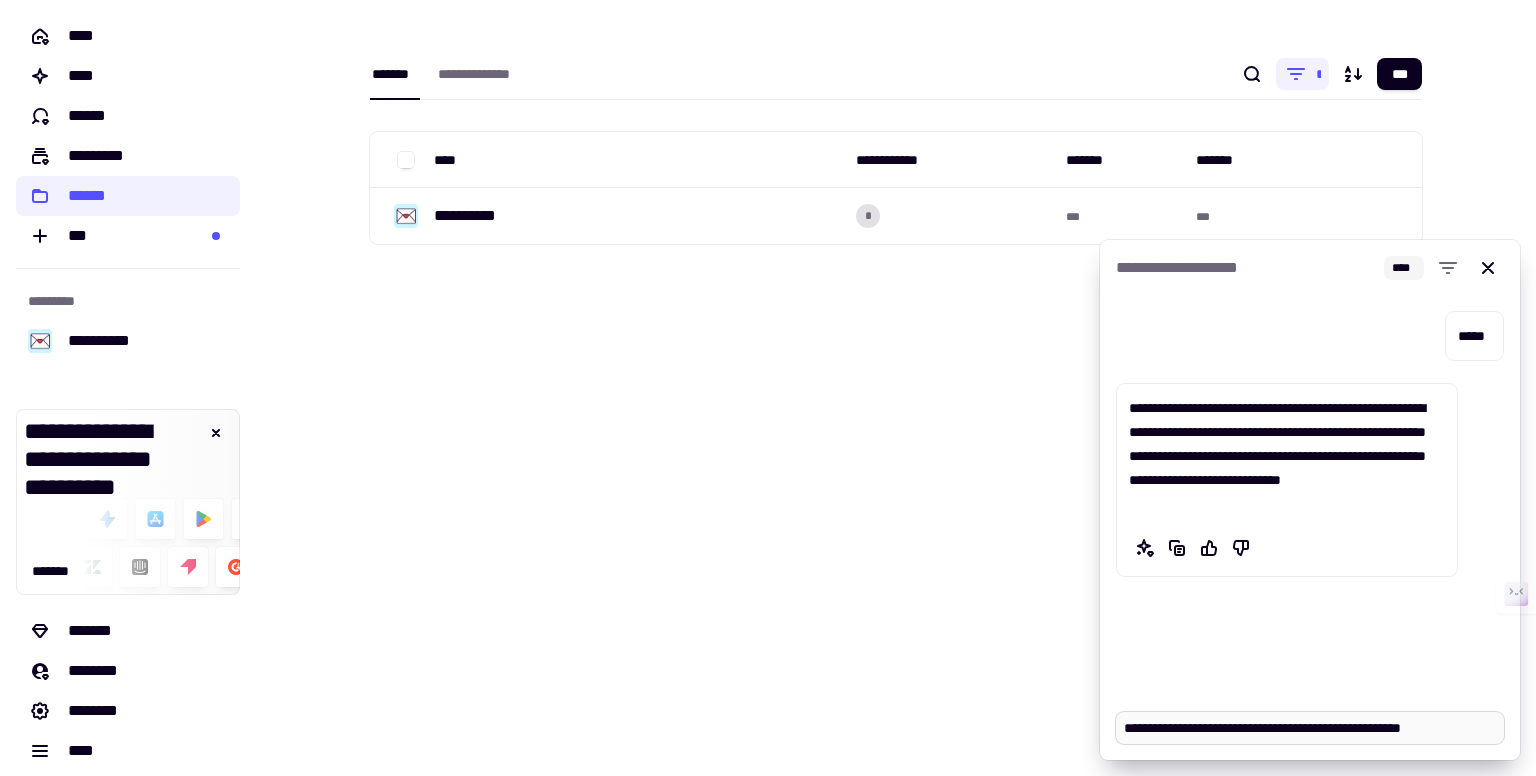 type on "*" 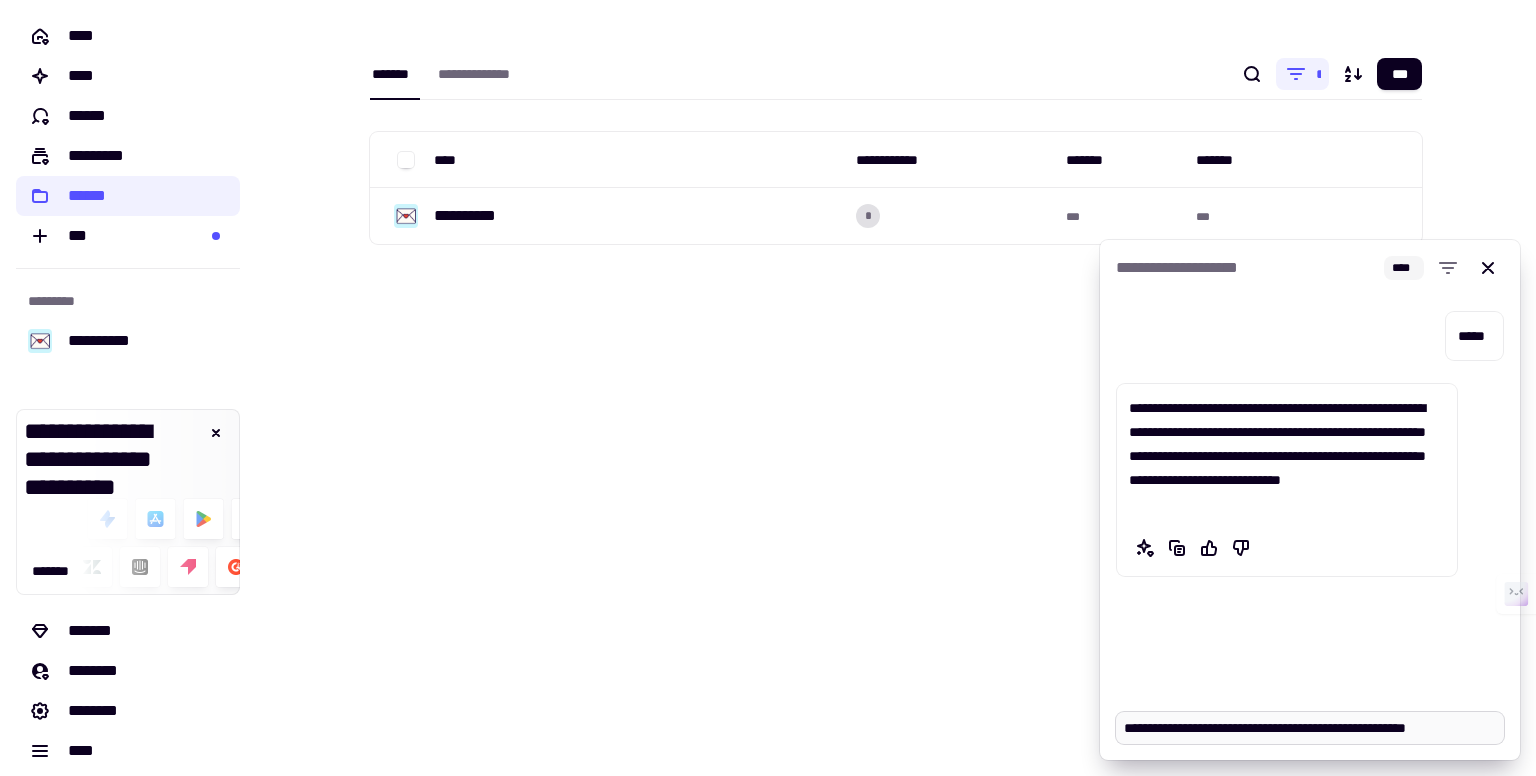 type on "*" 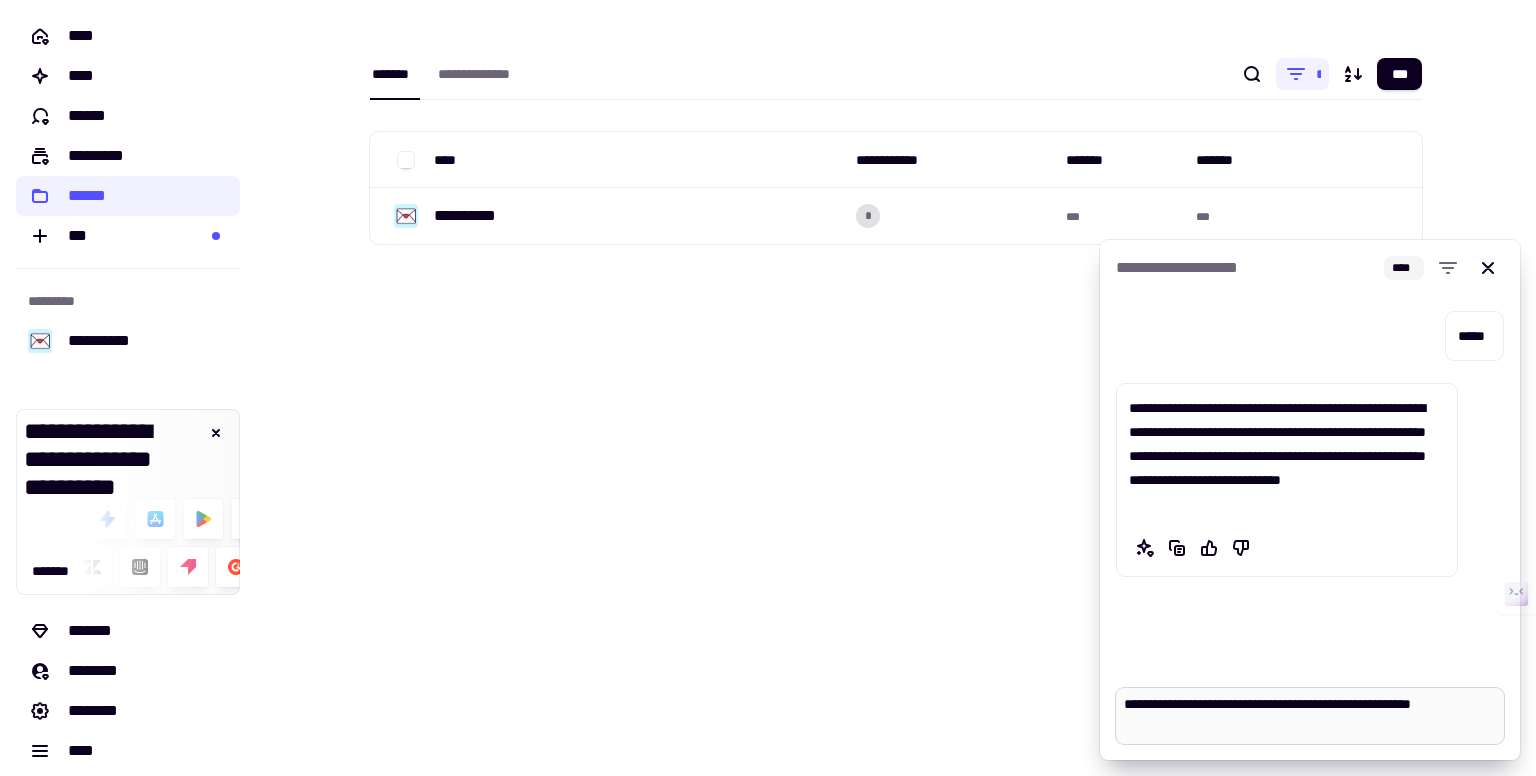 type on "*" 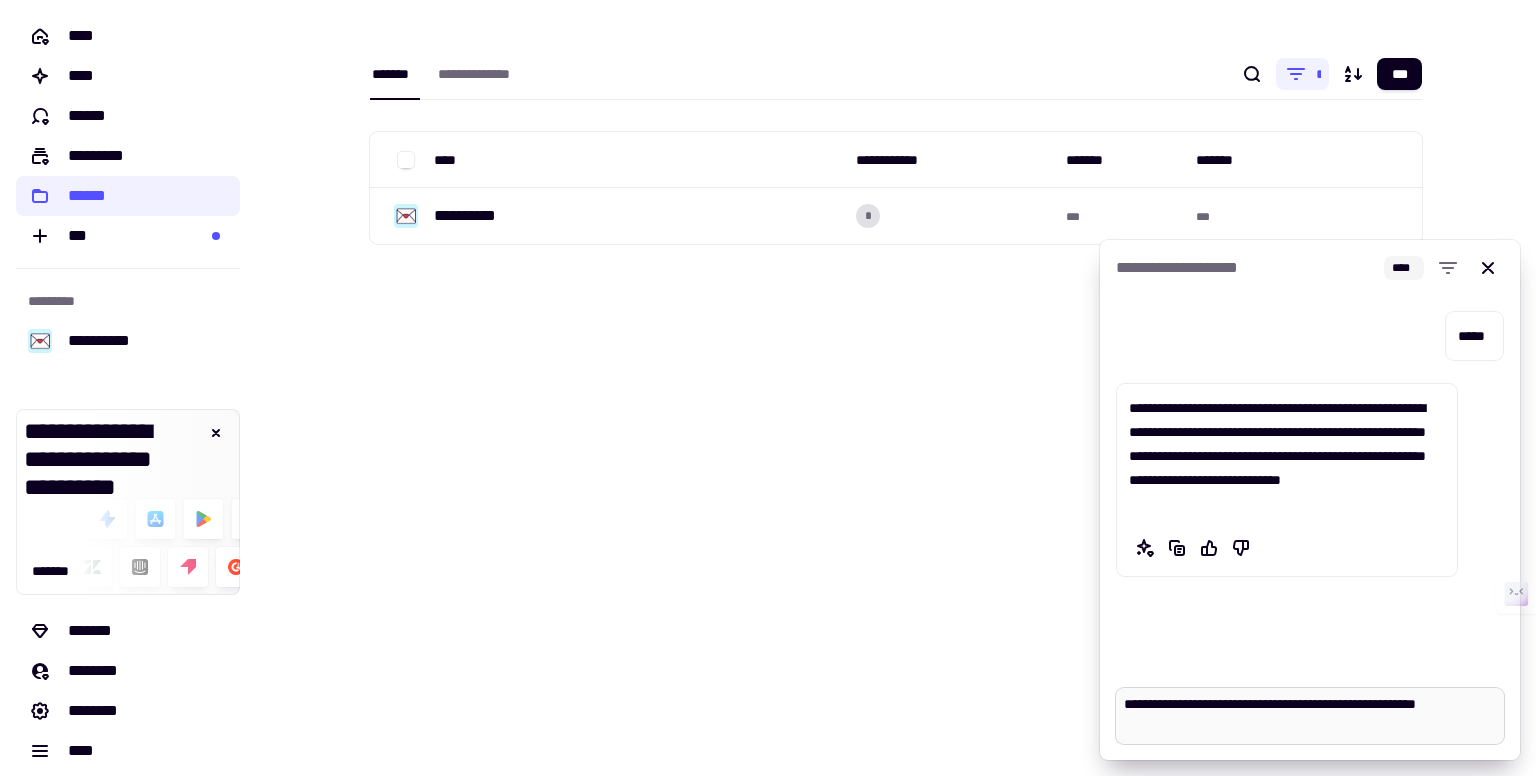 type on "*" 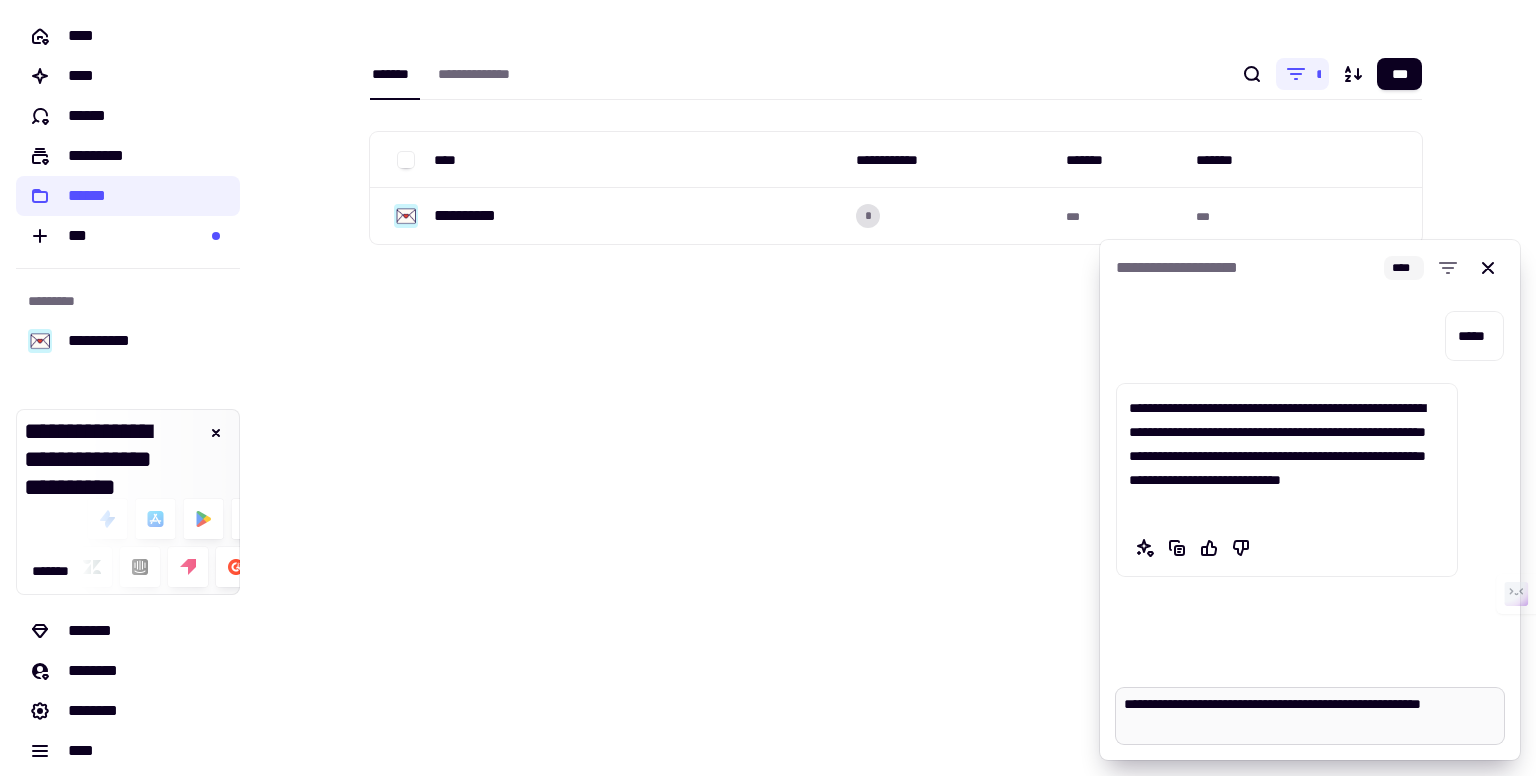 type on "*" 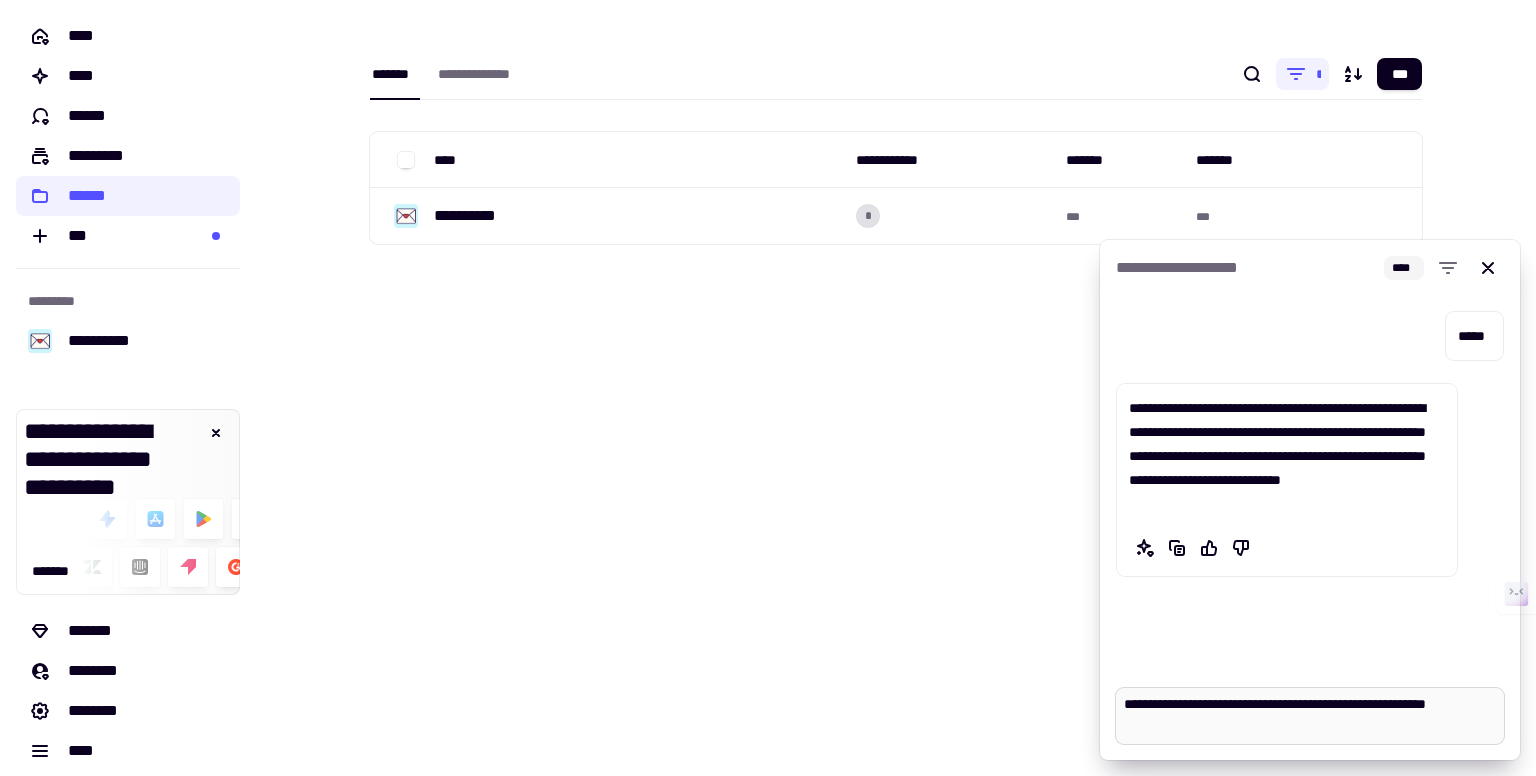 type on "*" 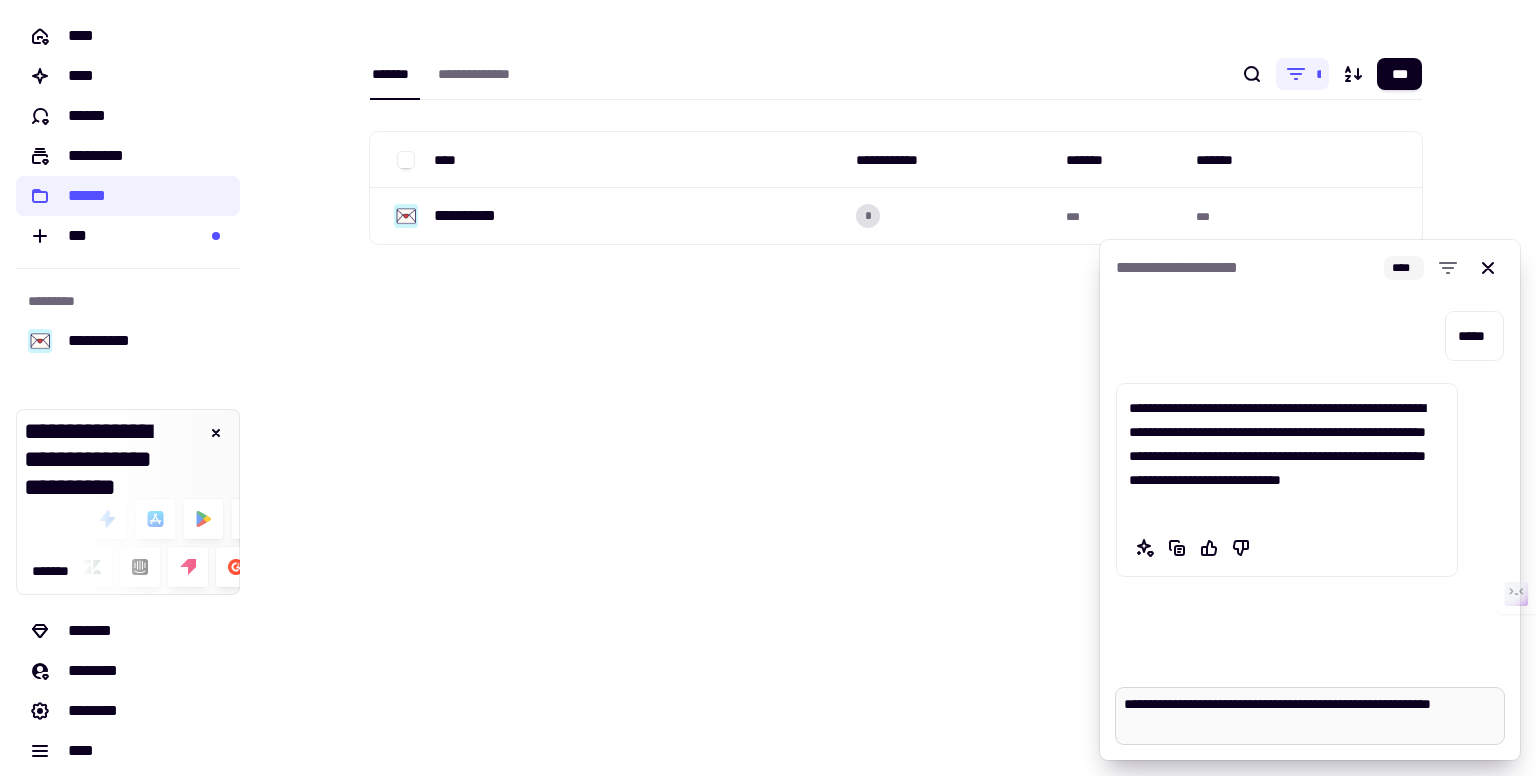 type on "*" 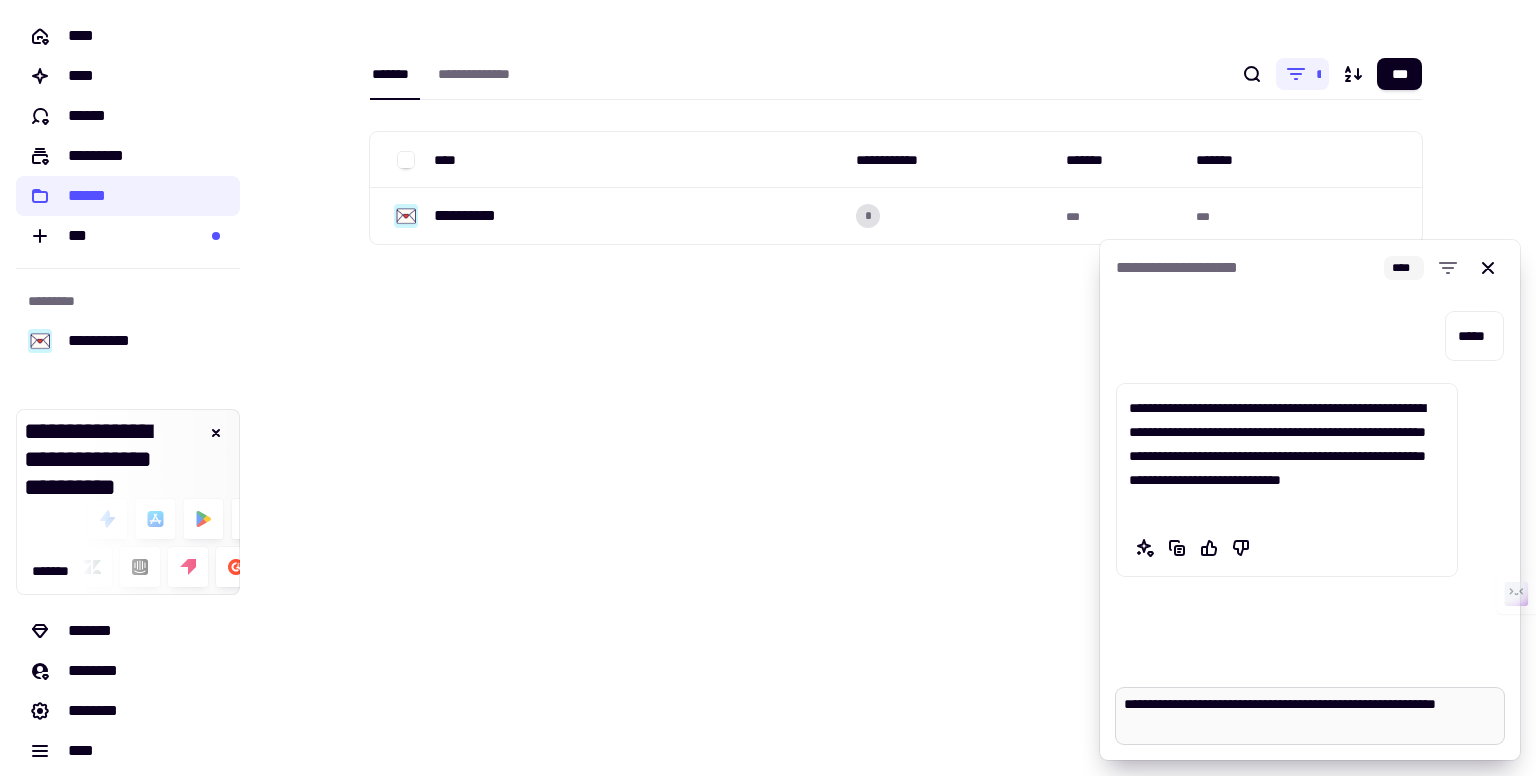 type on "*" 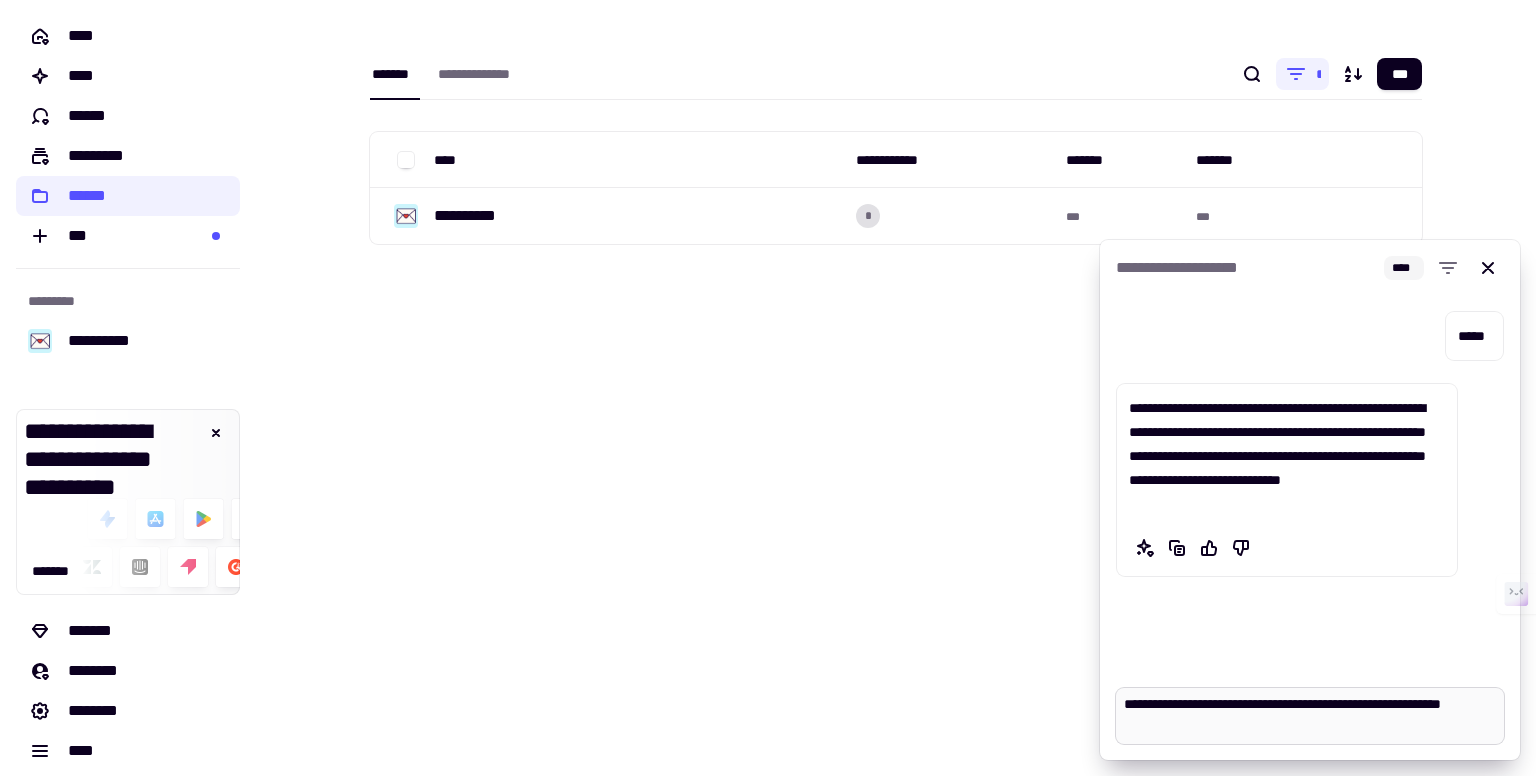 type on "*" 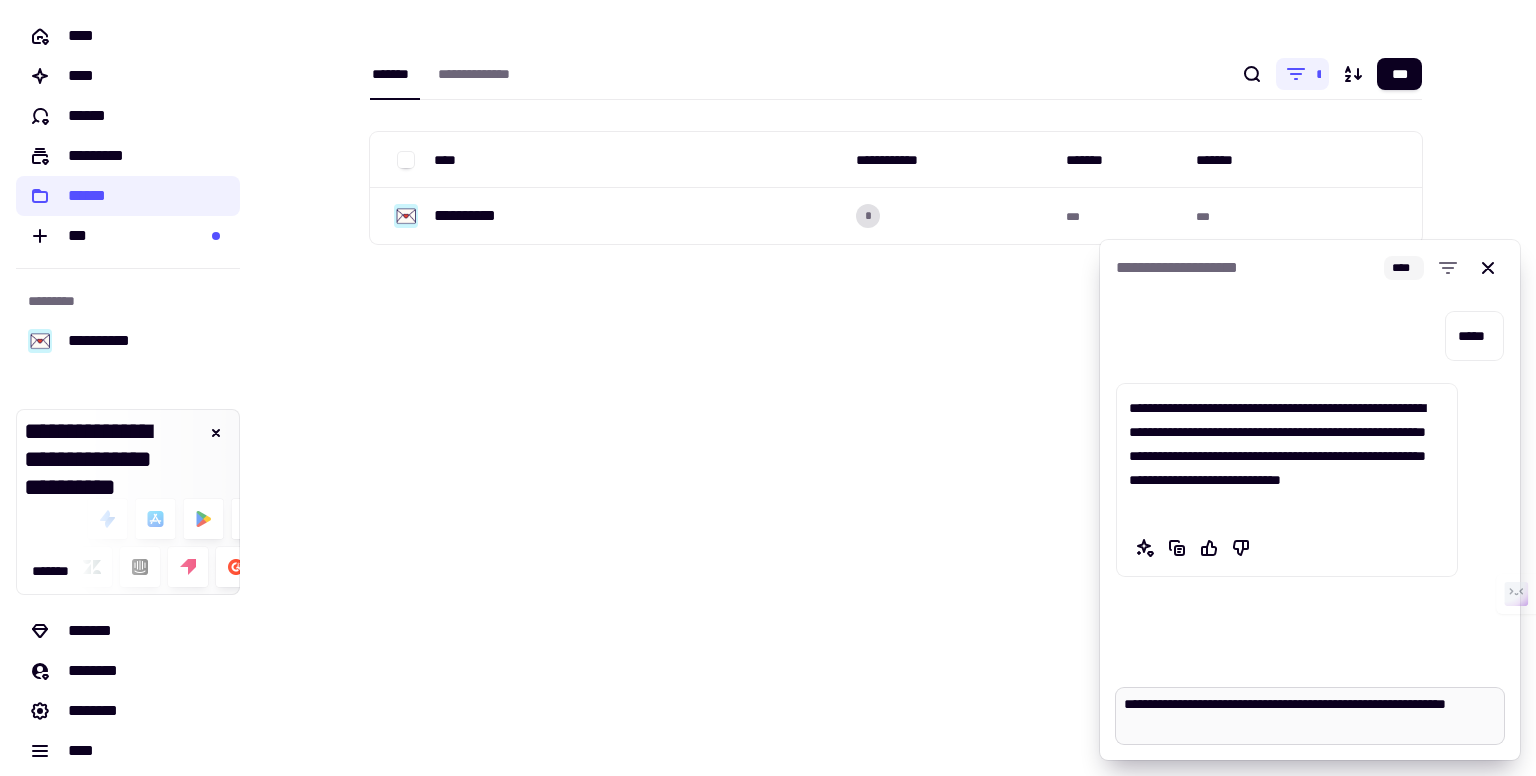 type on "*" 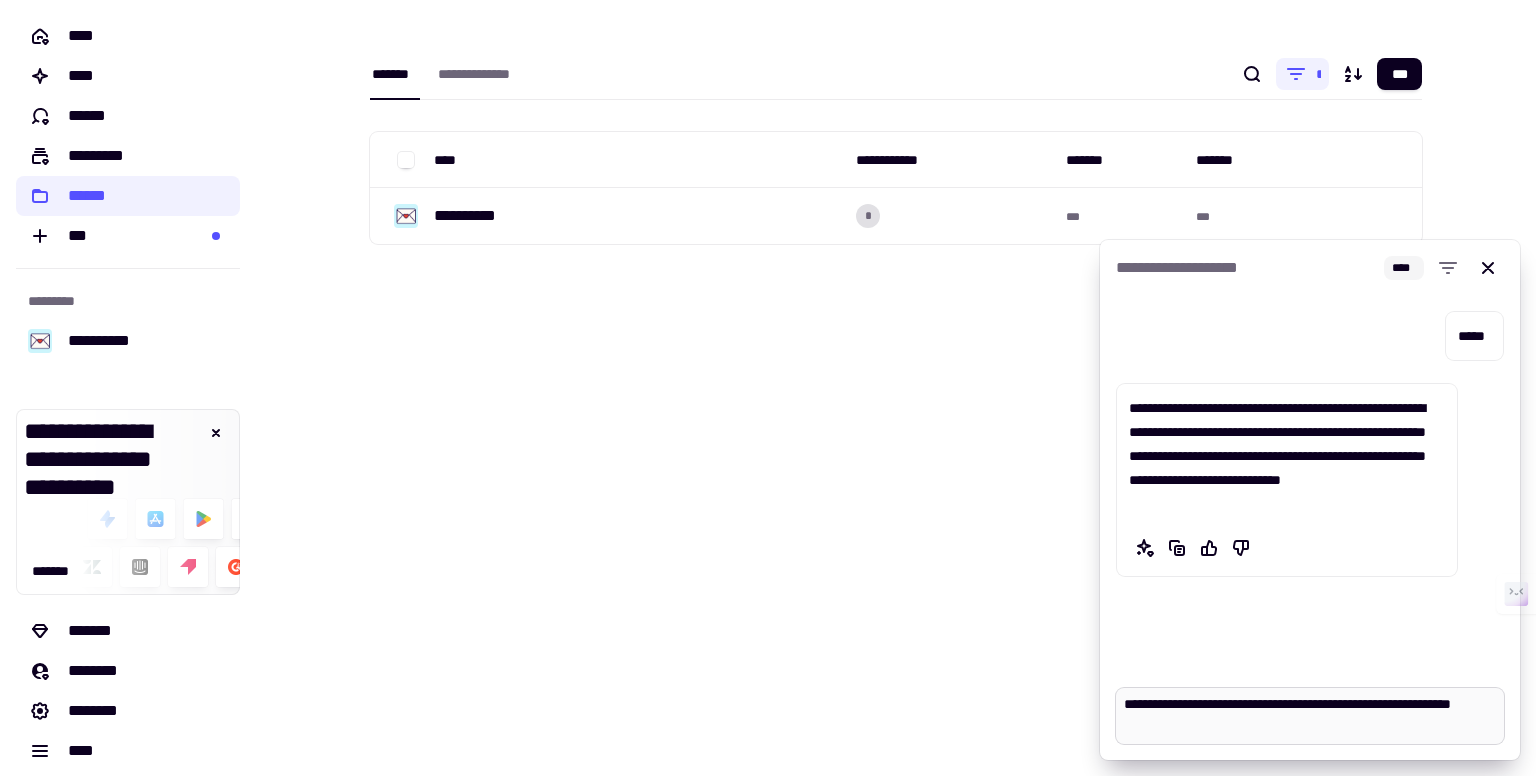 type on "*" 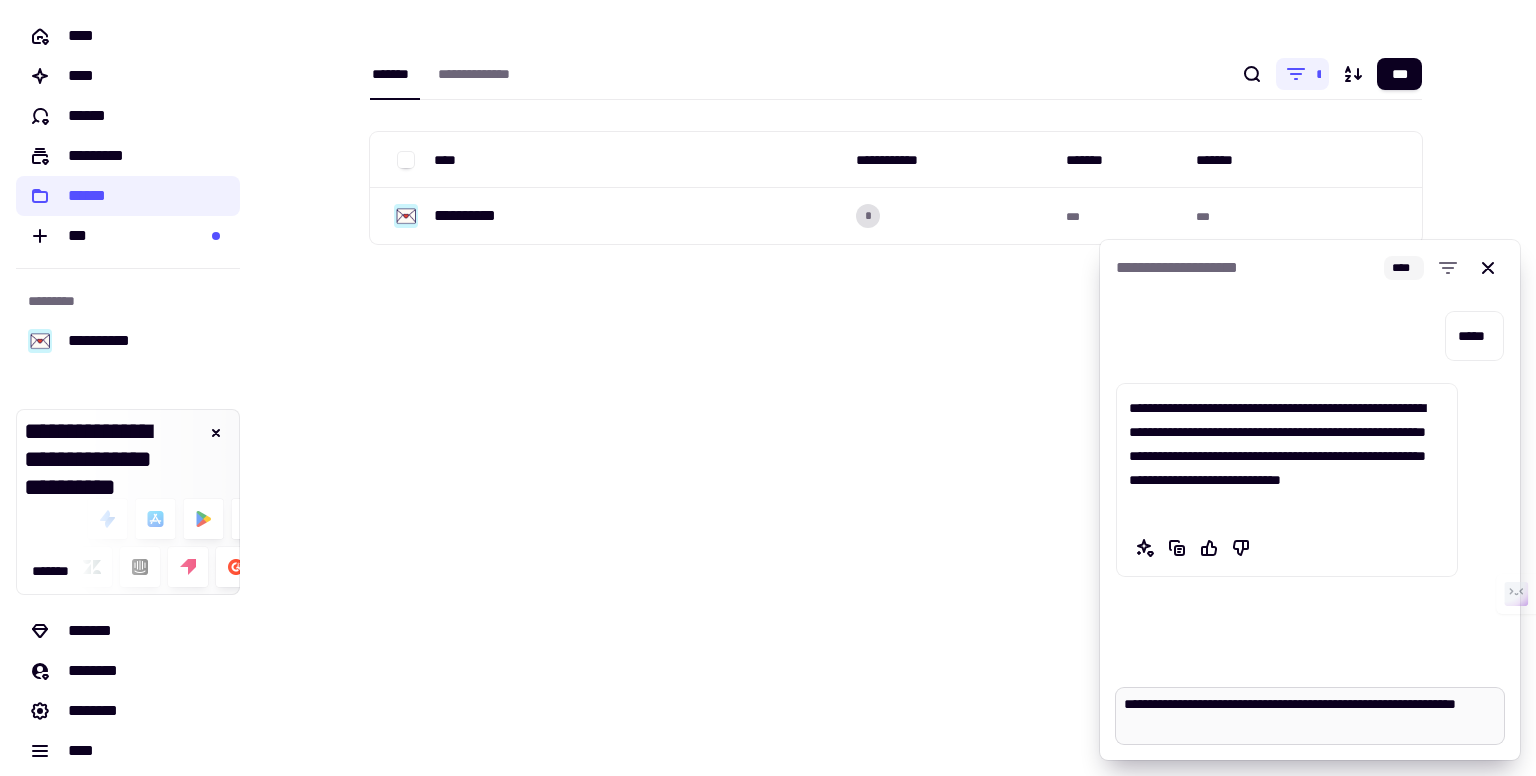 type on "*" 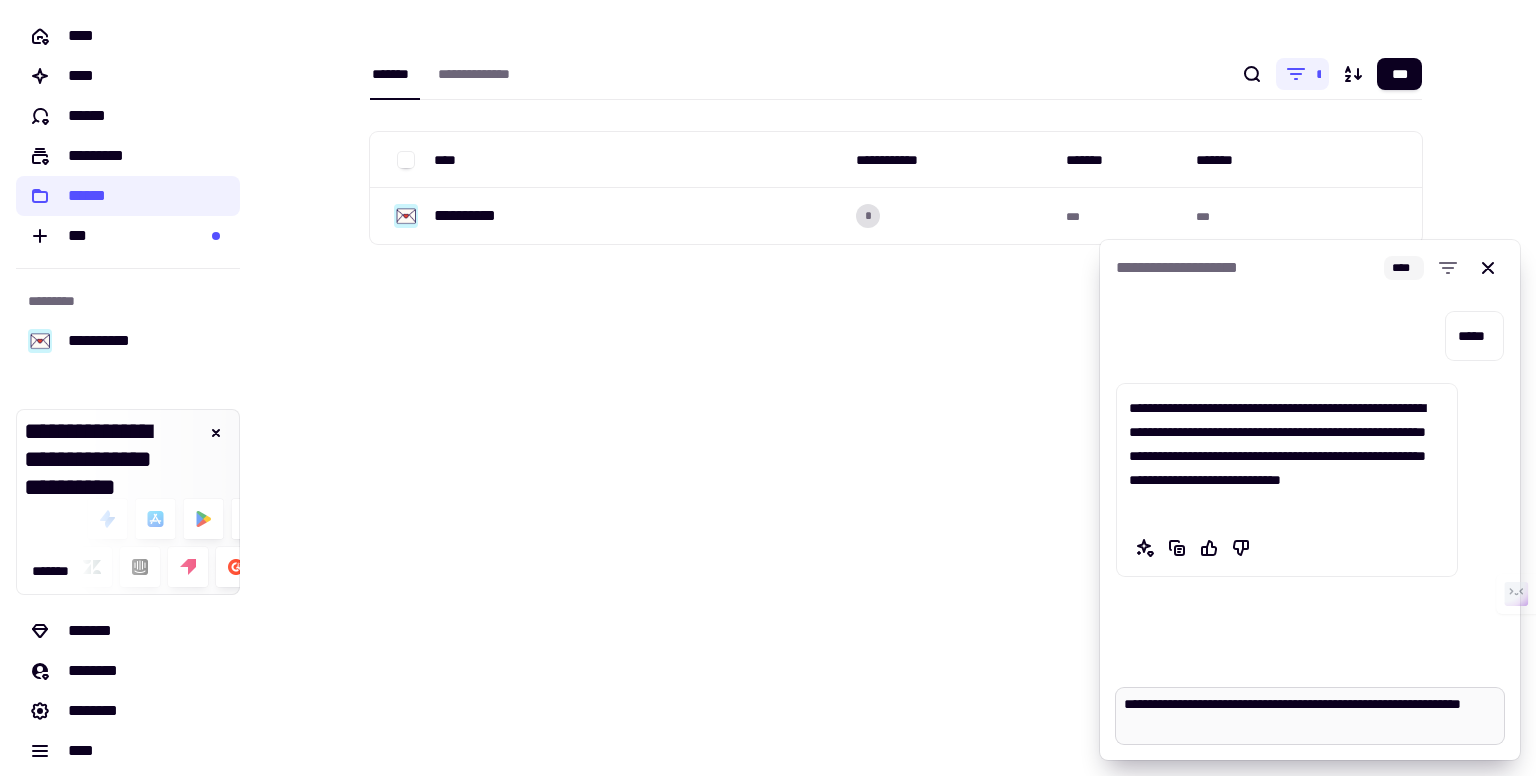 type on "*" 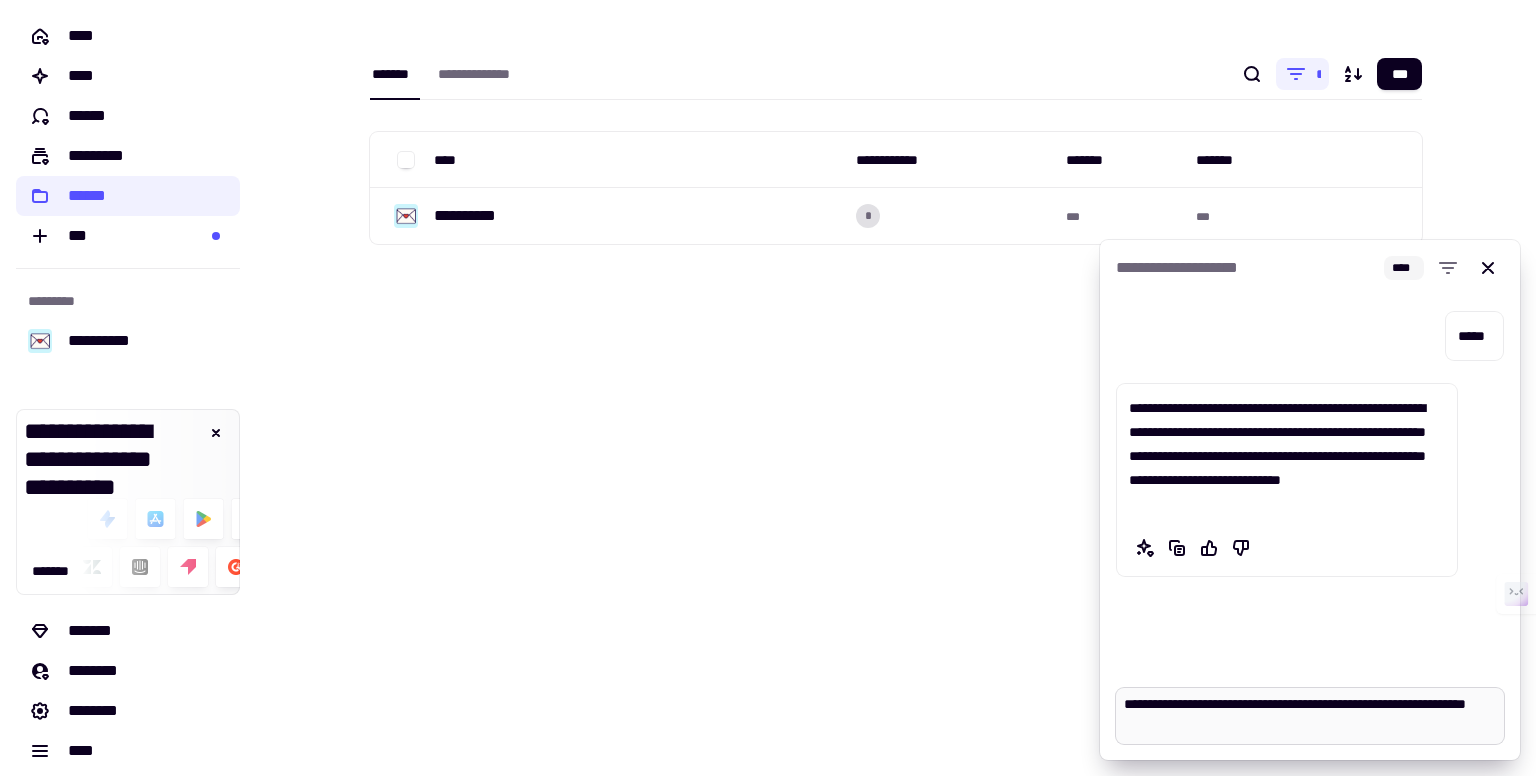 type on "*" 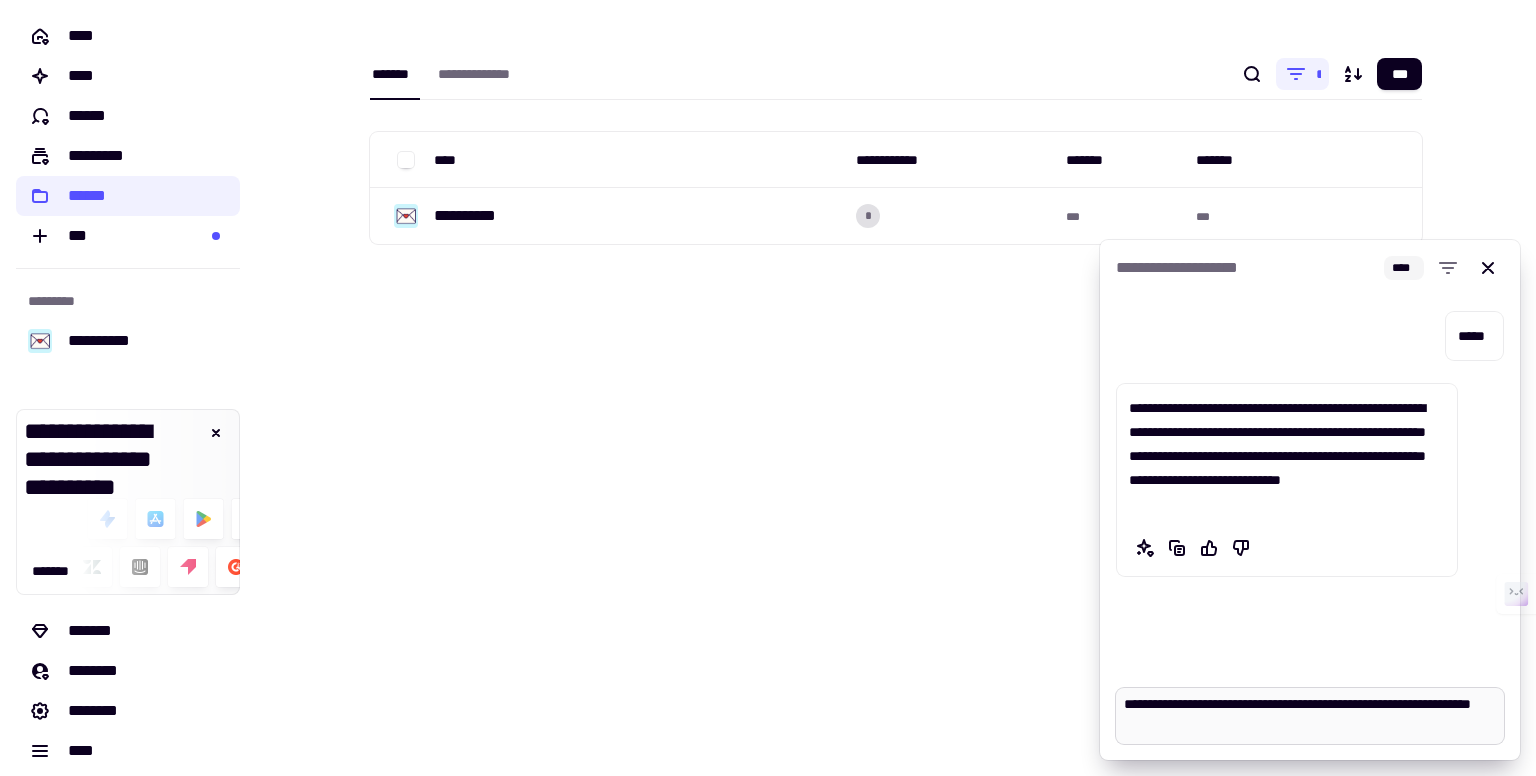 type on "*" 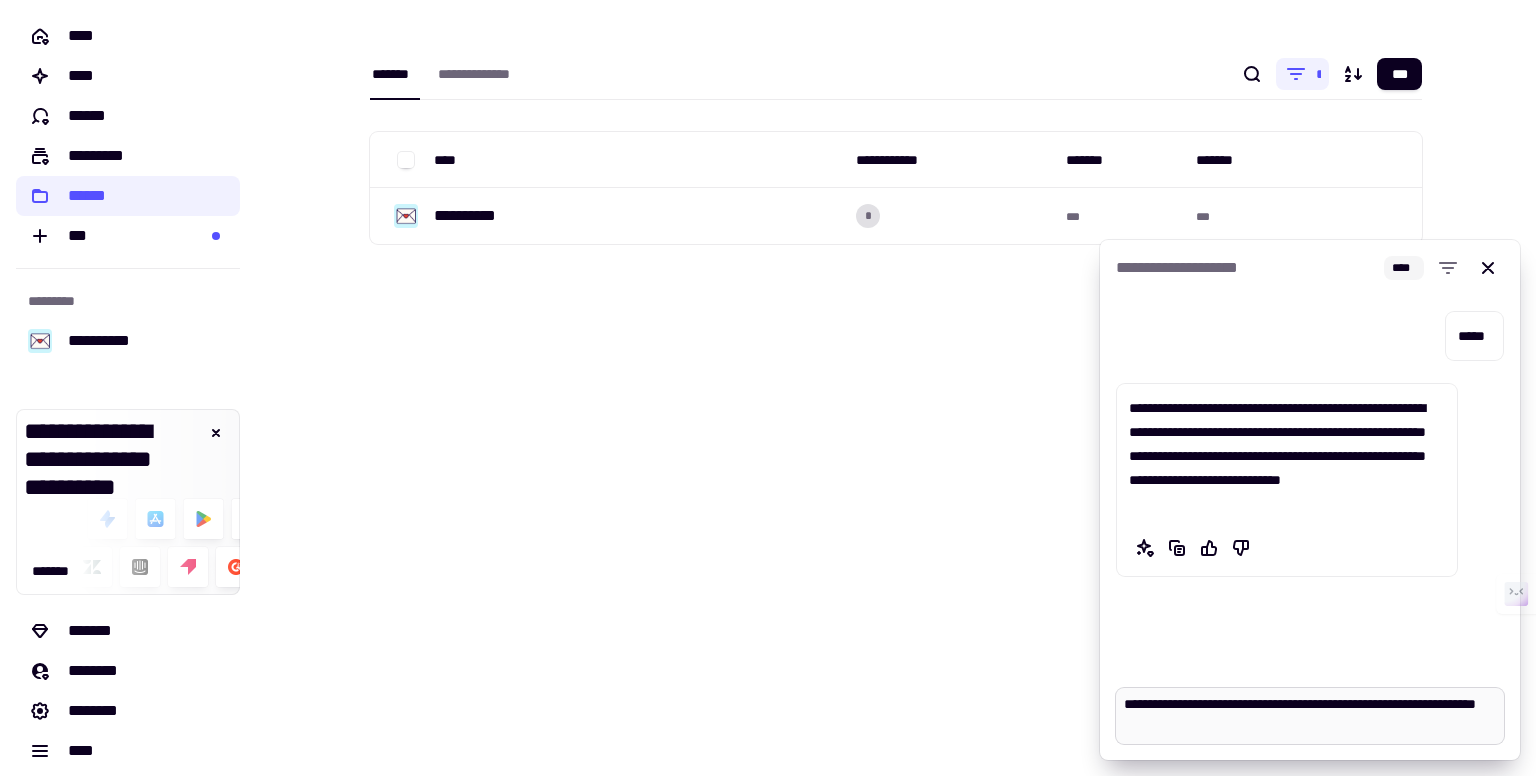 type on "*" 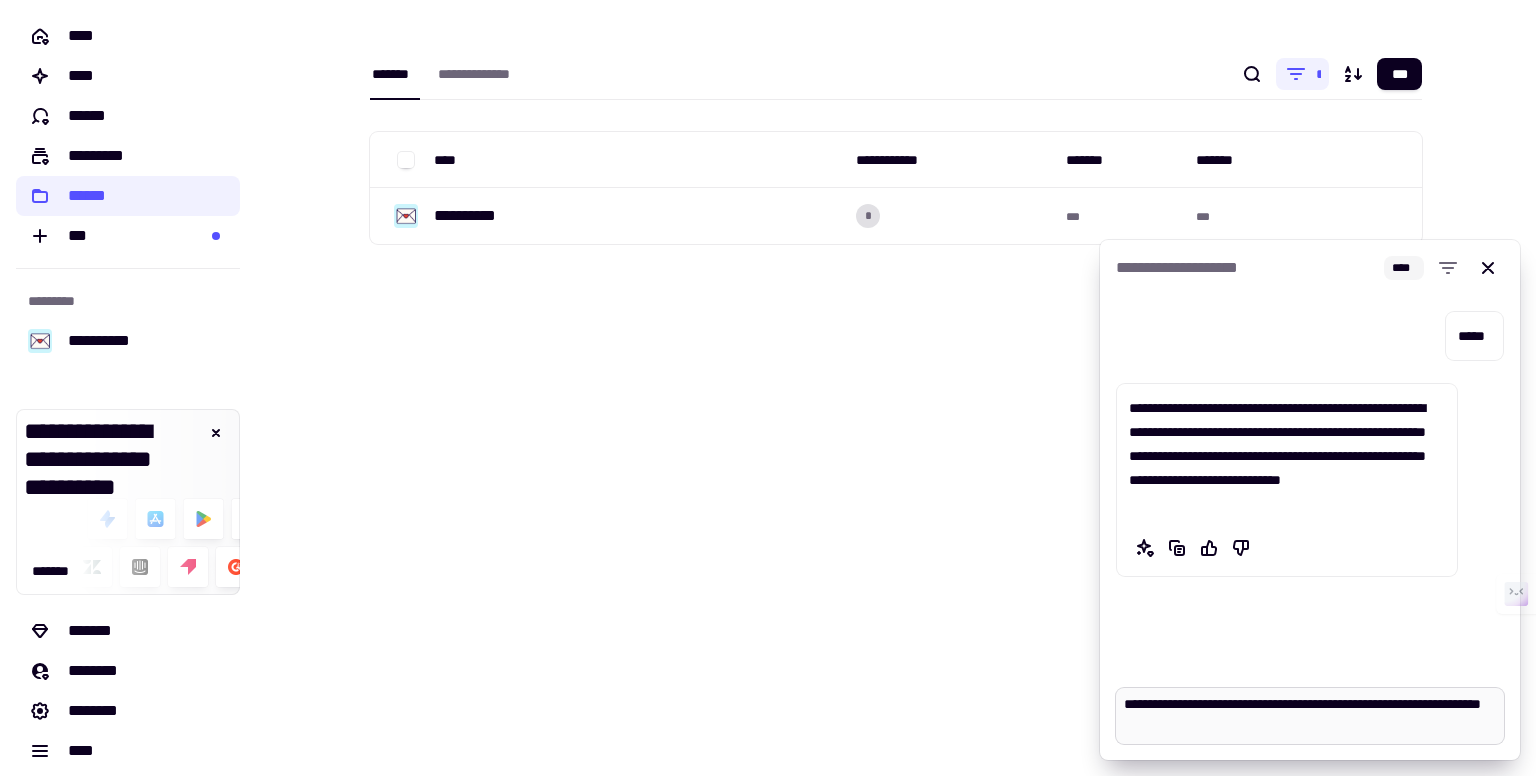 type on "*" 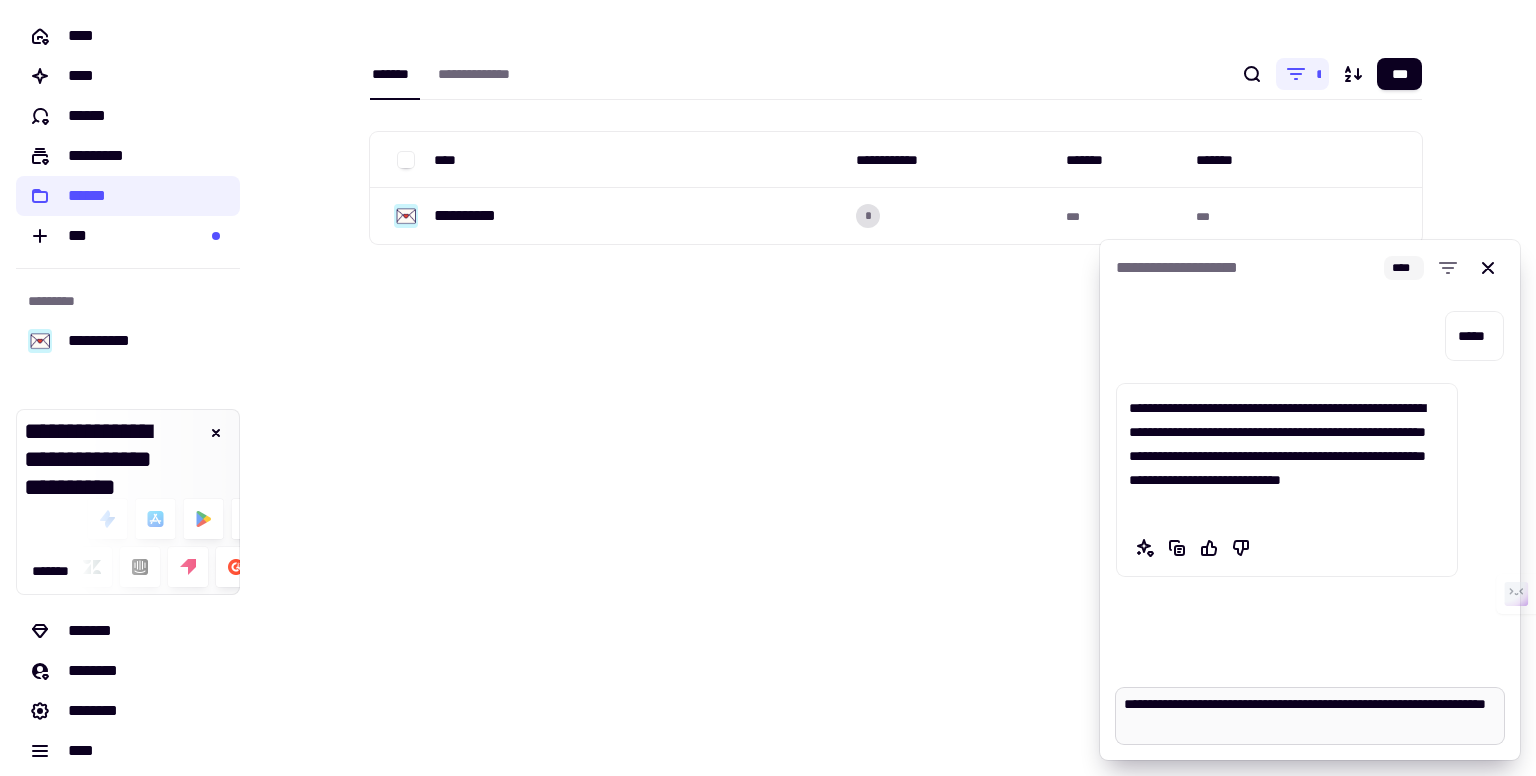type on "*" 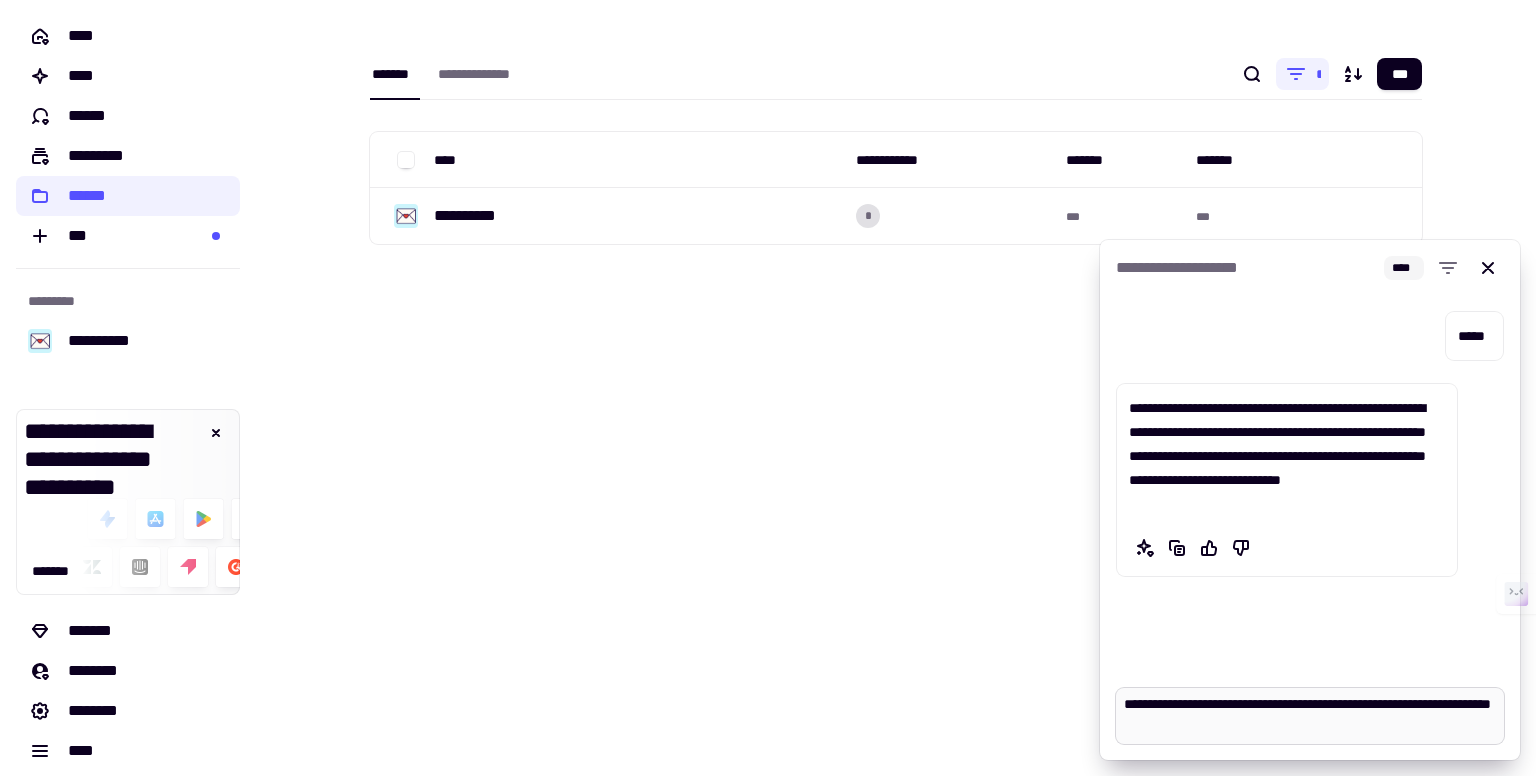type on "*" 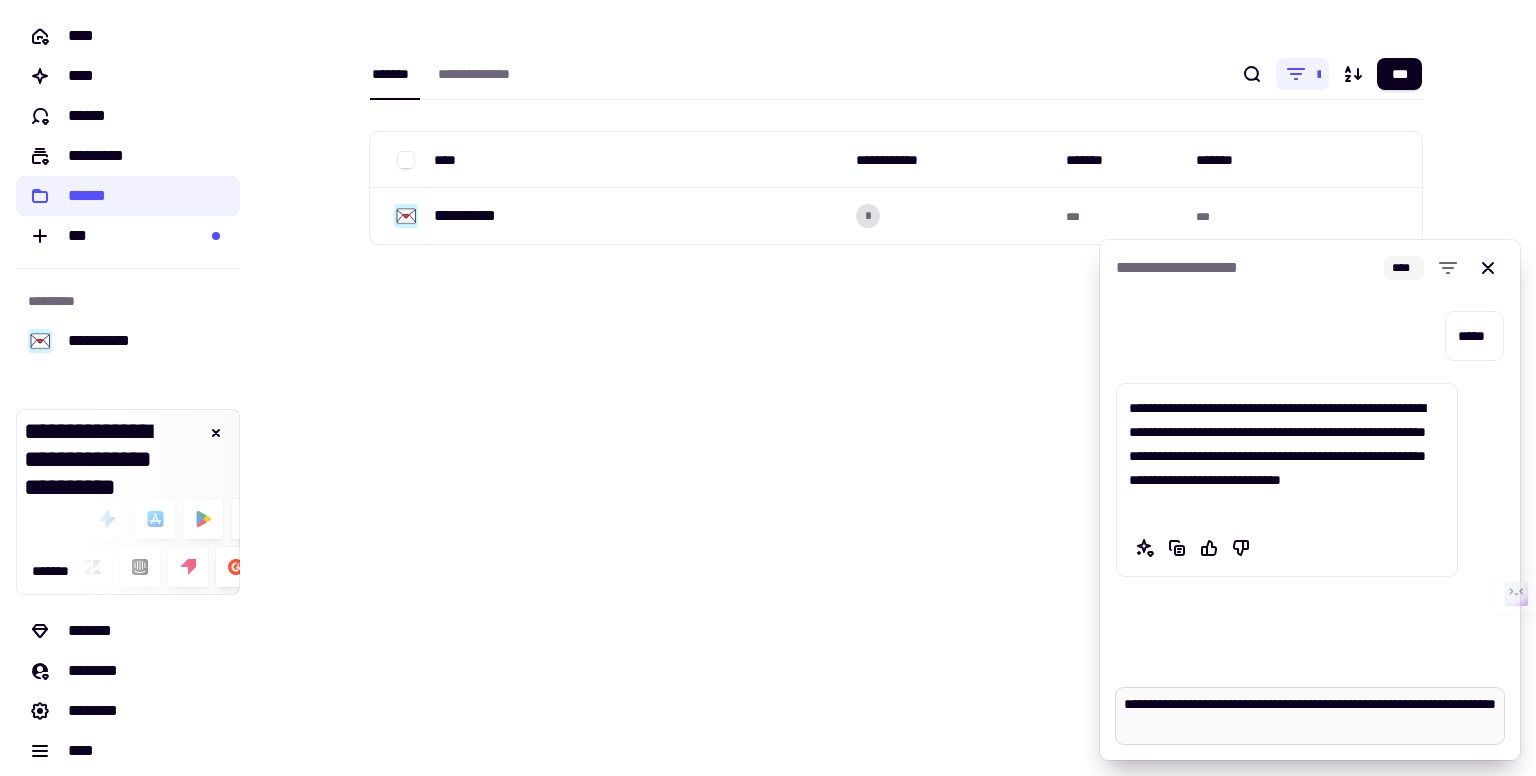 type on "*" 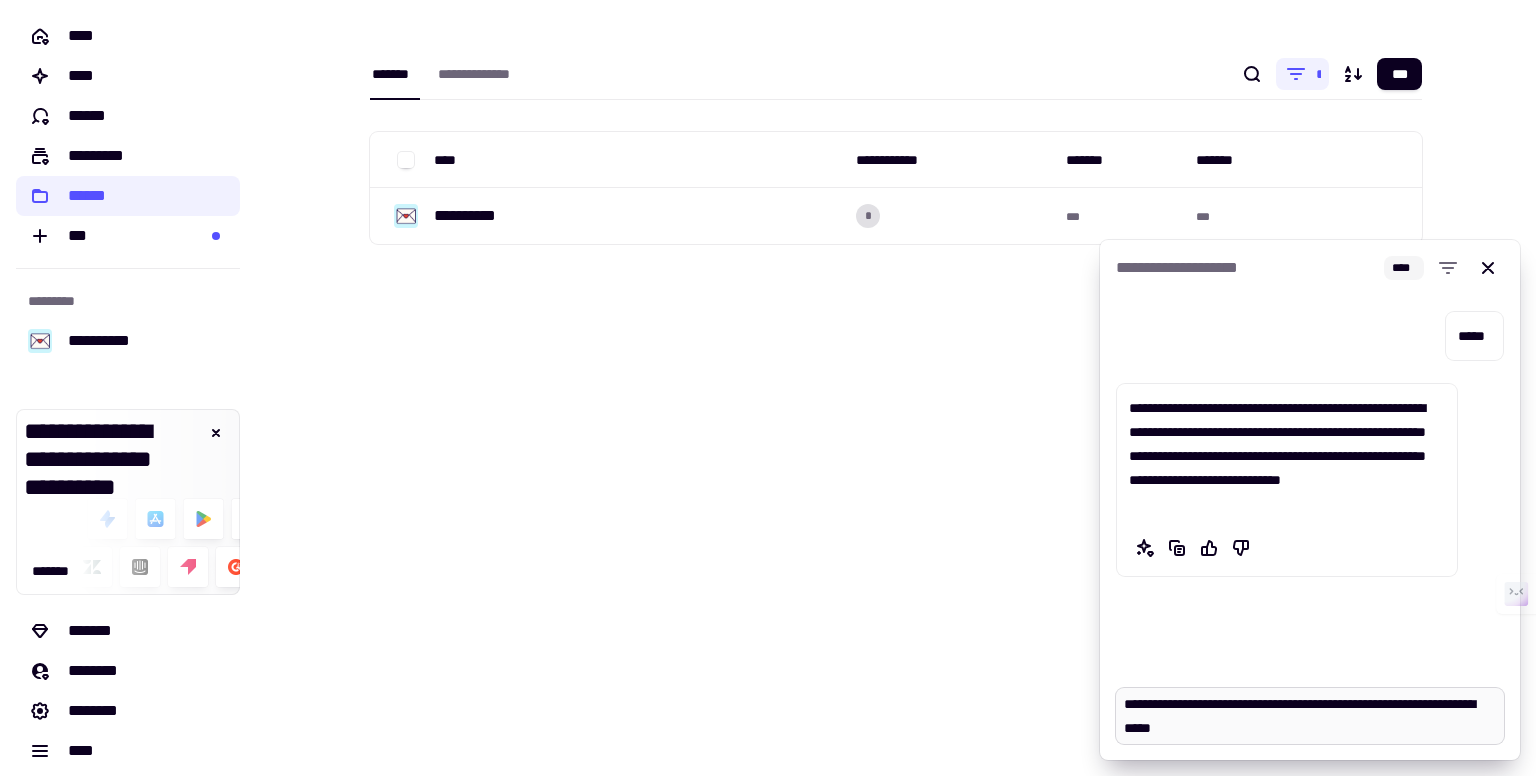 type on "*" 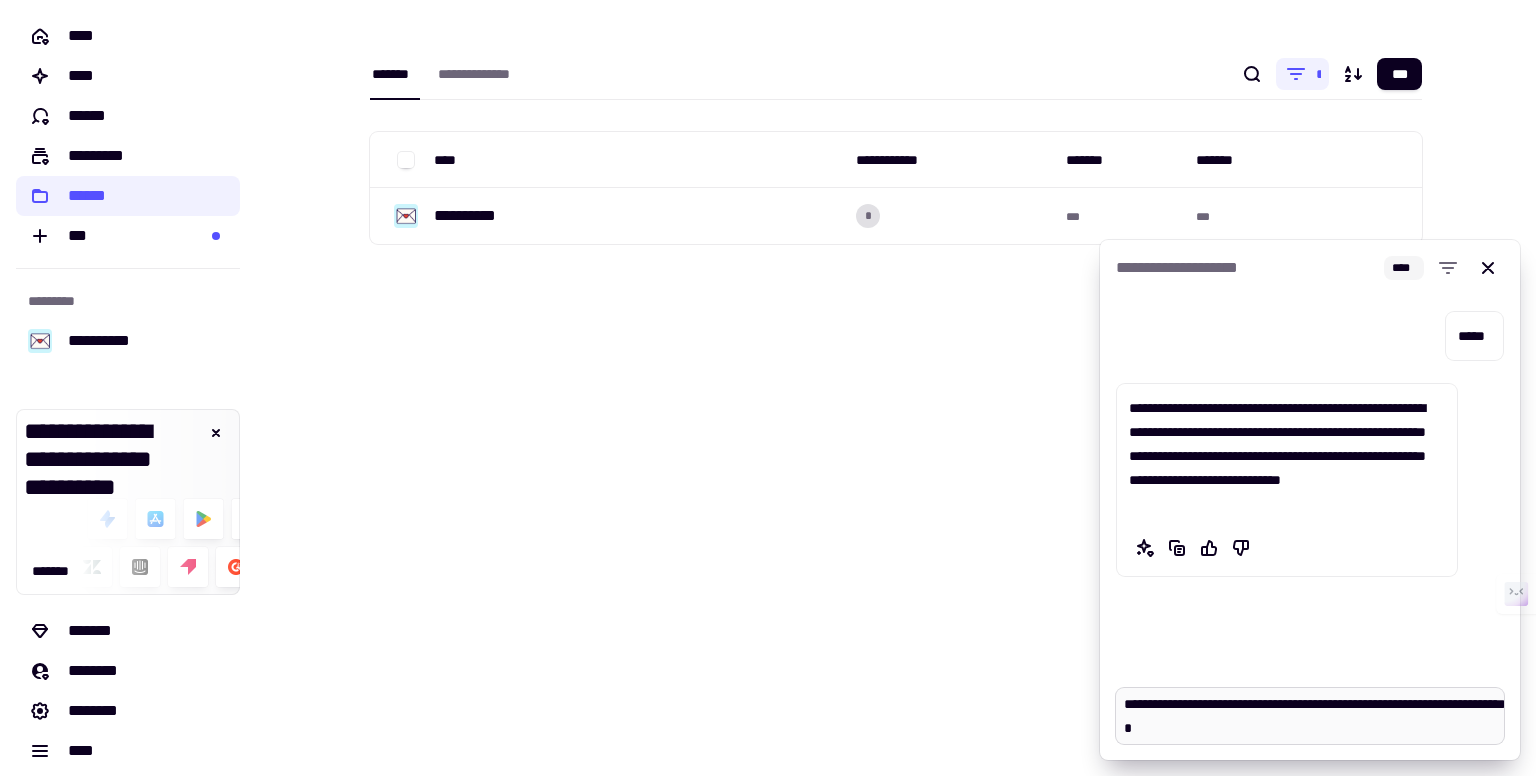 type on "*" 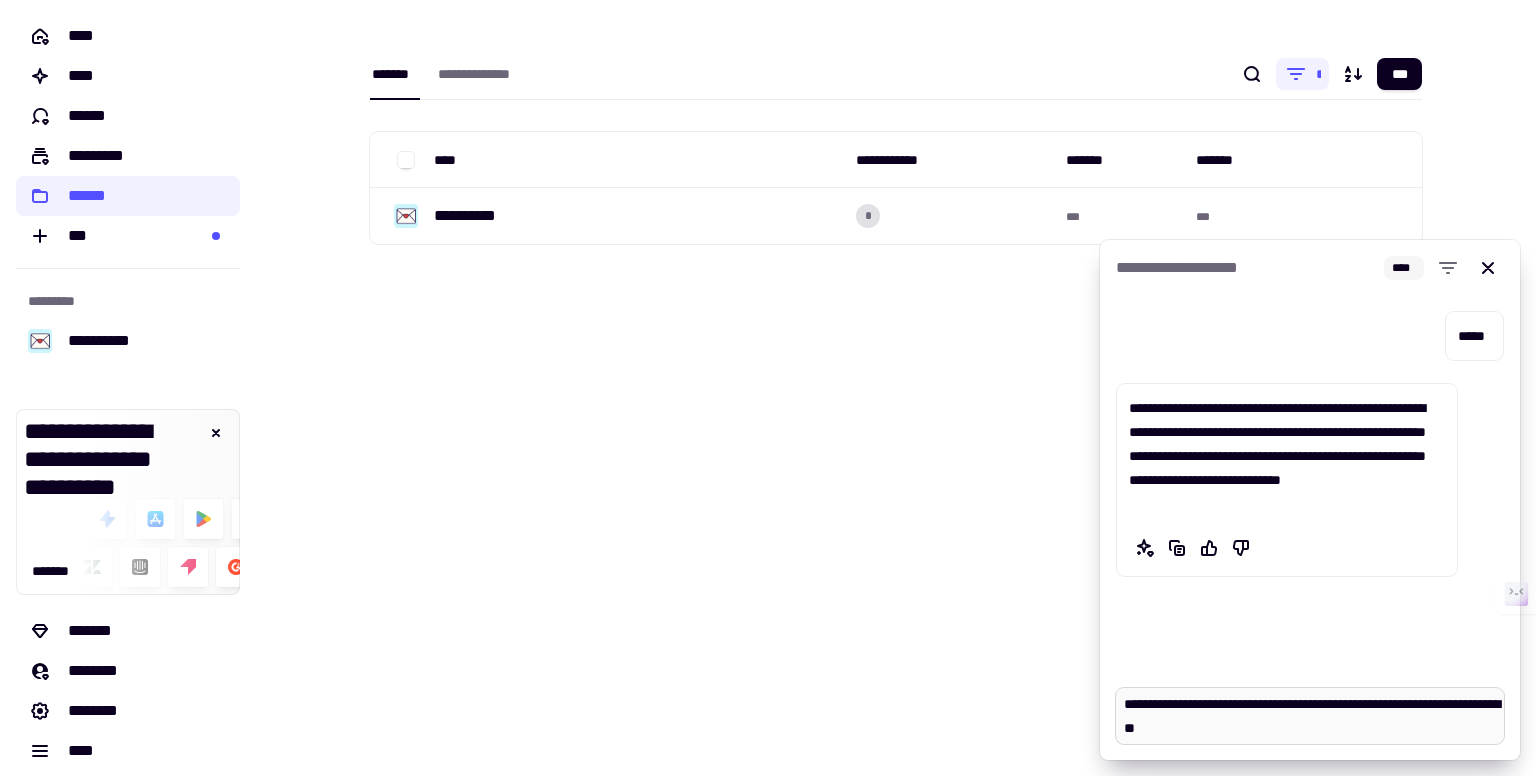type on "*" 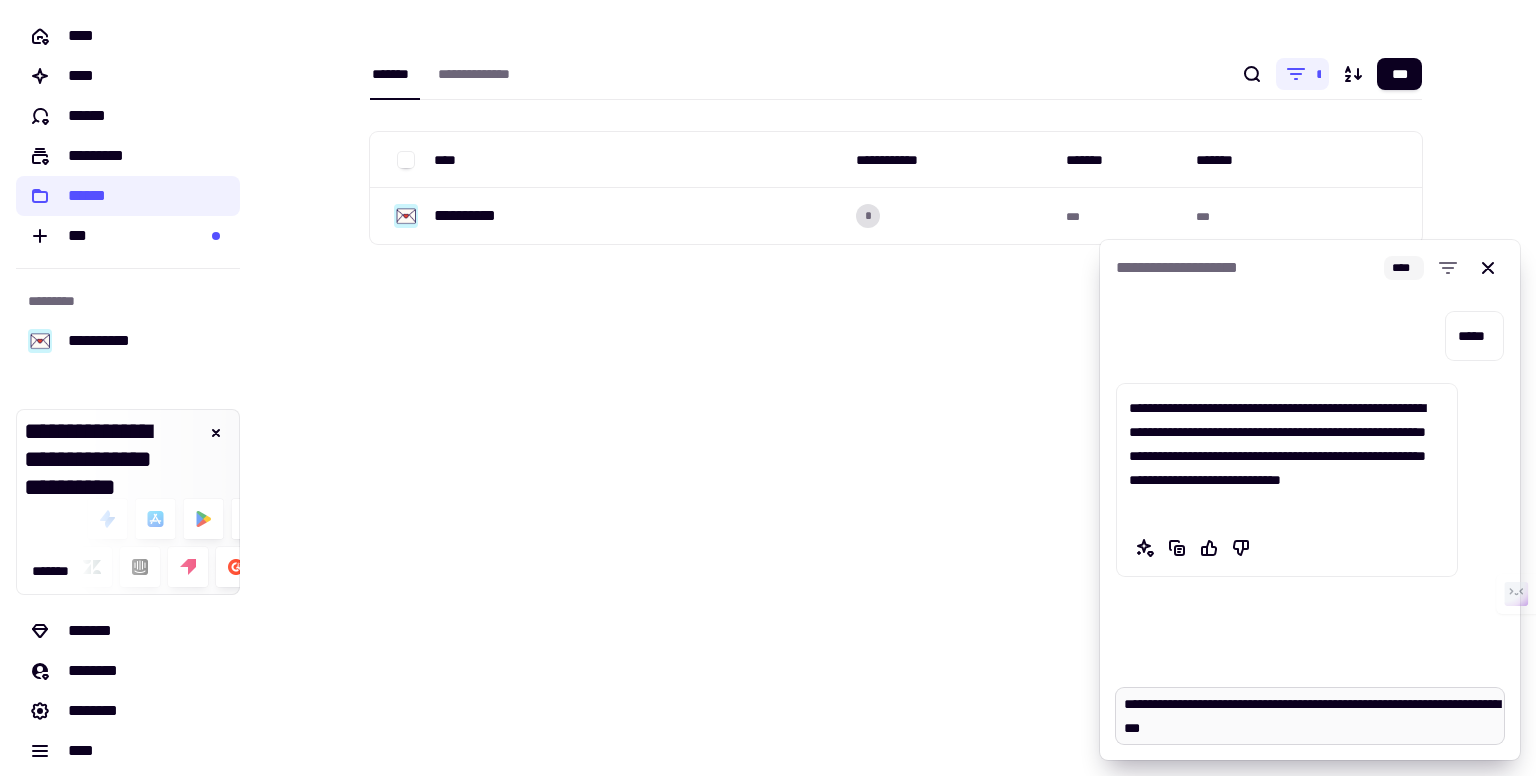 type on "*" 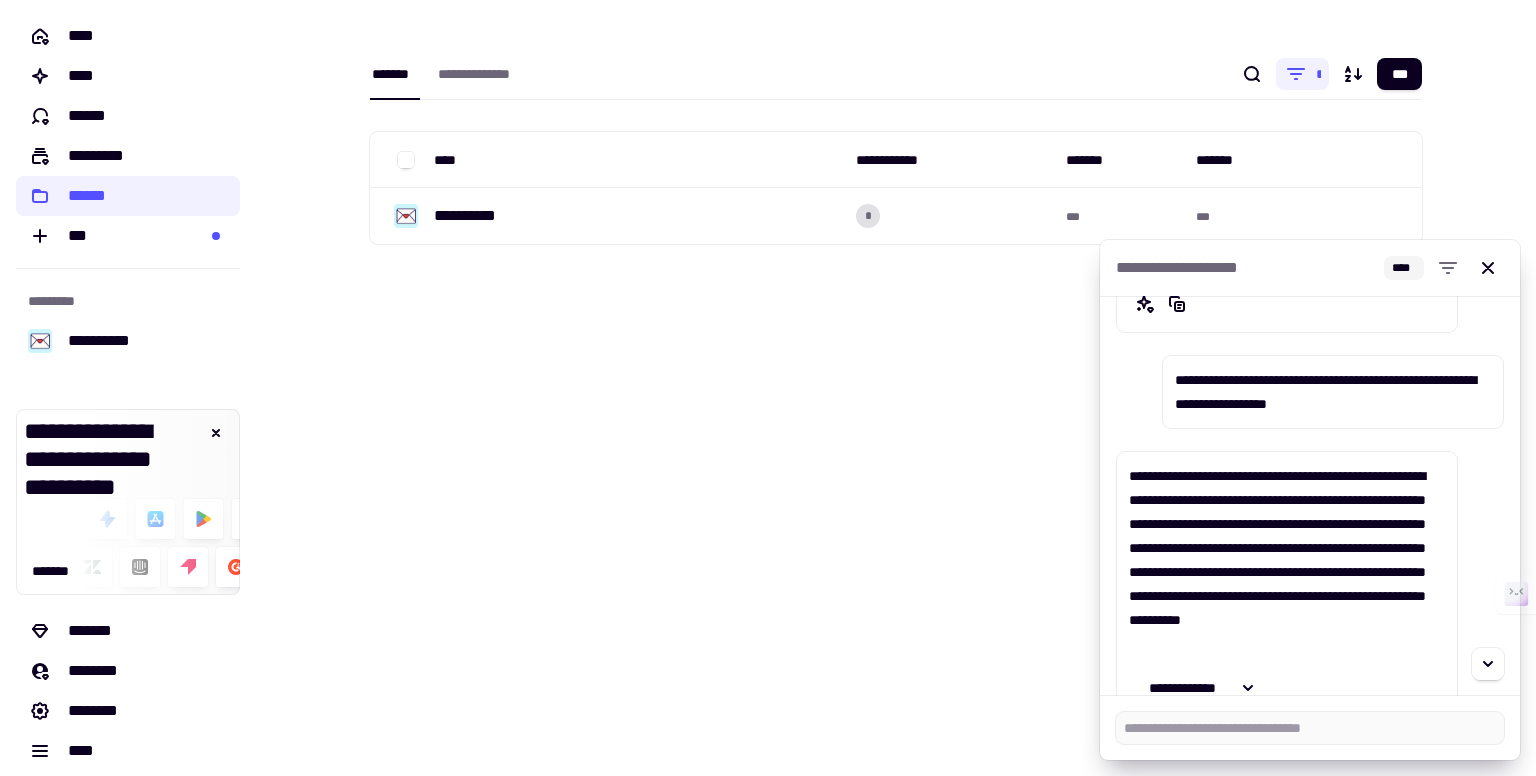 scroll, scrollTop: 336, scrollLeft: 0, axis: vertical 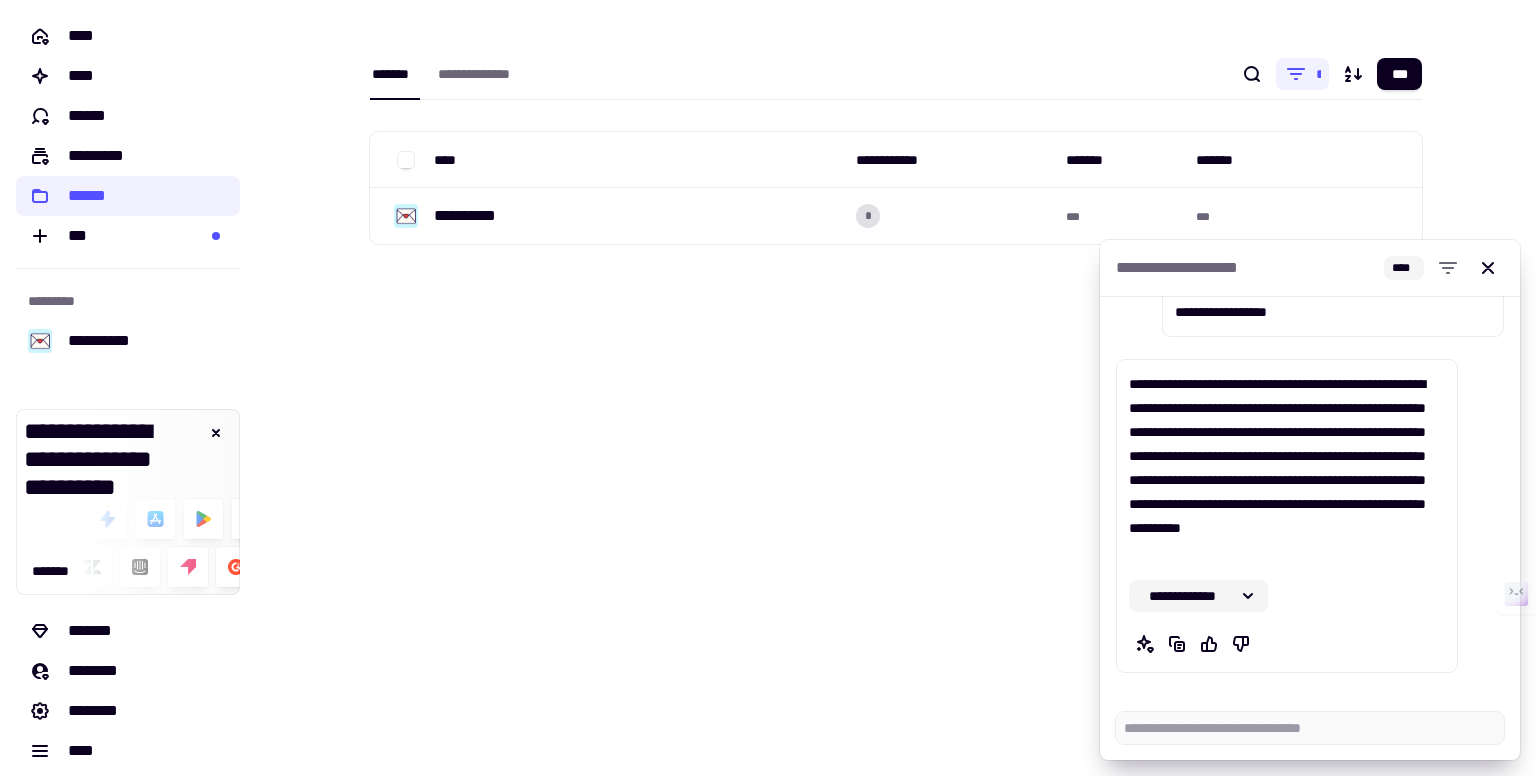 click 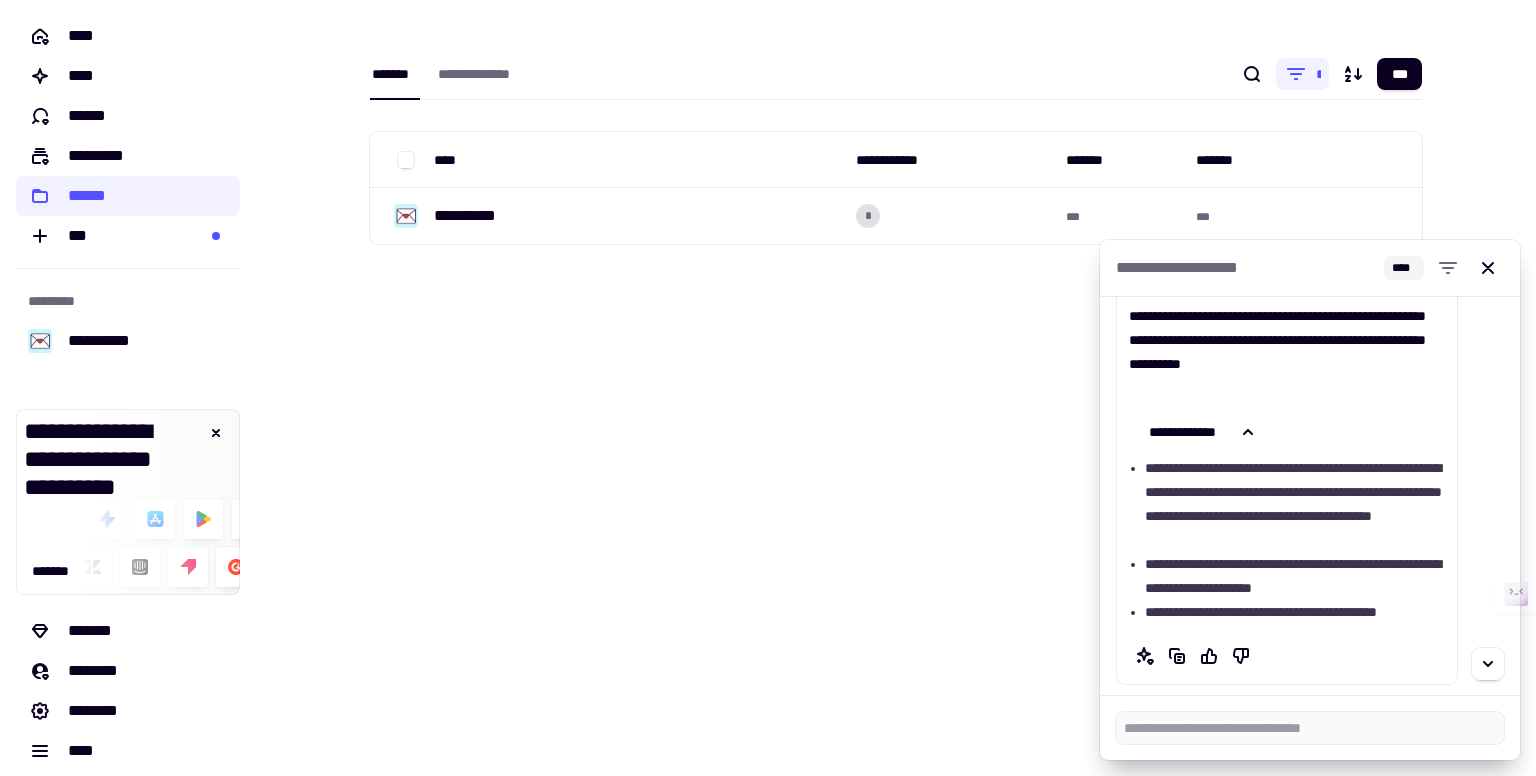 scroll, scrollTop: 512, scrollLeft: 0, axis: vertical 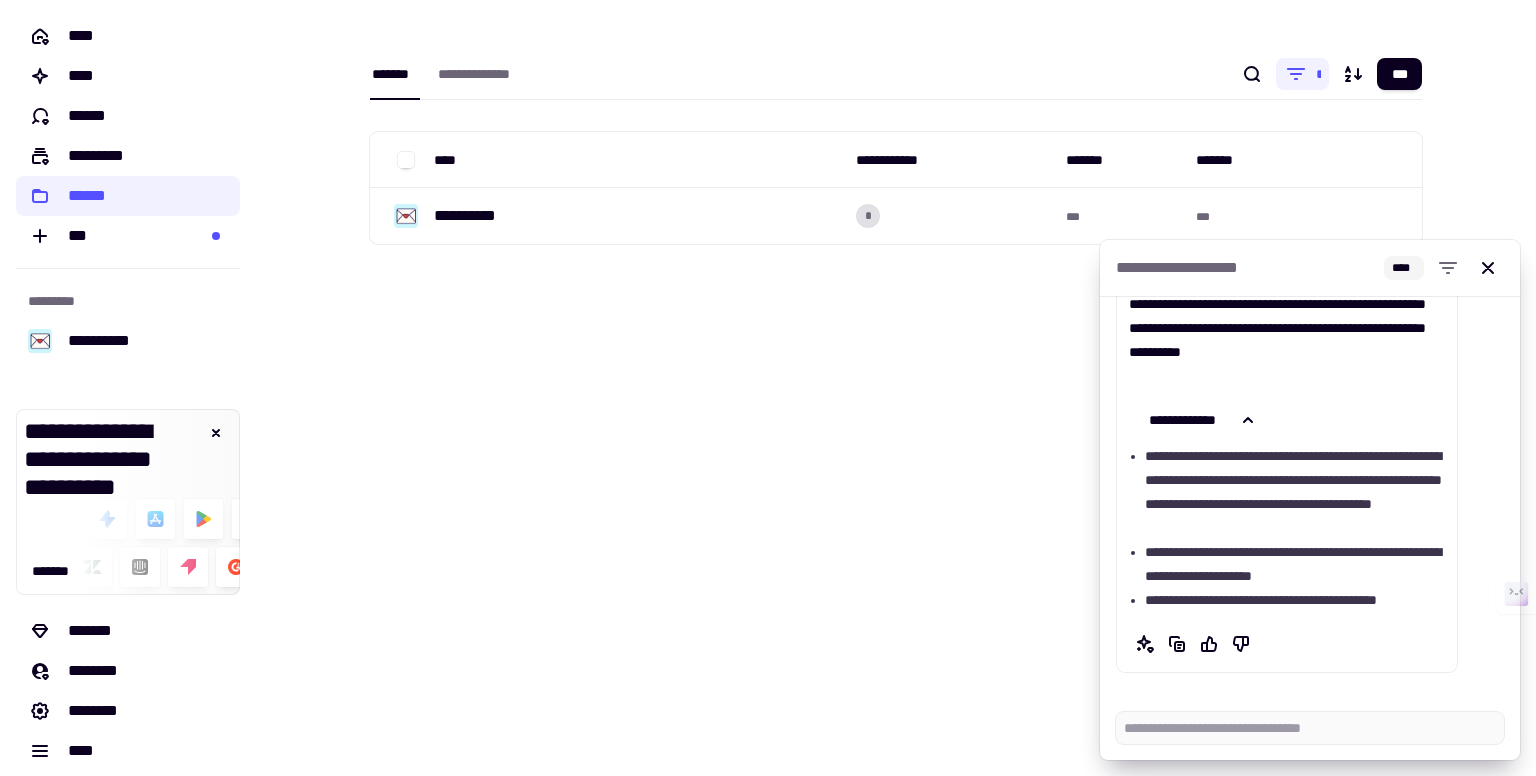 click on "**********" at bounding box center [1310, 240] 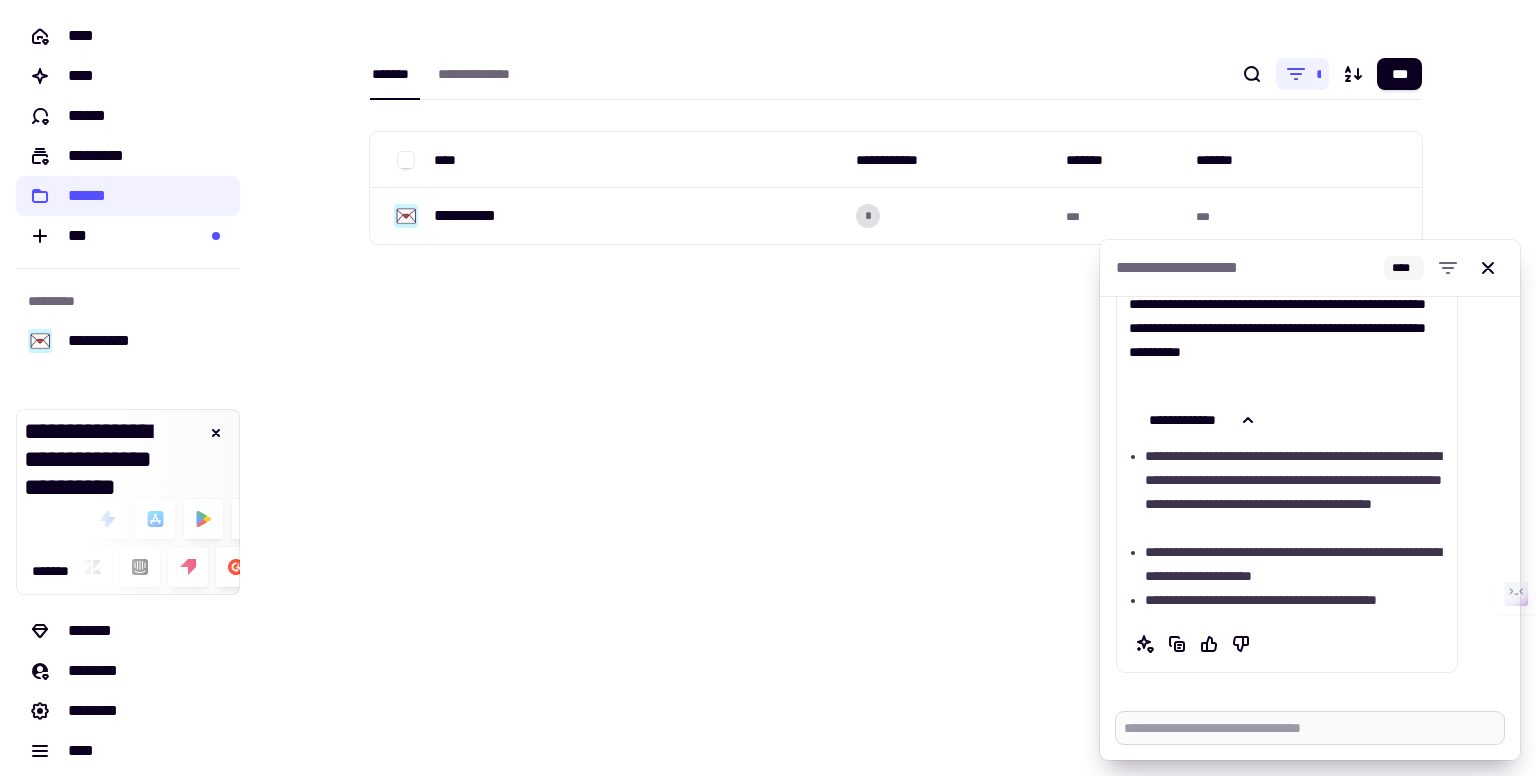 click at bounding box center [1310, 728] 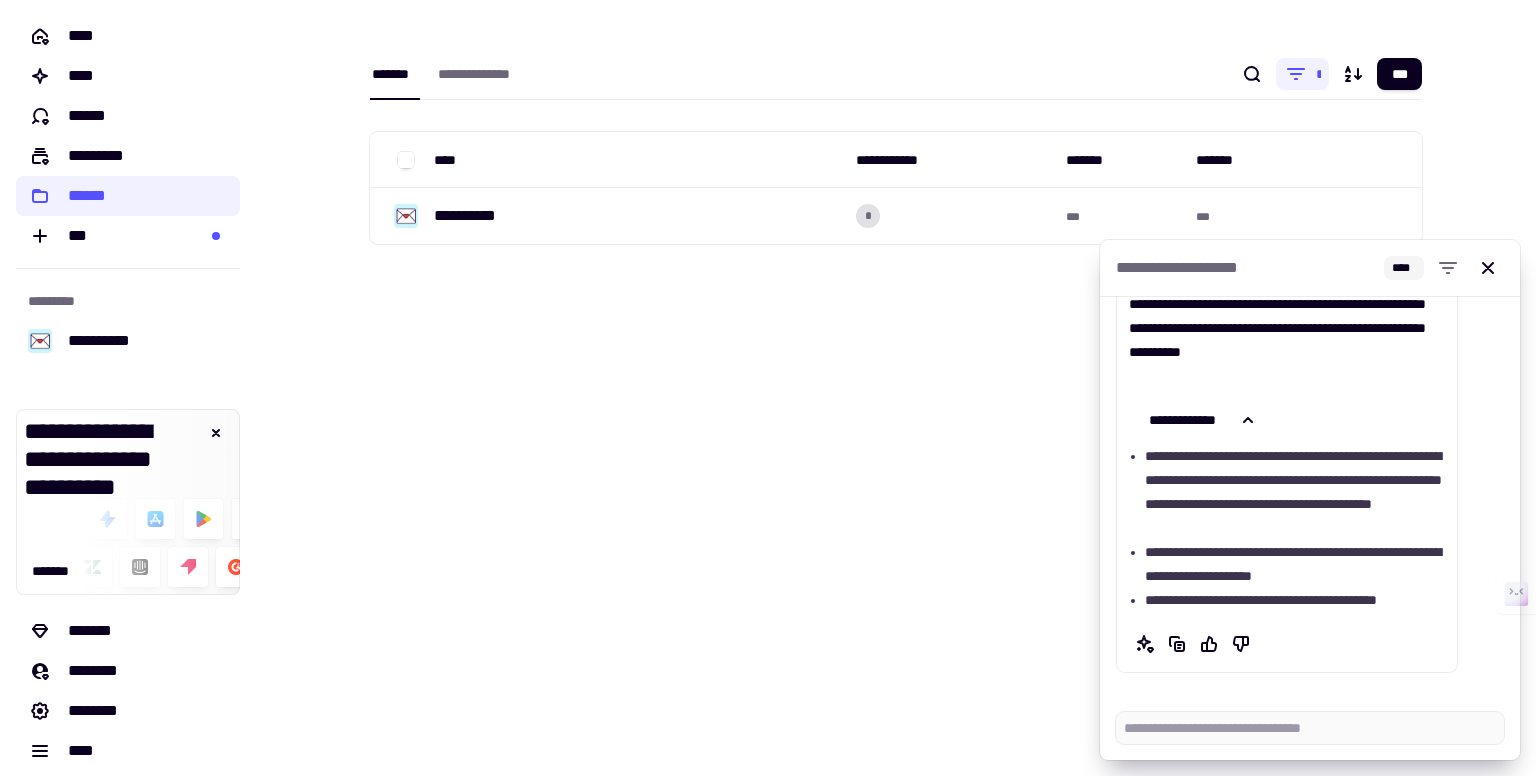 type 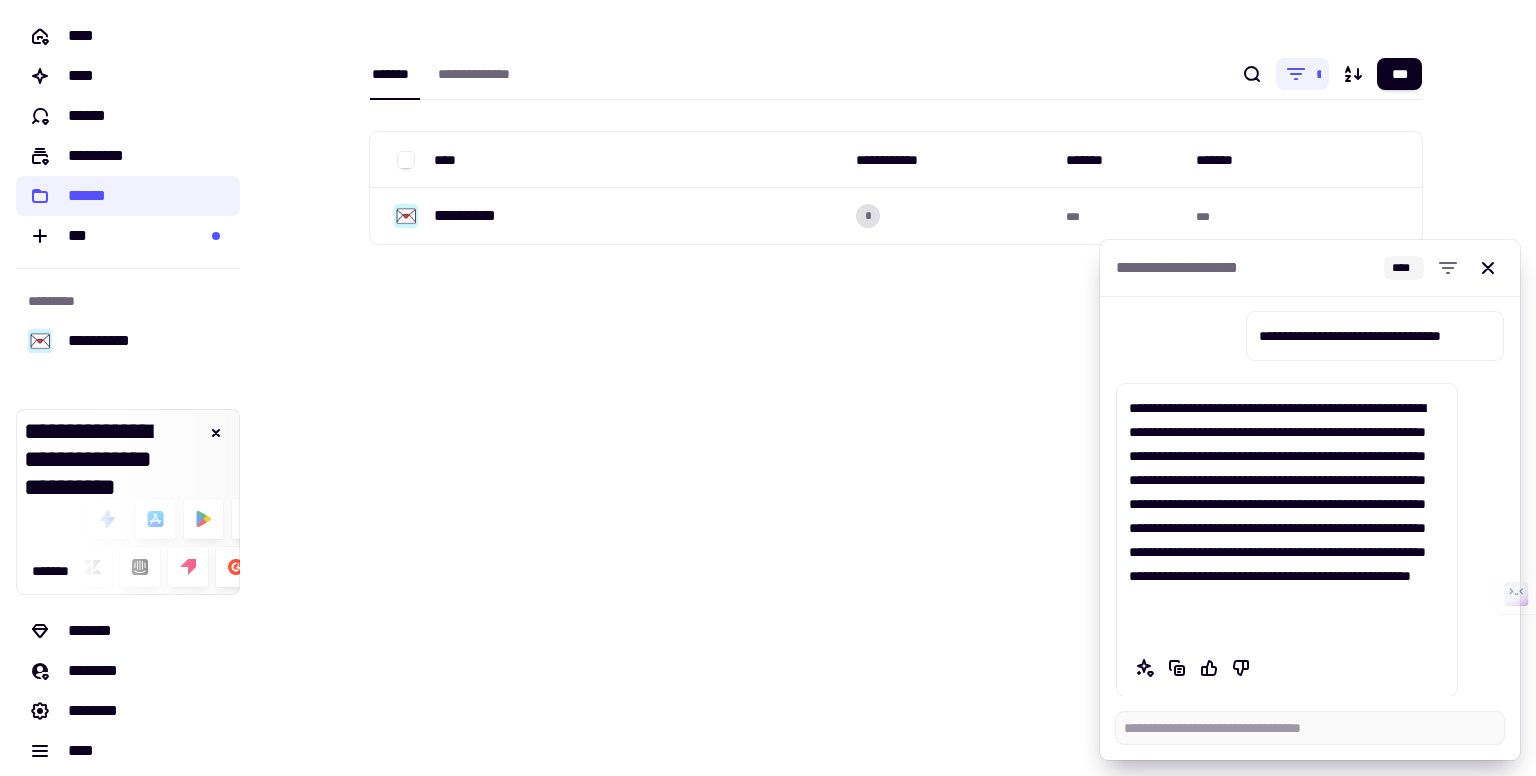 scroll, scrollTop: 920, scrollLeft: 0, axis: vertical 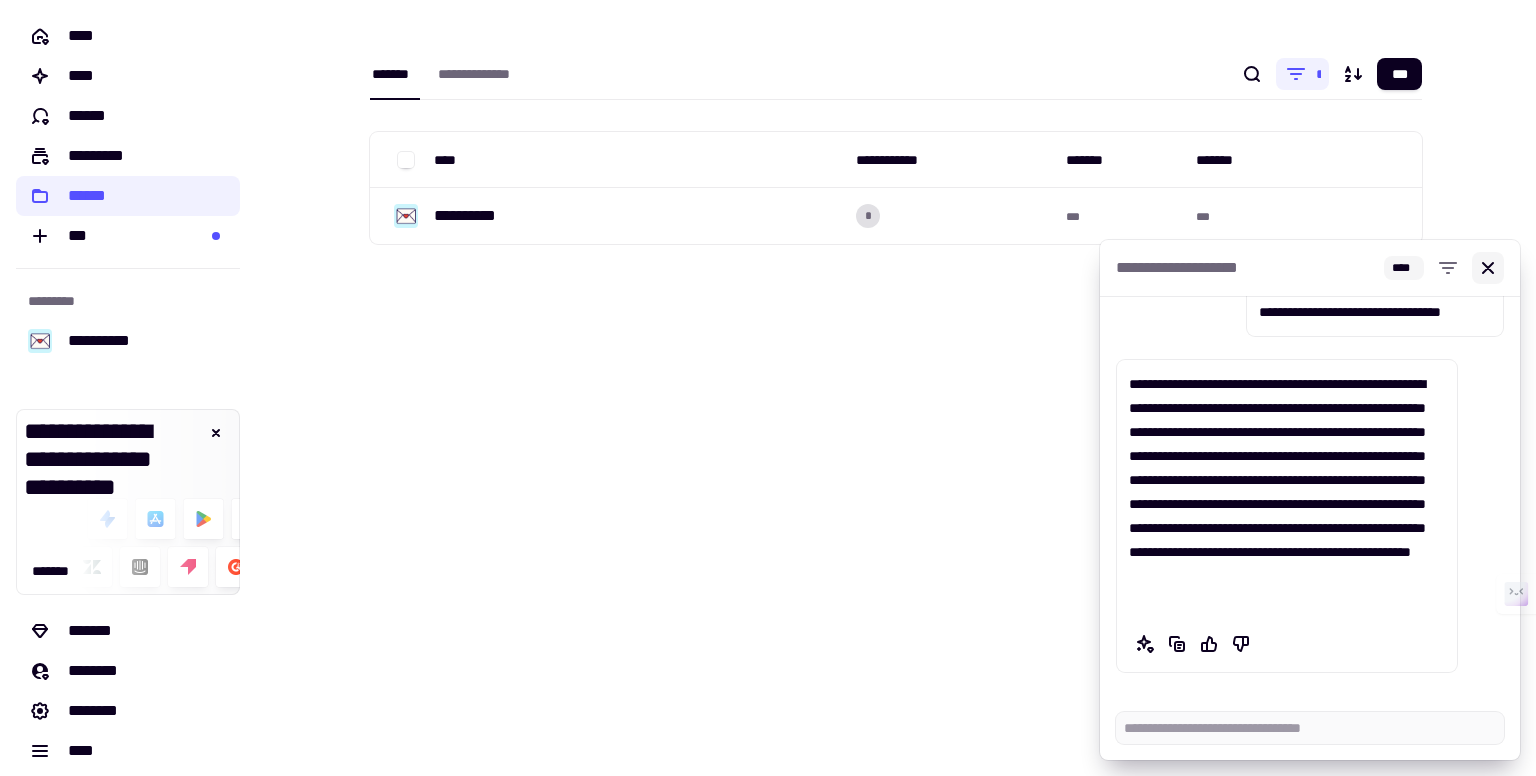 click 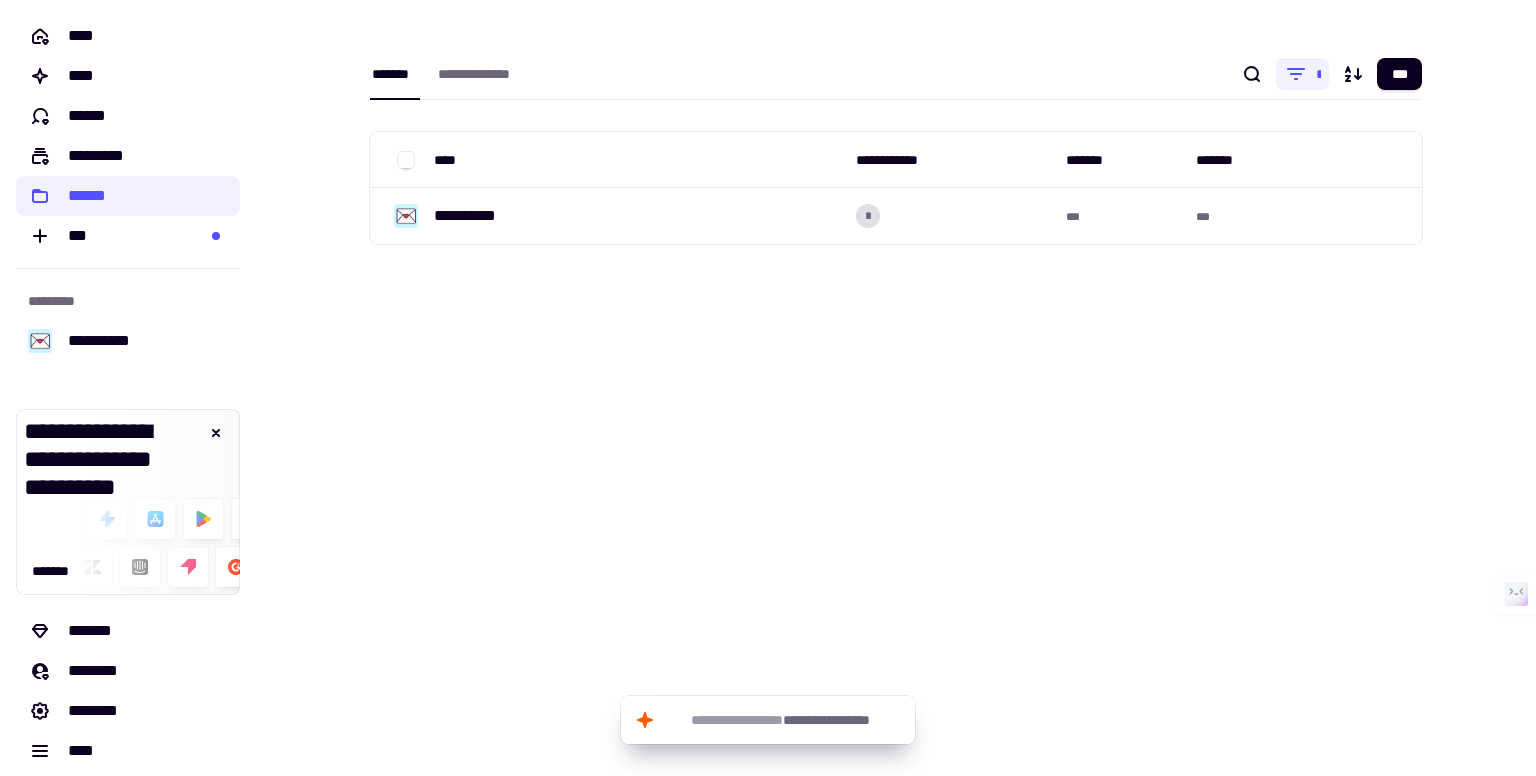 click on "**********" at bounding box center (896, 388) 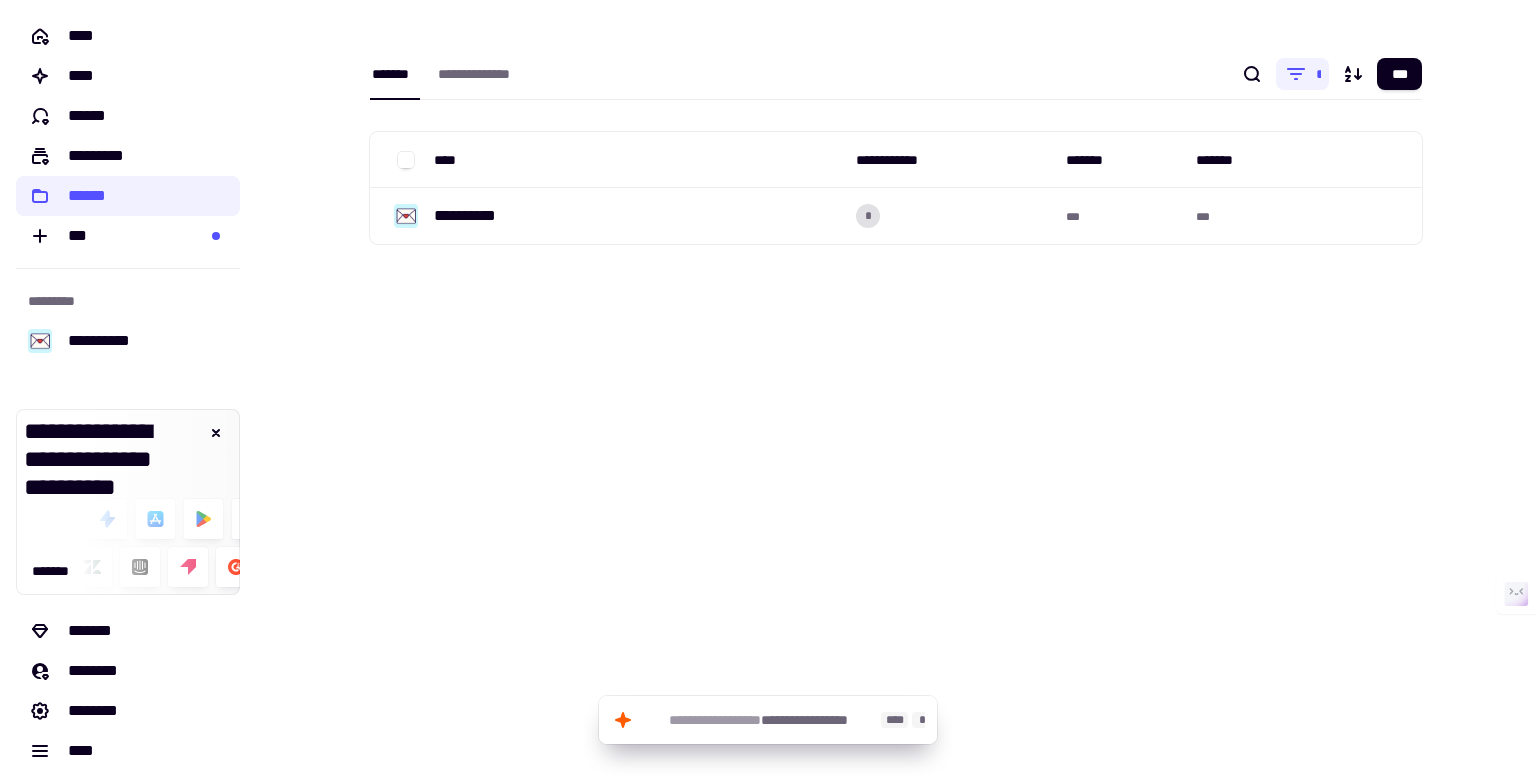 click on "**********" 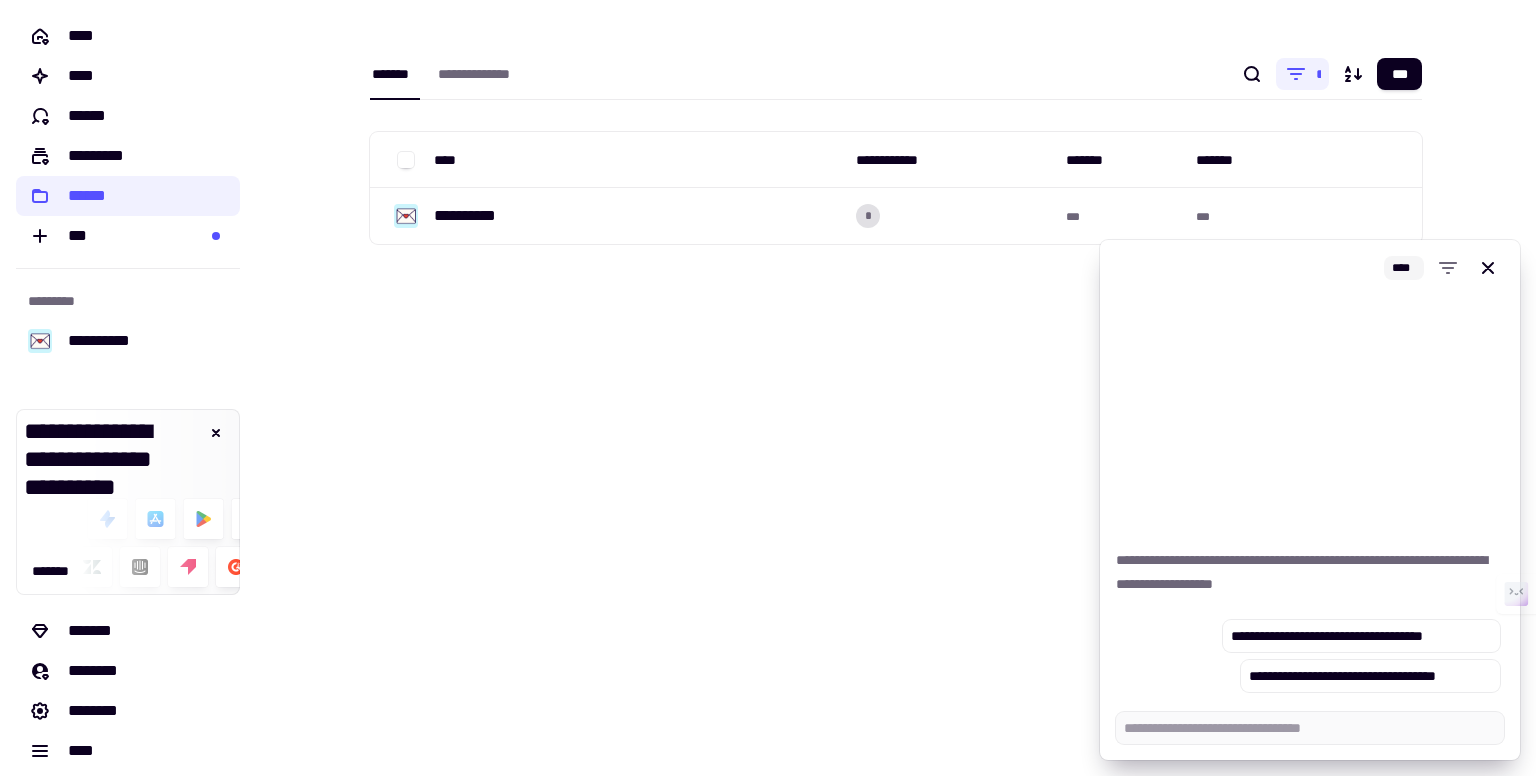 click on "**********" at bounding box center [896, 388] 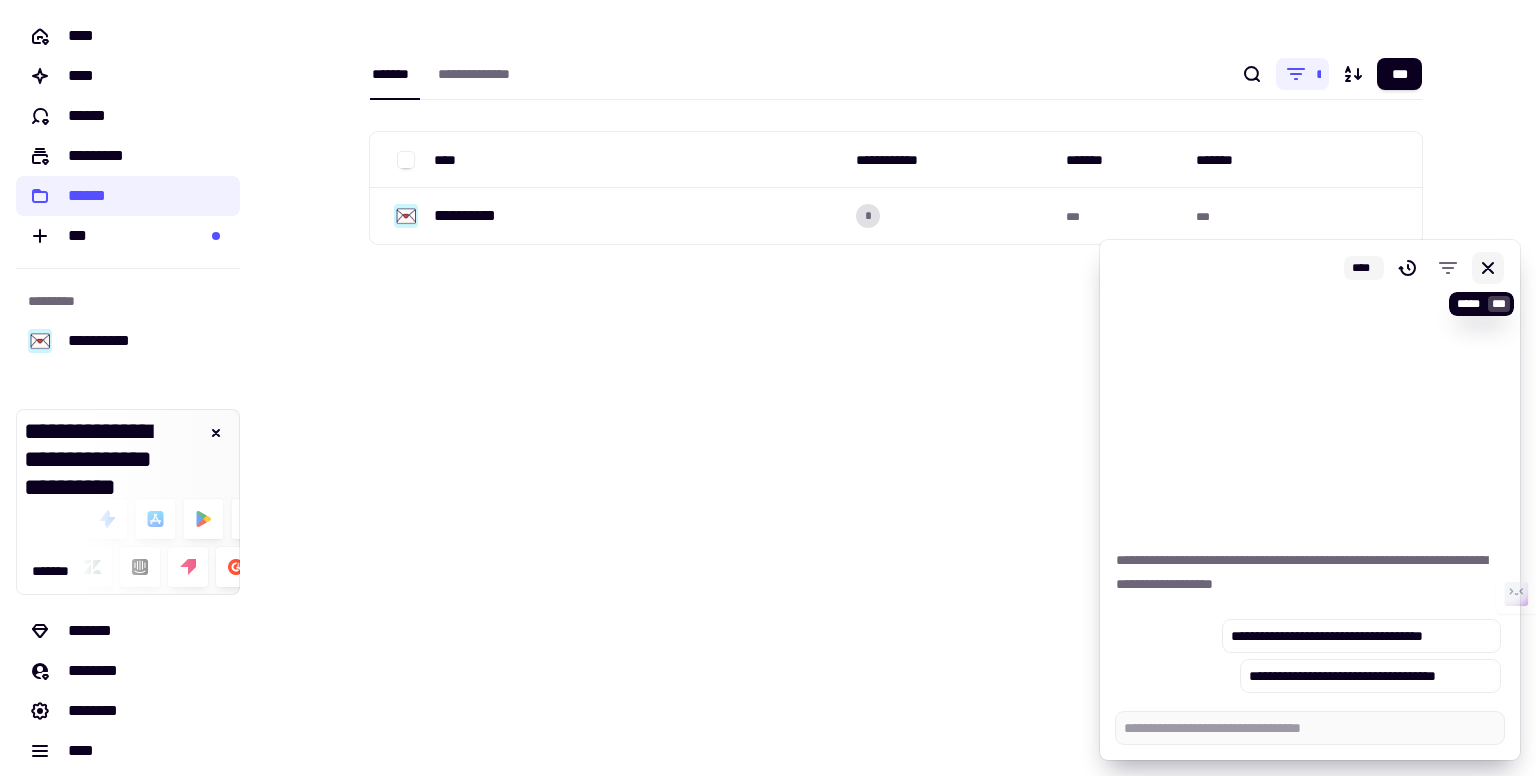 click 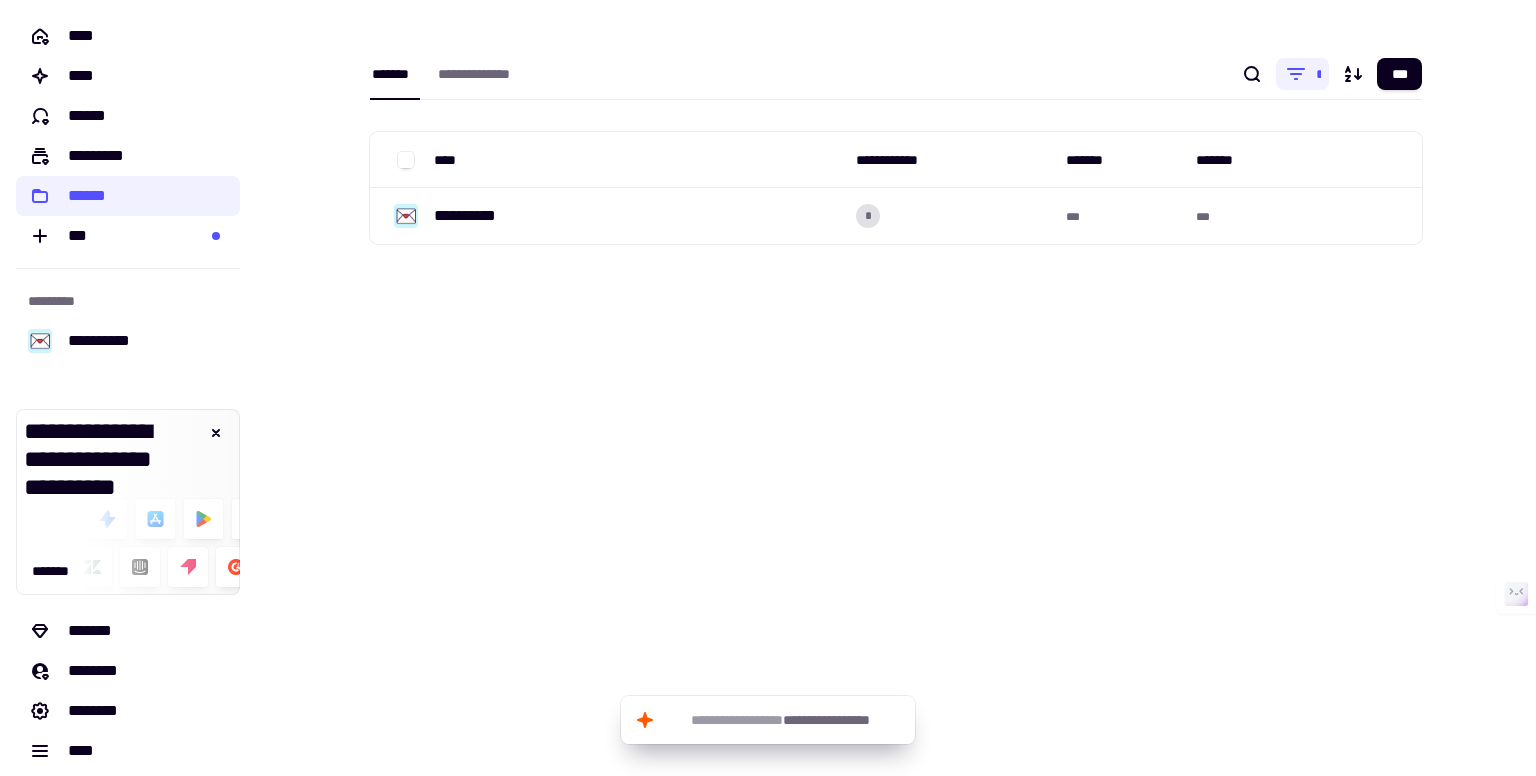 click on "**********" at bounding box center [896, 388] 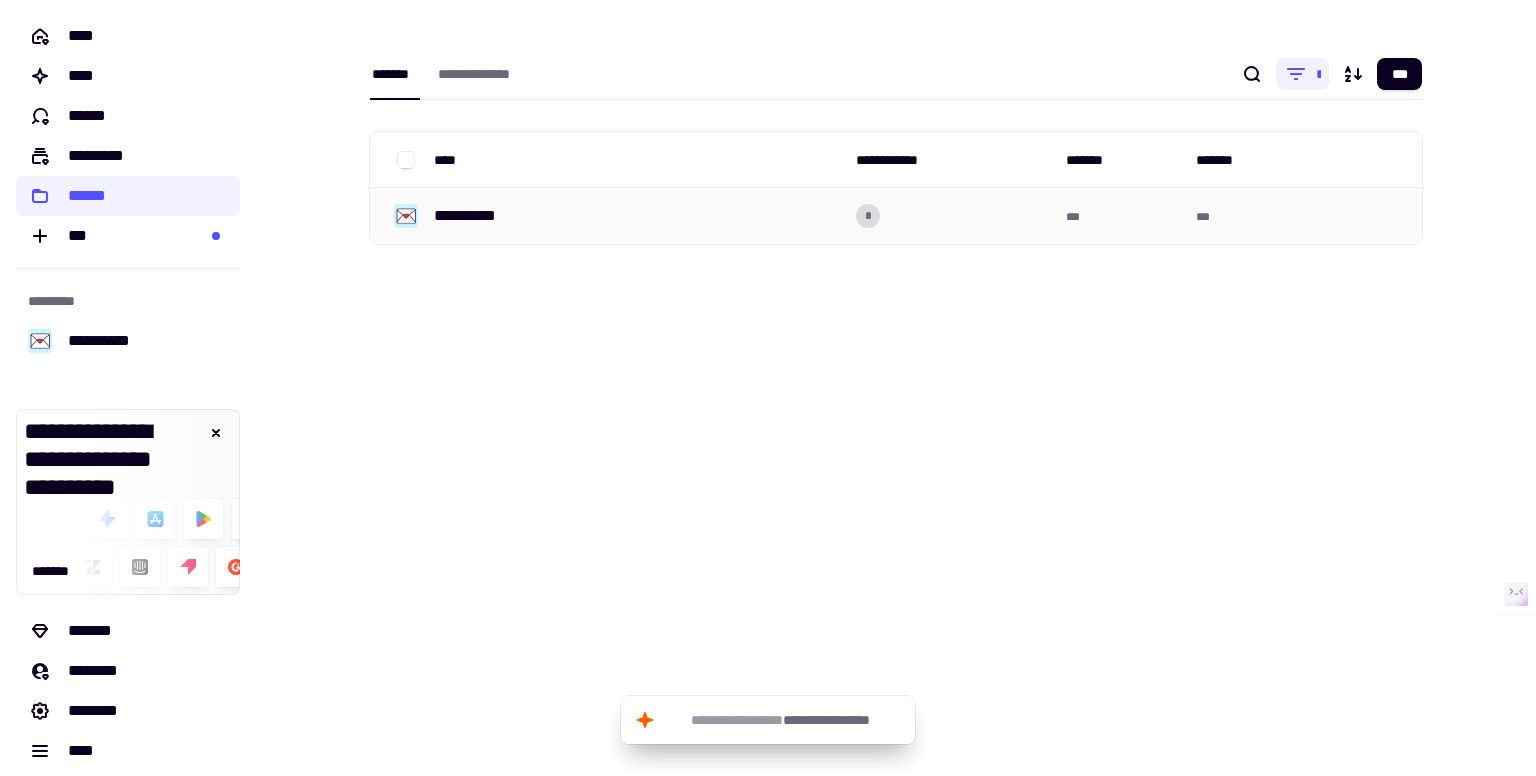 click on "**********" at bounding box center [473, 216] 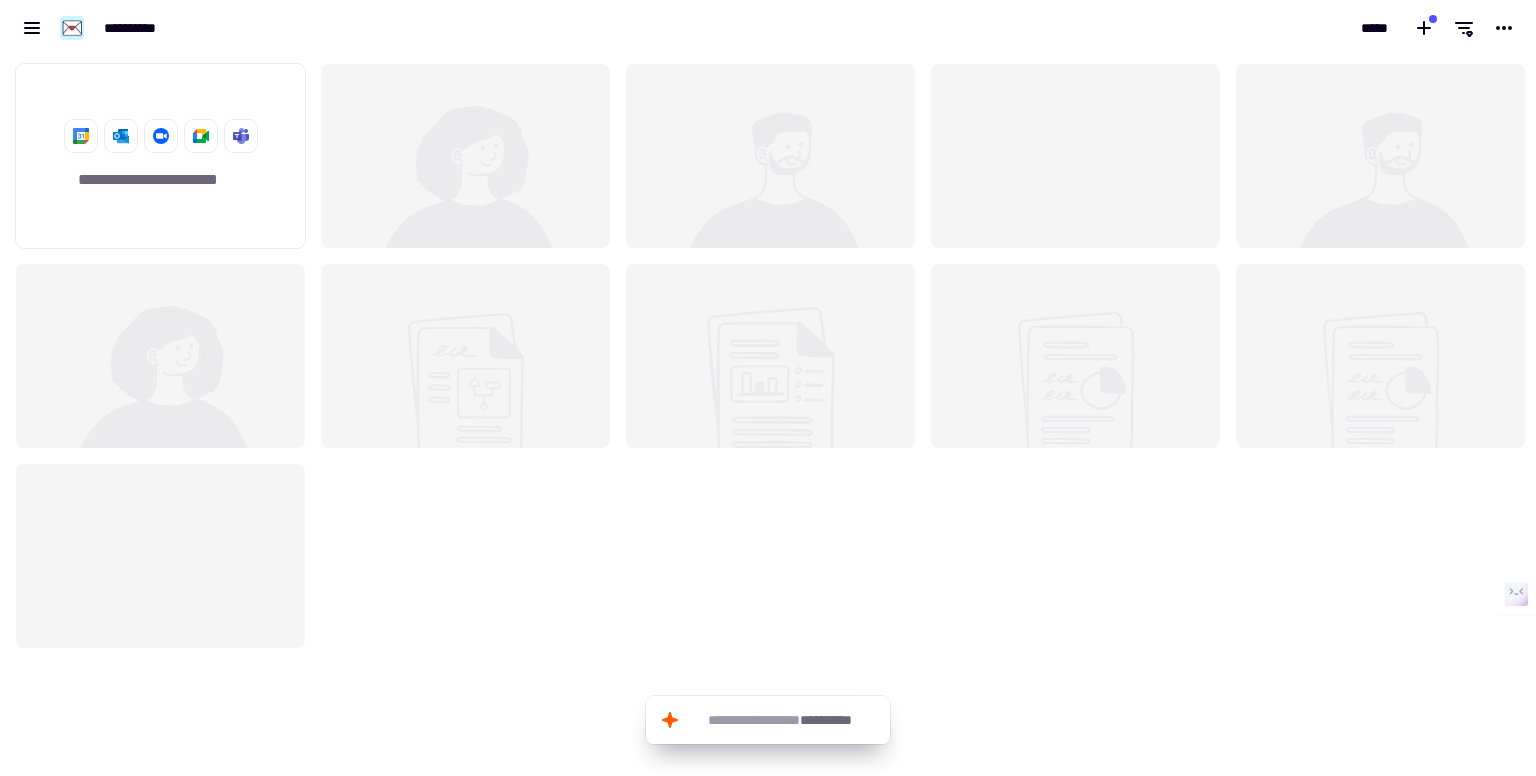 scroll, scrollTop: 16, scrollLeft: 16, axis: both 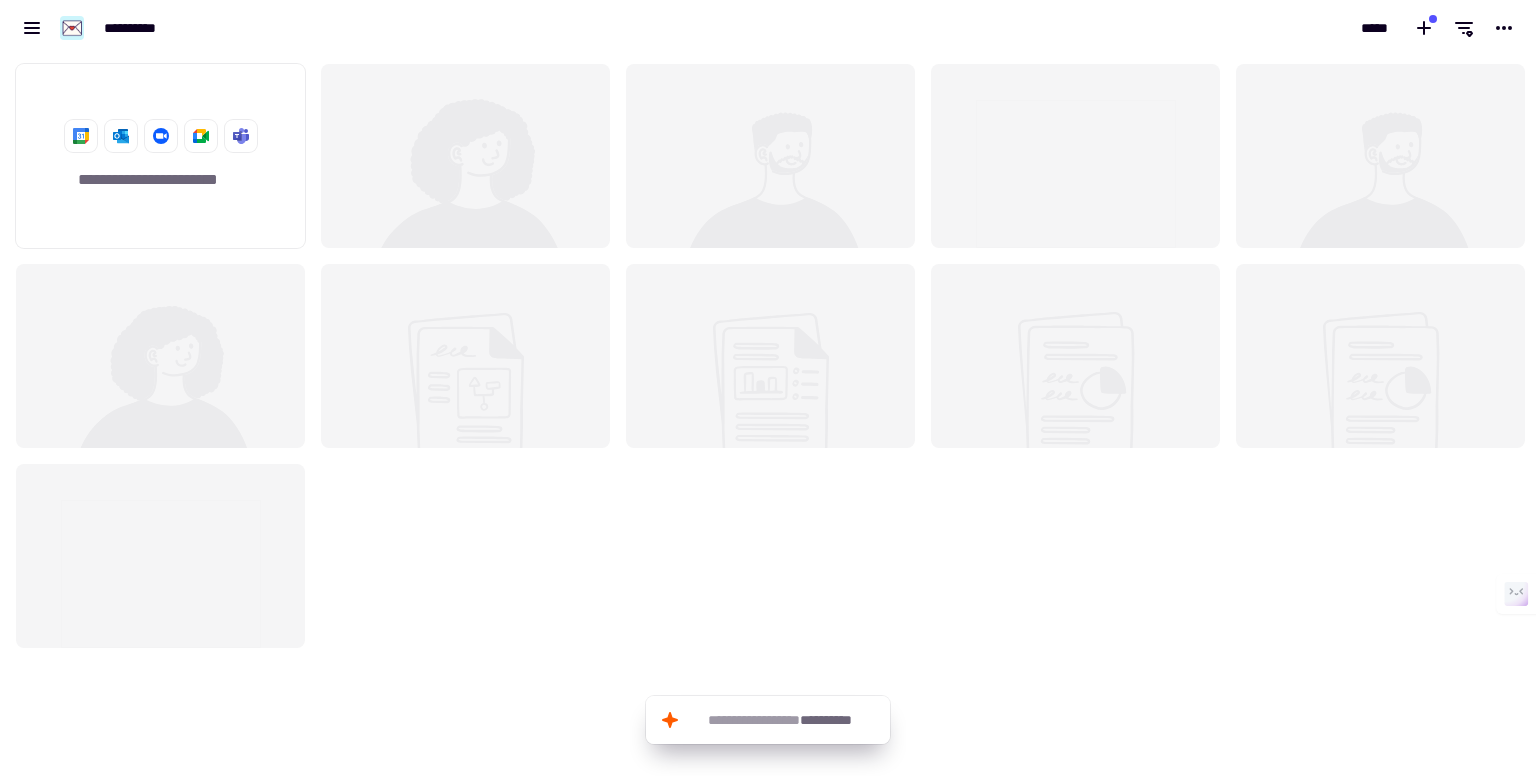 click 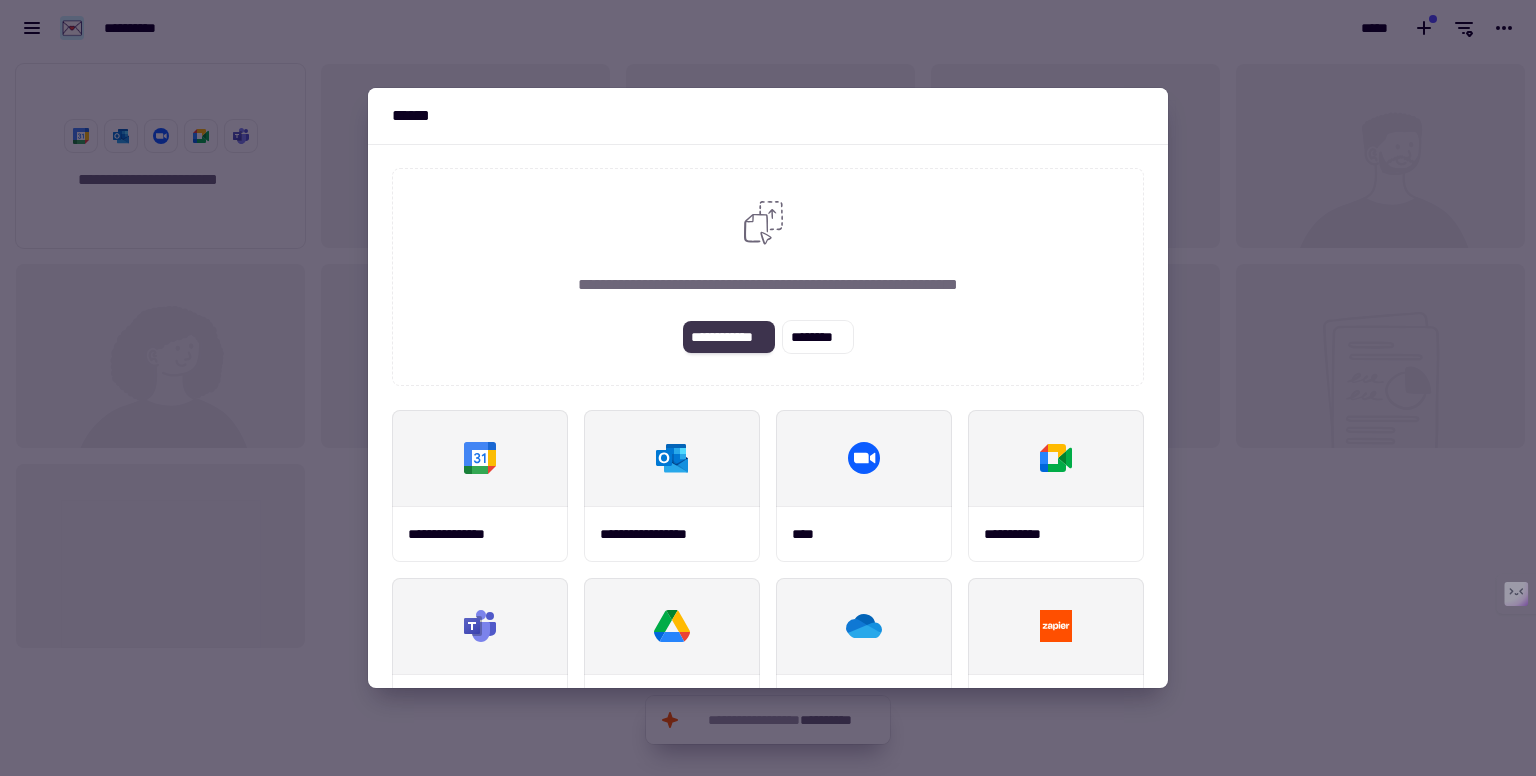 click on "**********" 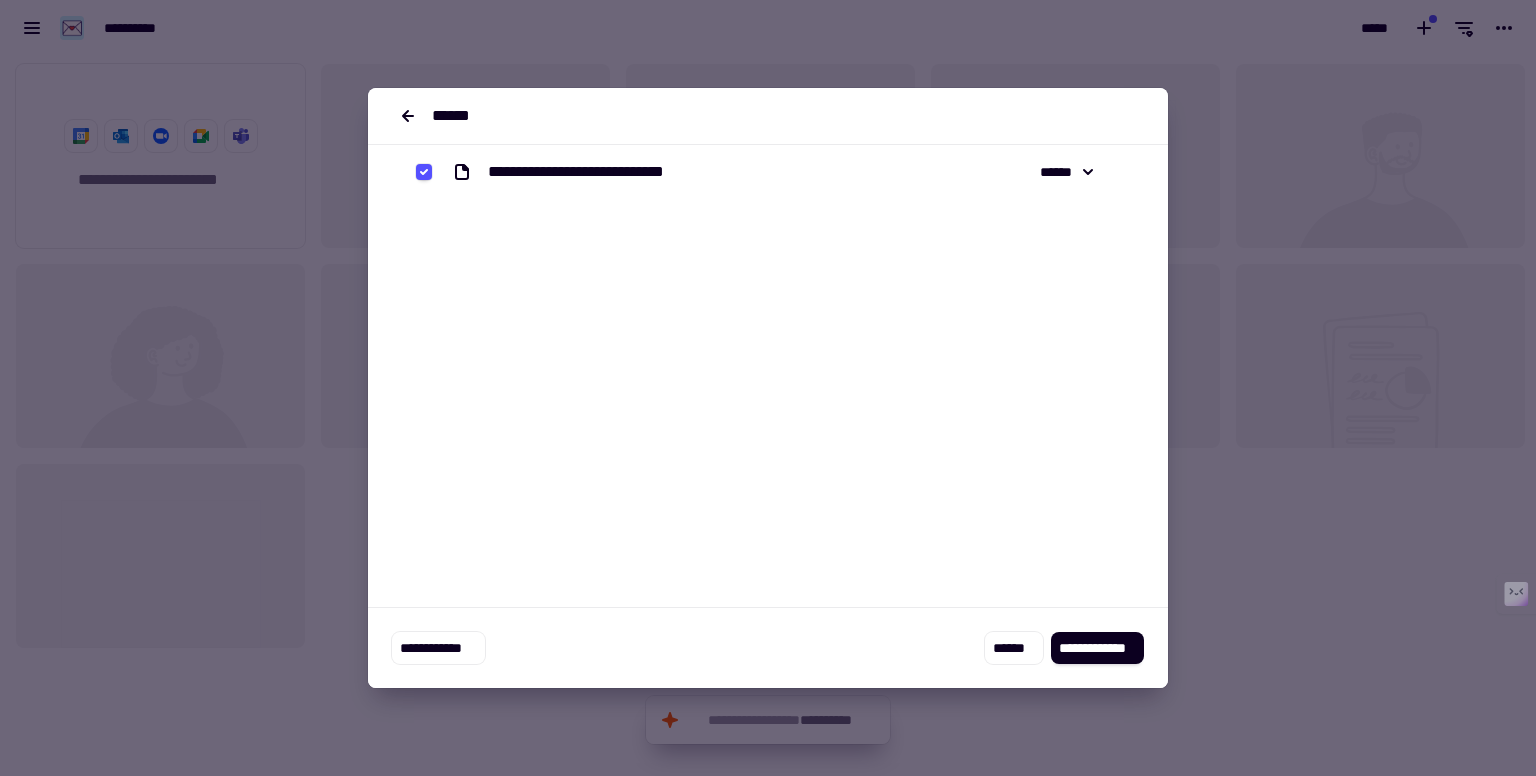scroll, scrollTop: 0, scrollLeft: 0, axis: both 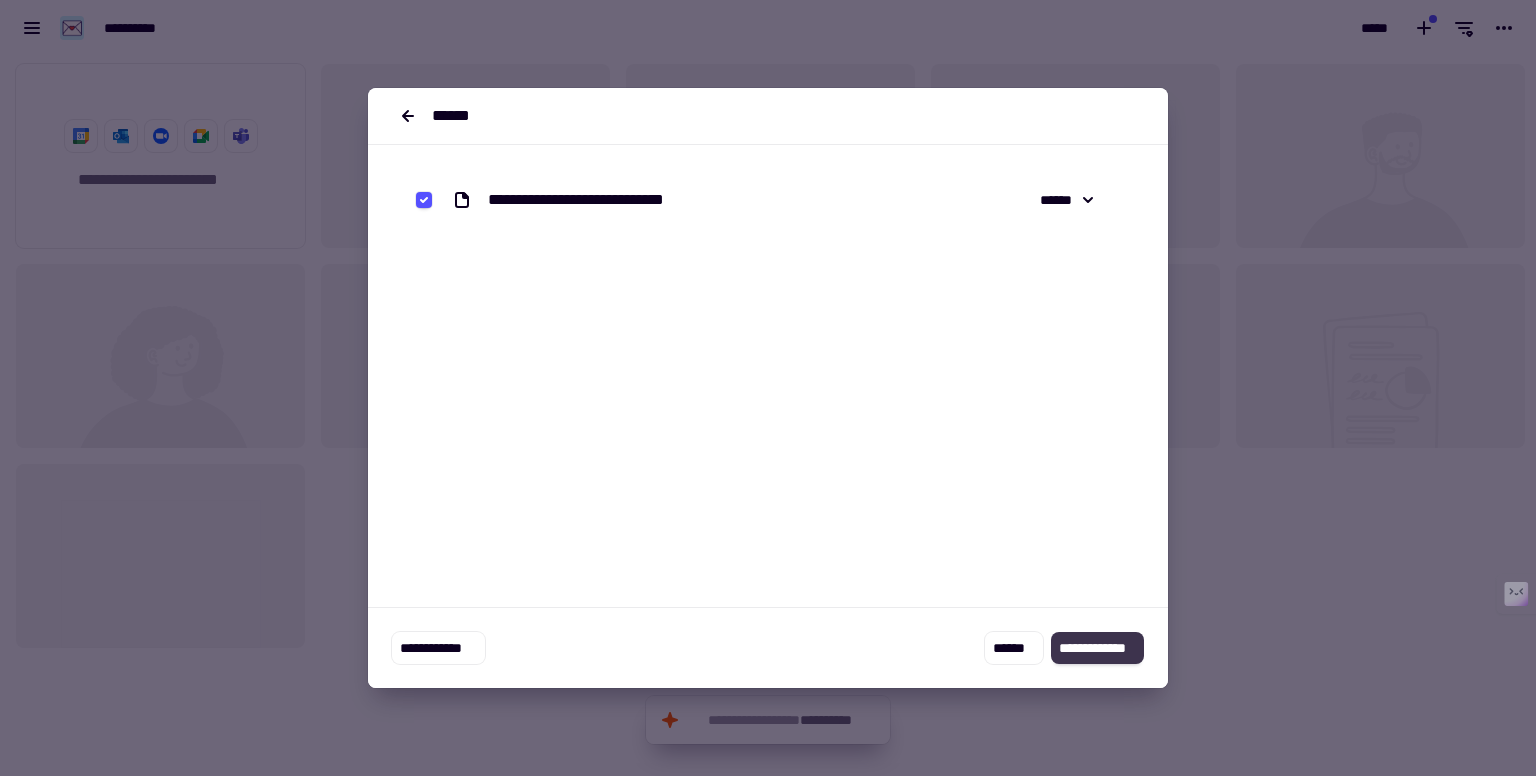 click on "**********" 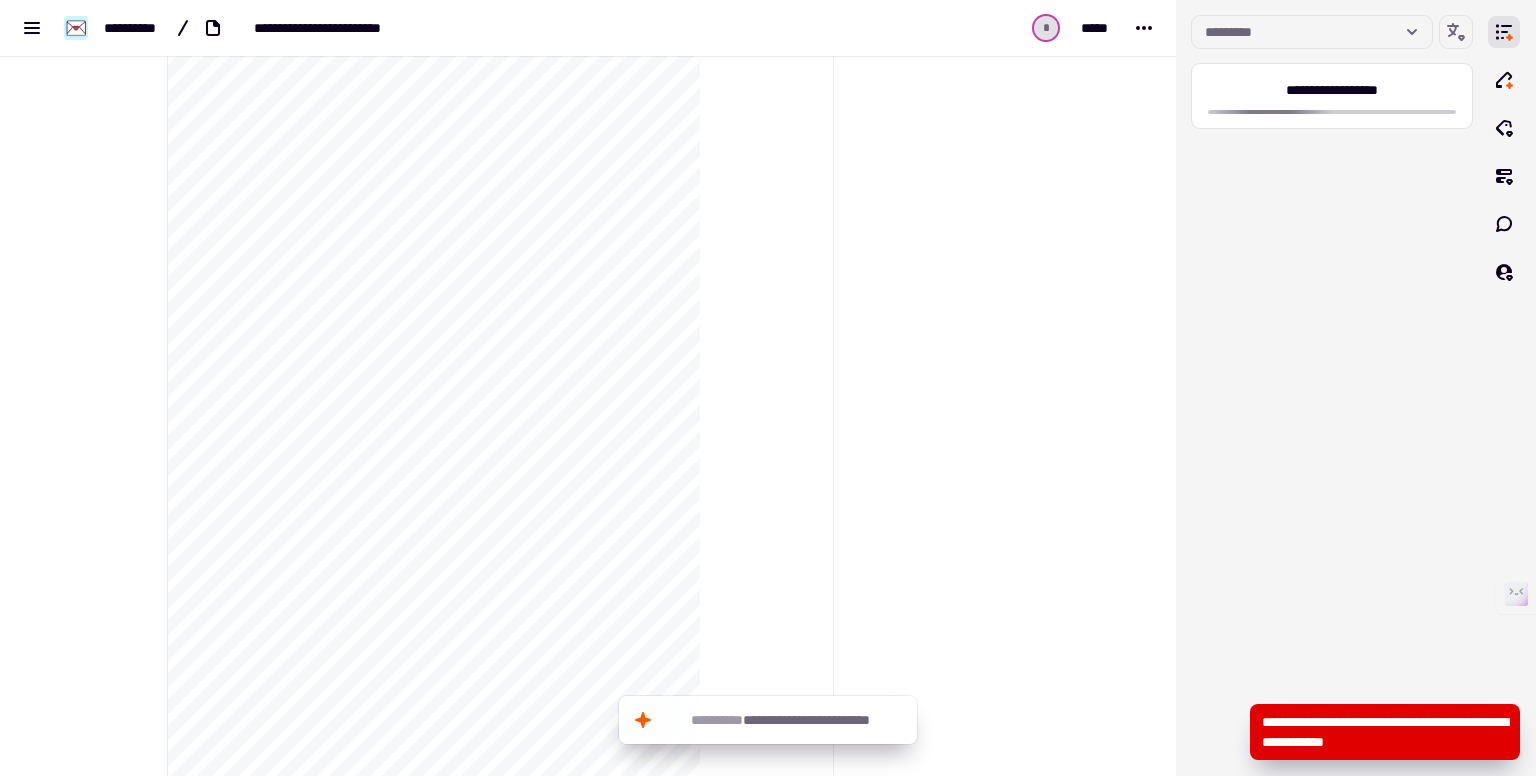 scroll, scrollTop: 4700, scrollLeft: 0, axis: vertical 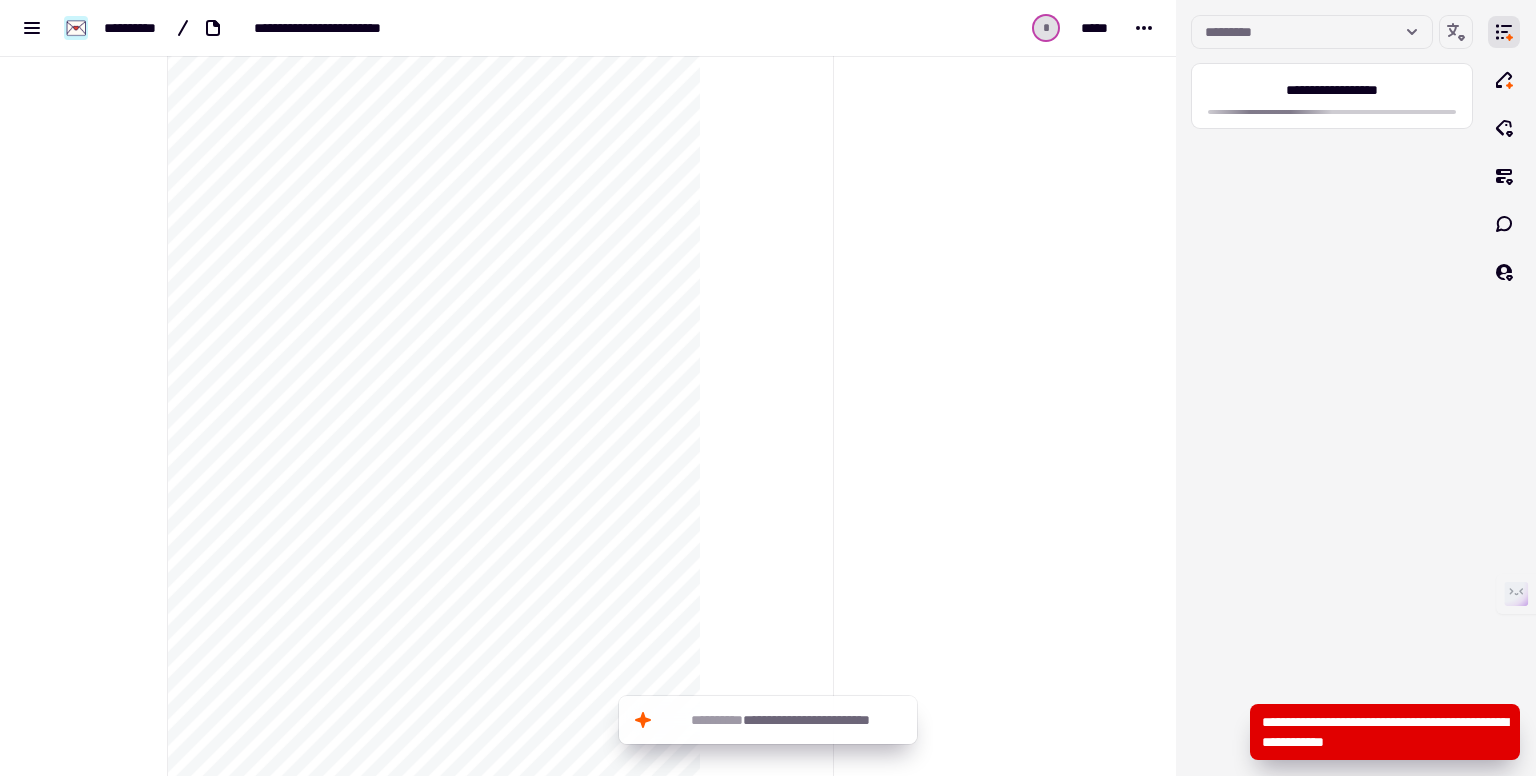 click on "**********" at bounding box center (1385, 732) 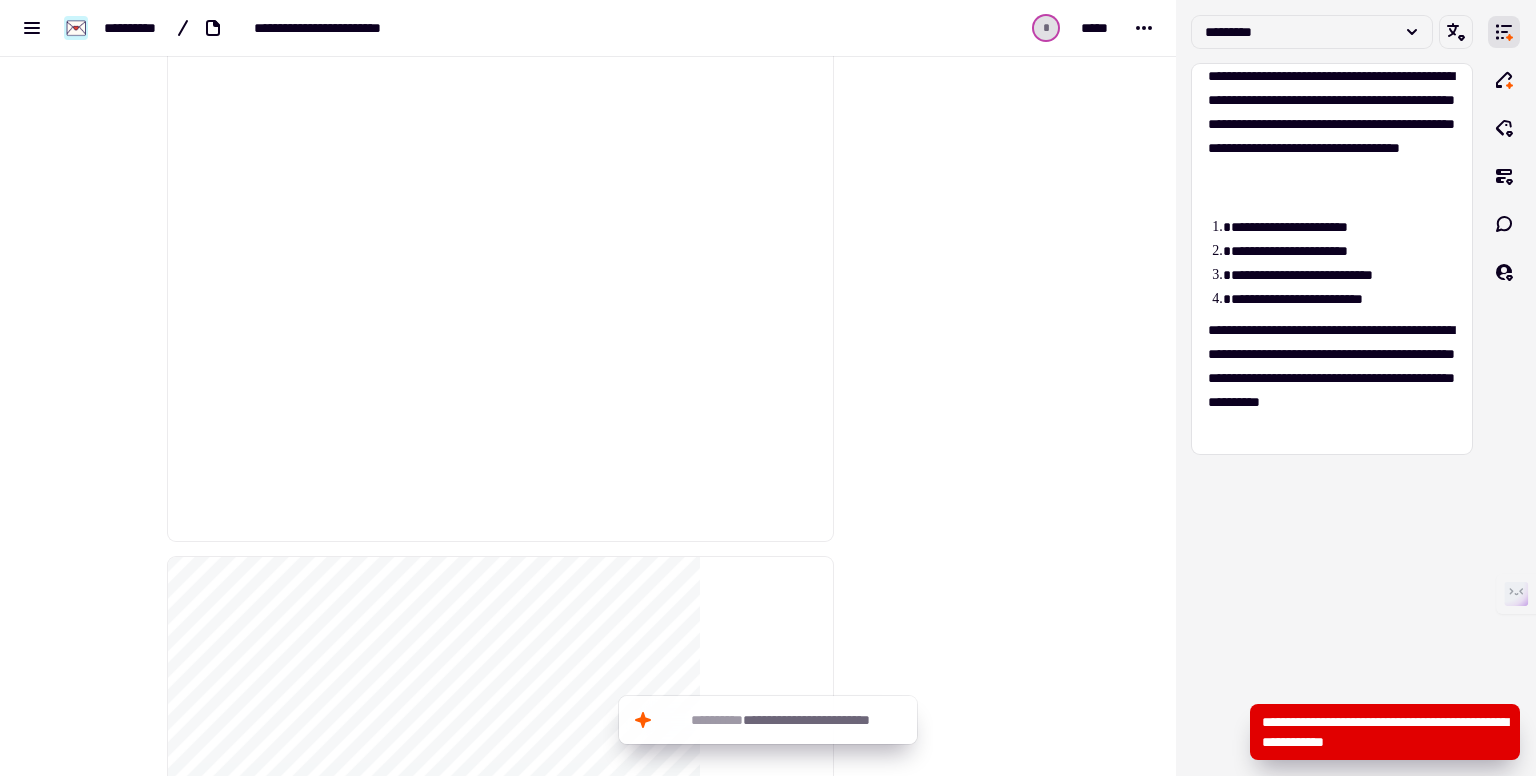 scroll, scrollTop: 5900, scrollLeft: 0, axis: vertical 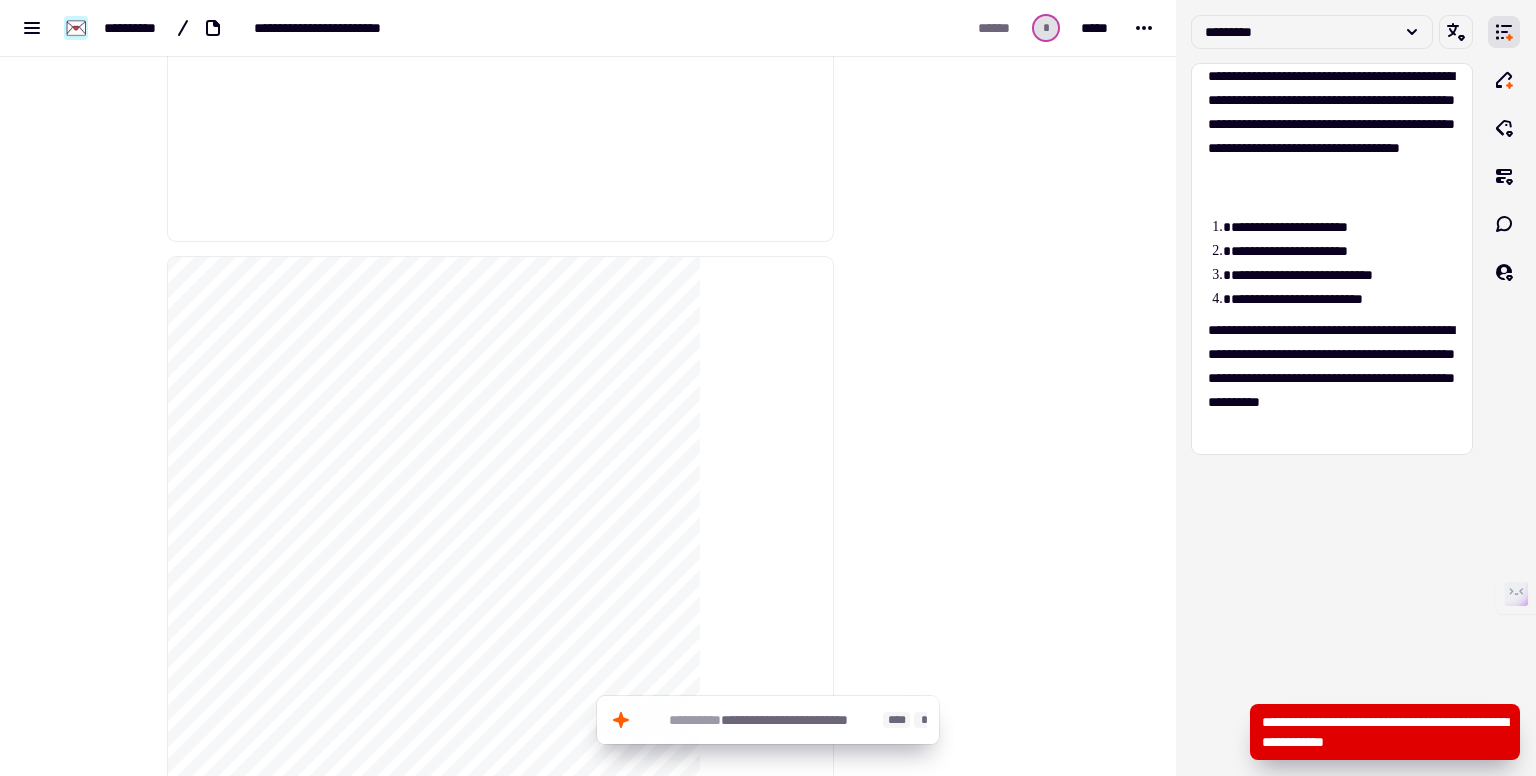 click on "**********" 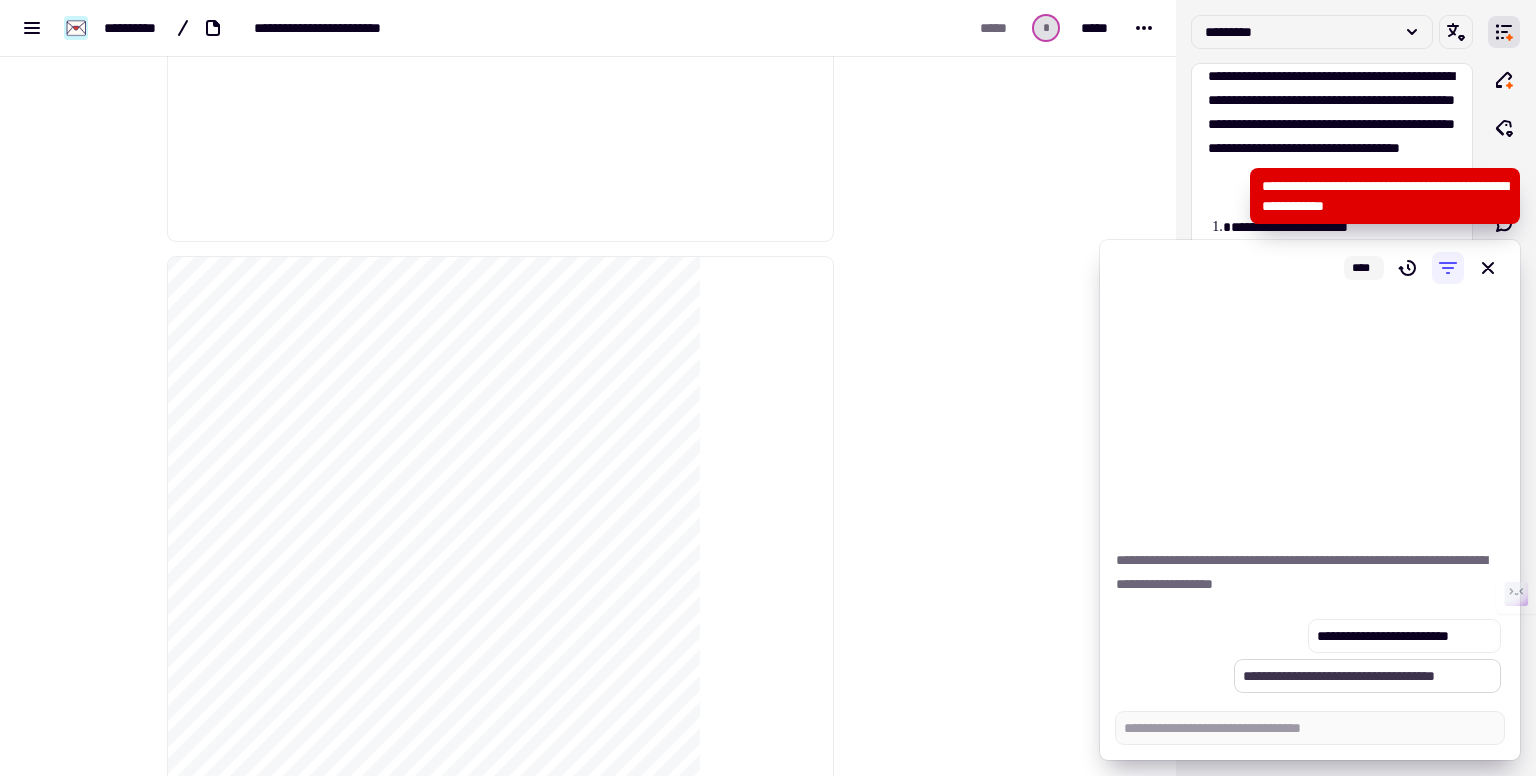 click on "**********" at bounding box center (1367, 676) 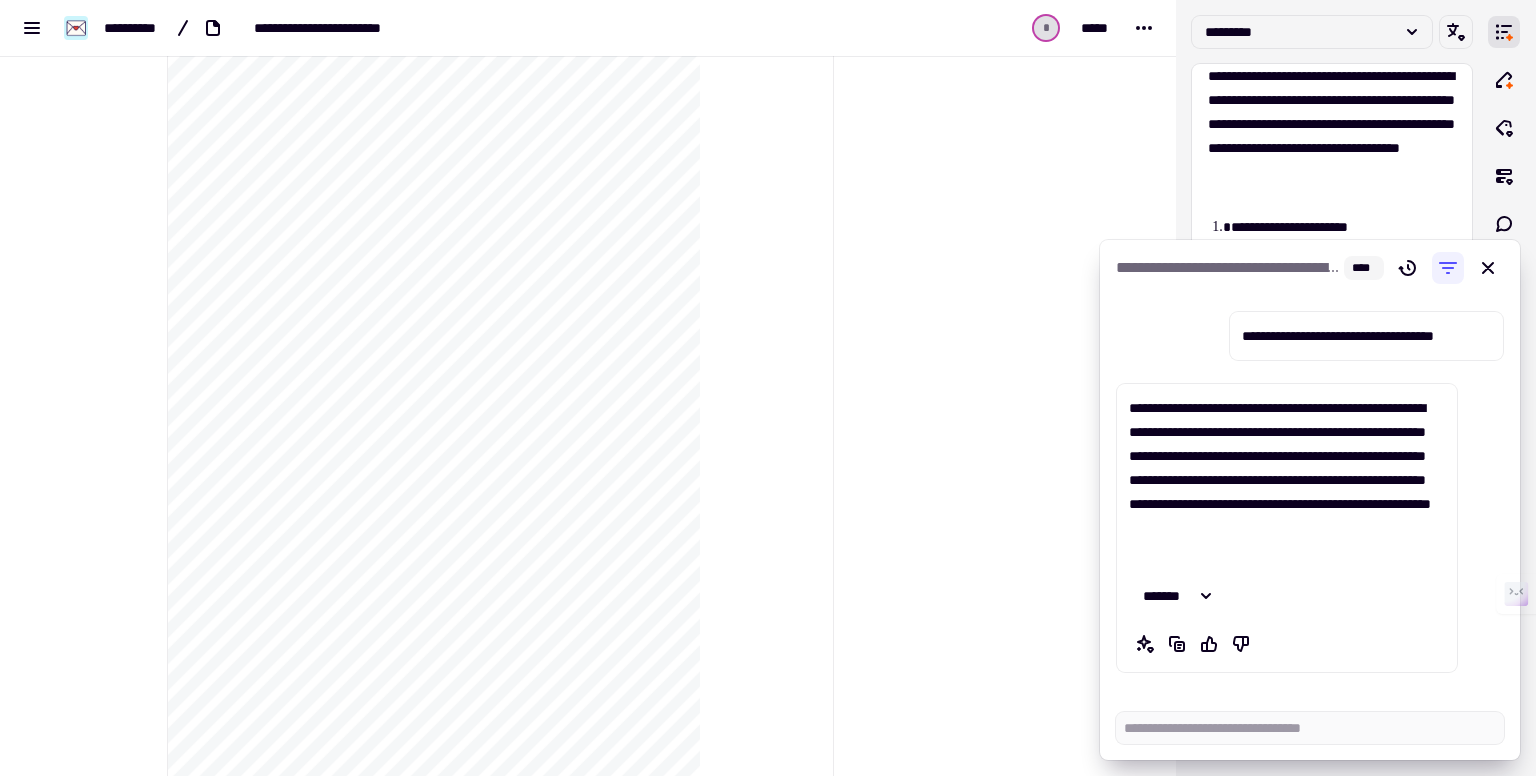 scroll, scrollTop: 6200, scrollLeft: 0, axis: vertical 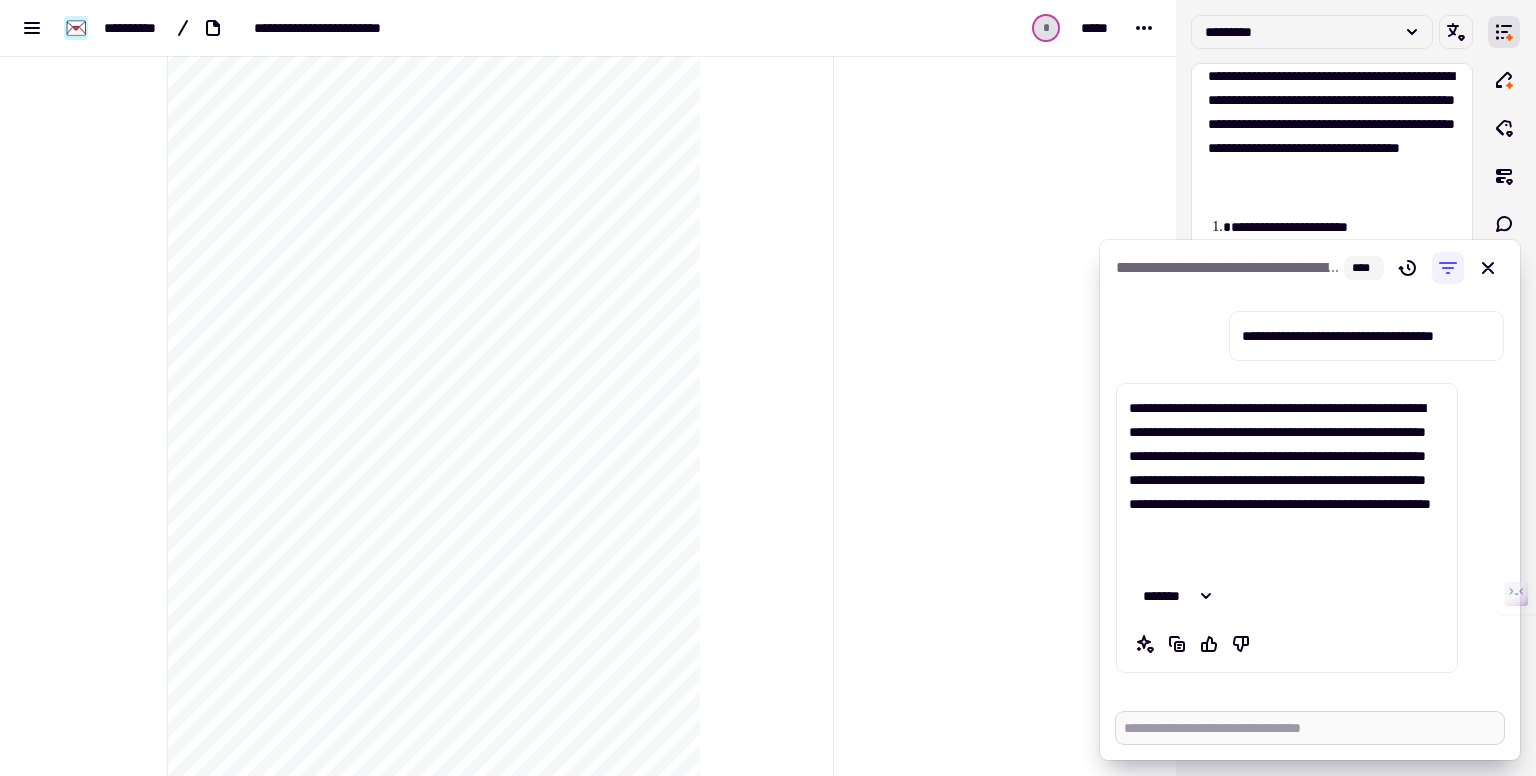 click at bounding box center [1310, 728] 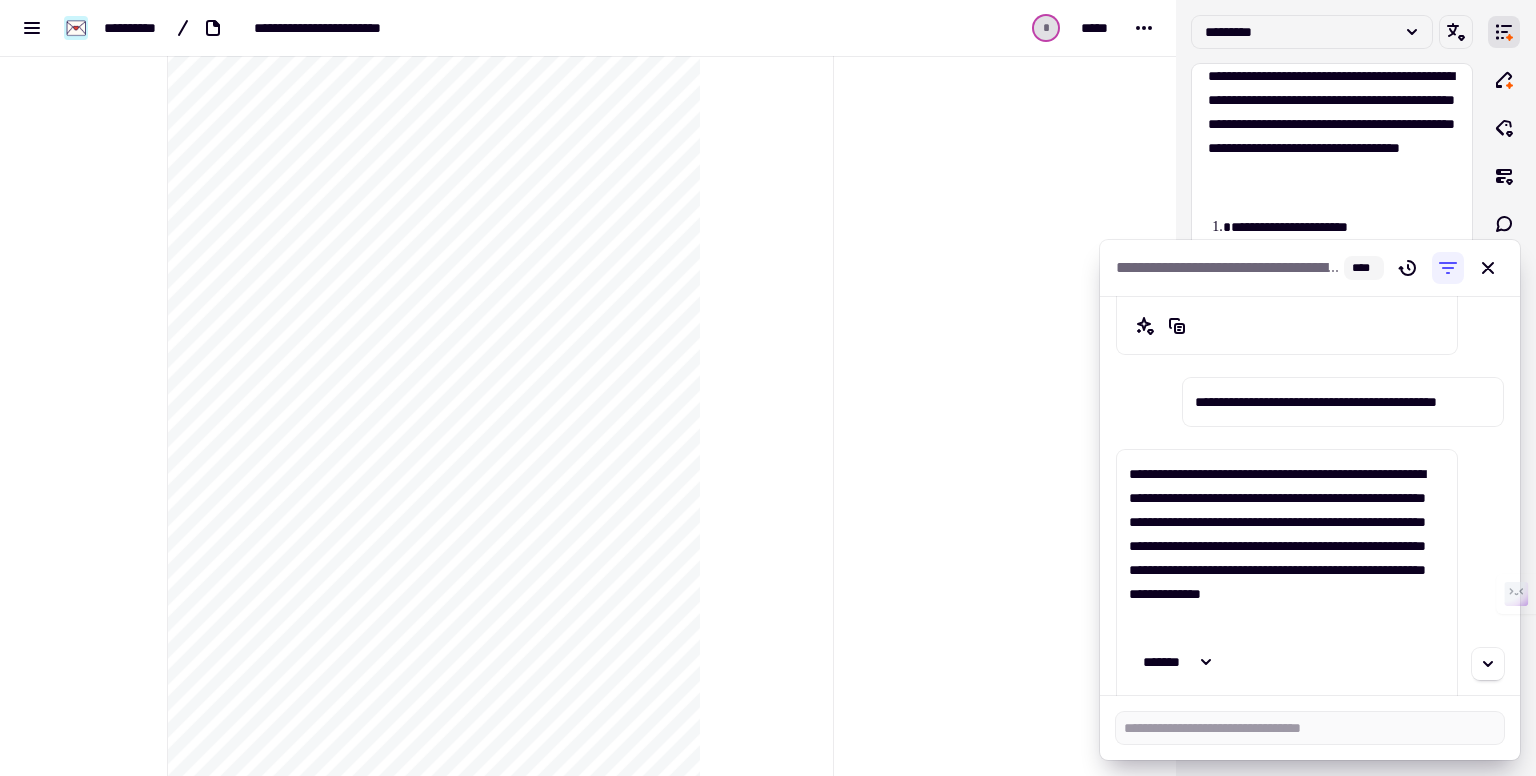 scroll, scrollTop: 384, scrollLeft: 0, axis: vertical 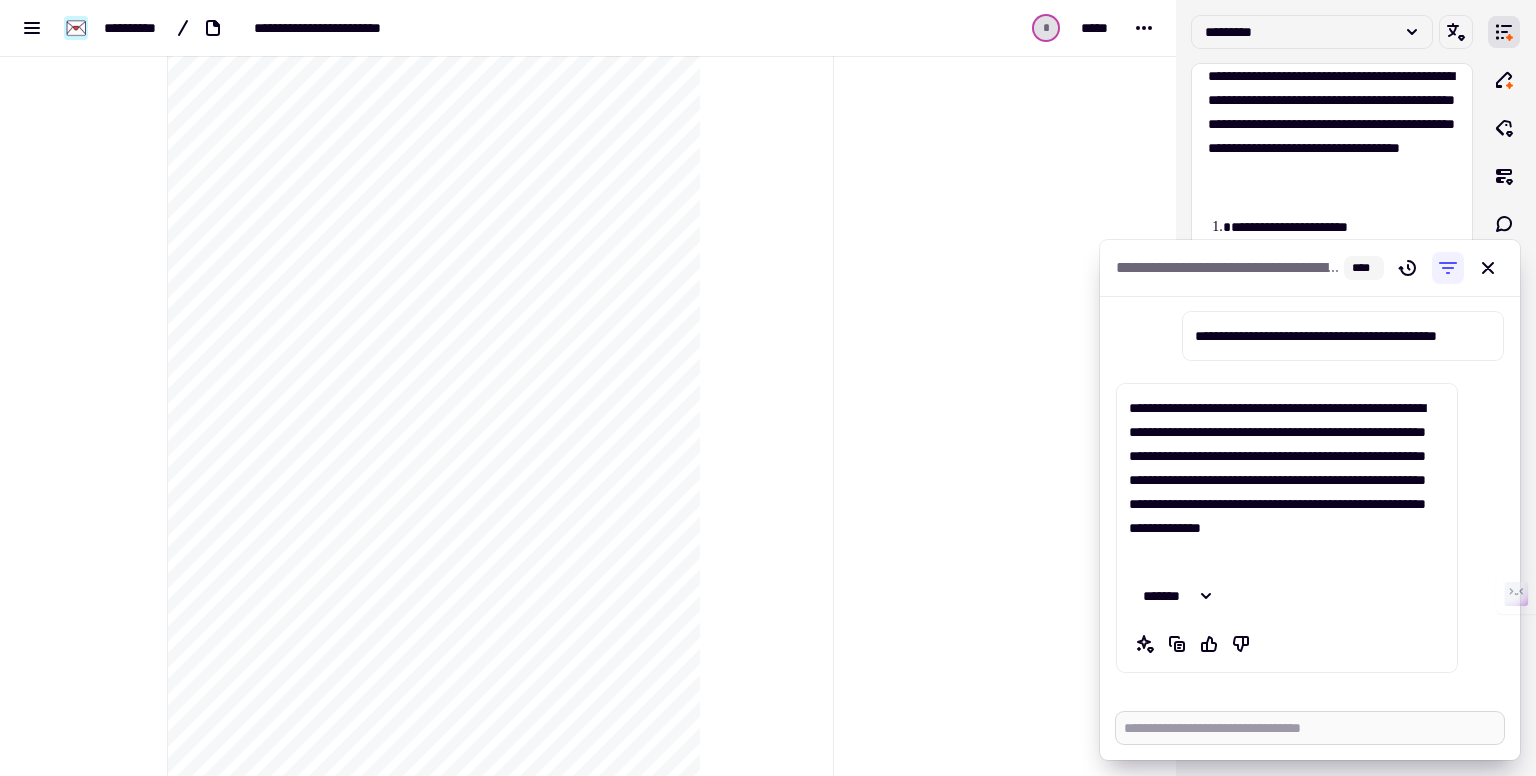 click at bounding box center (1310, 728) 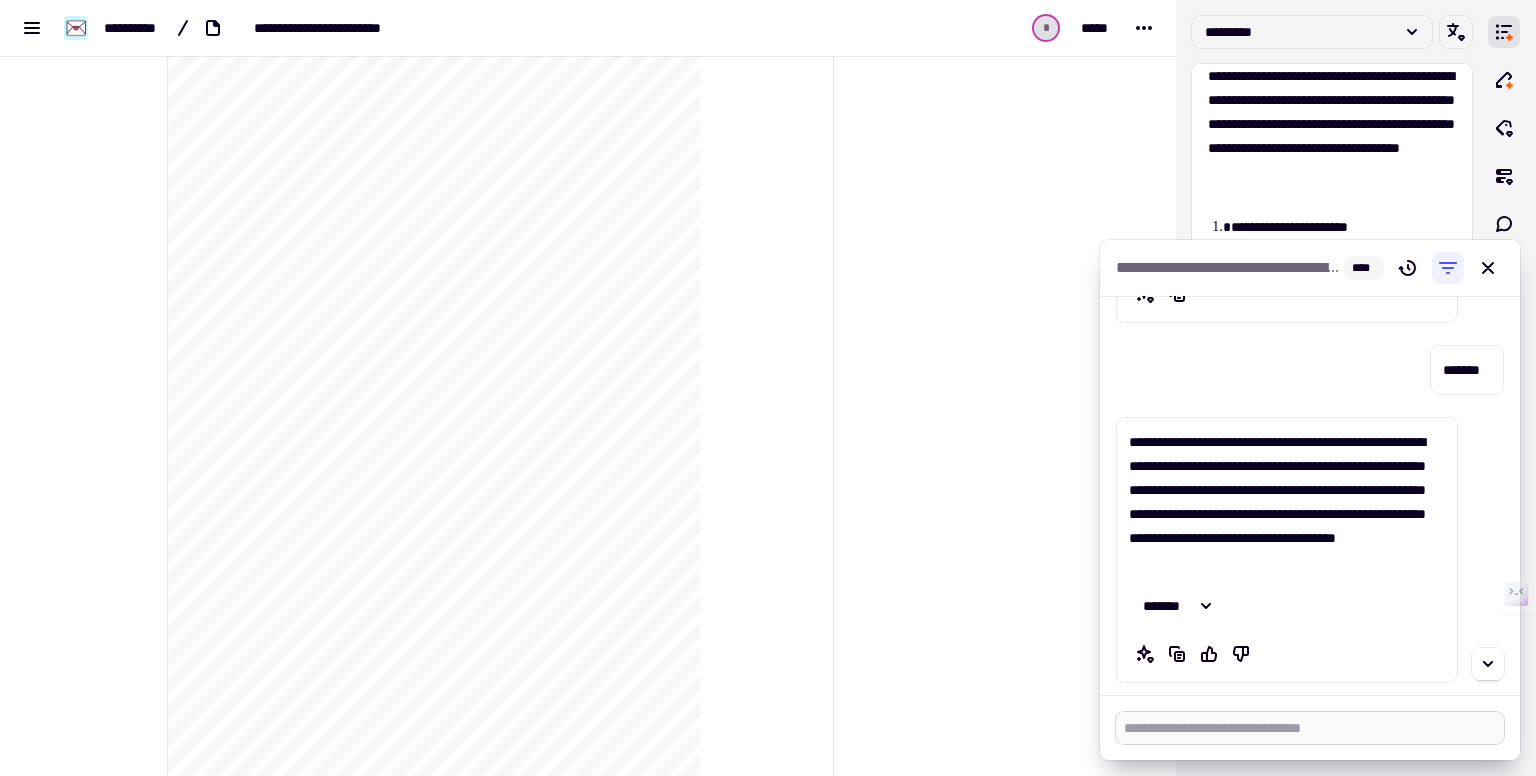 scroll, scrollTop: 744, scrollLeft: 0, axis: vertical 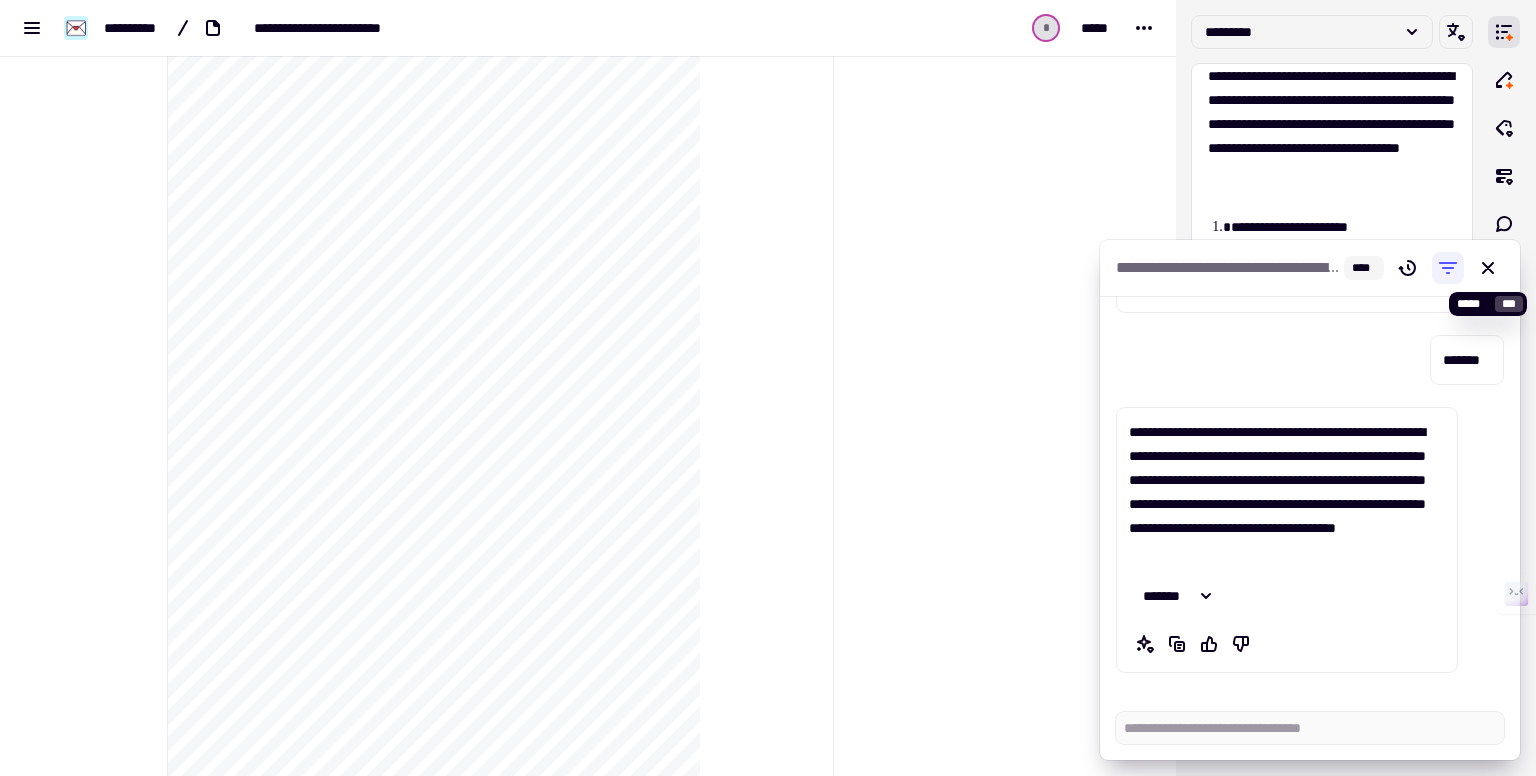 click 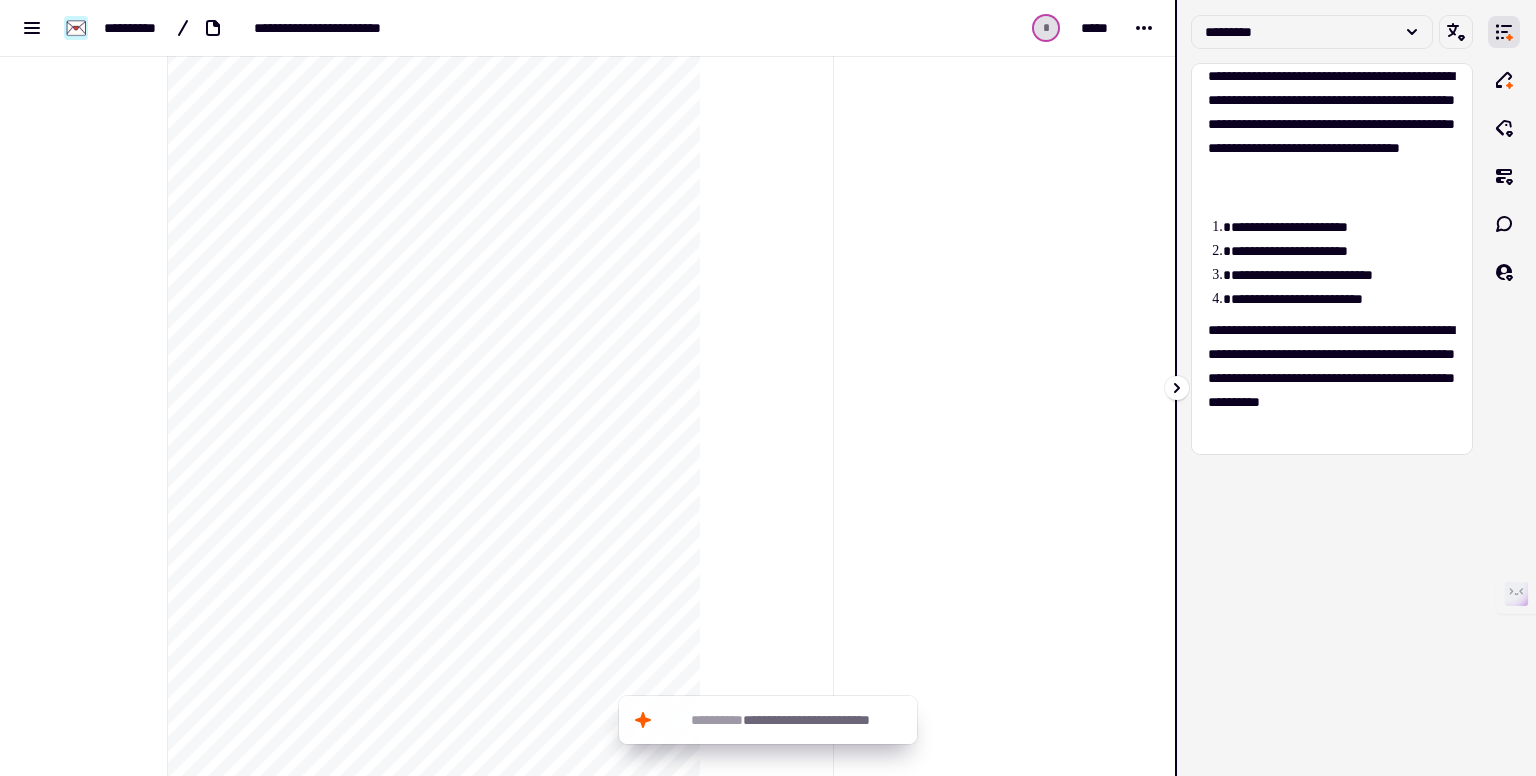 click on "**********" at bounding box center (588, 8090) 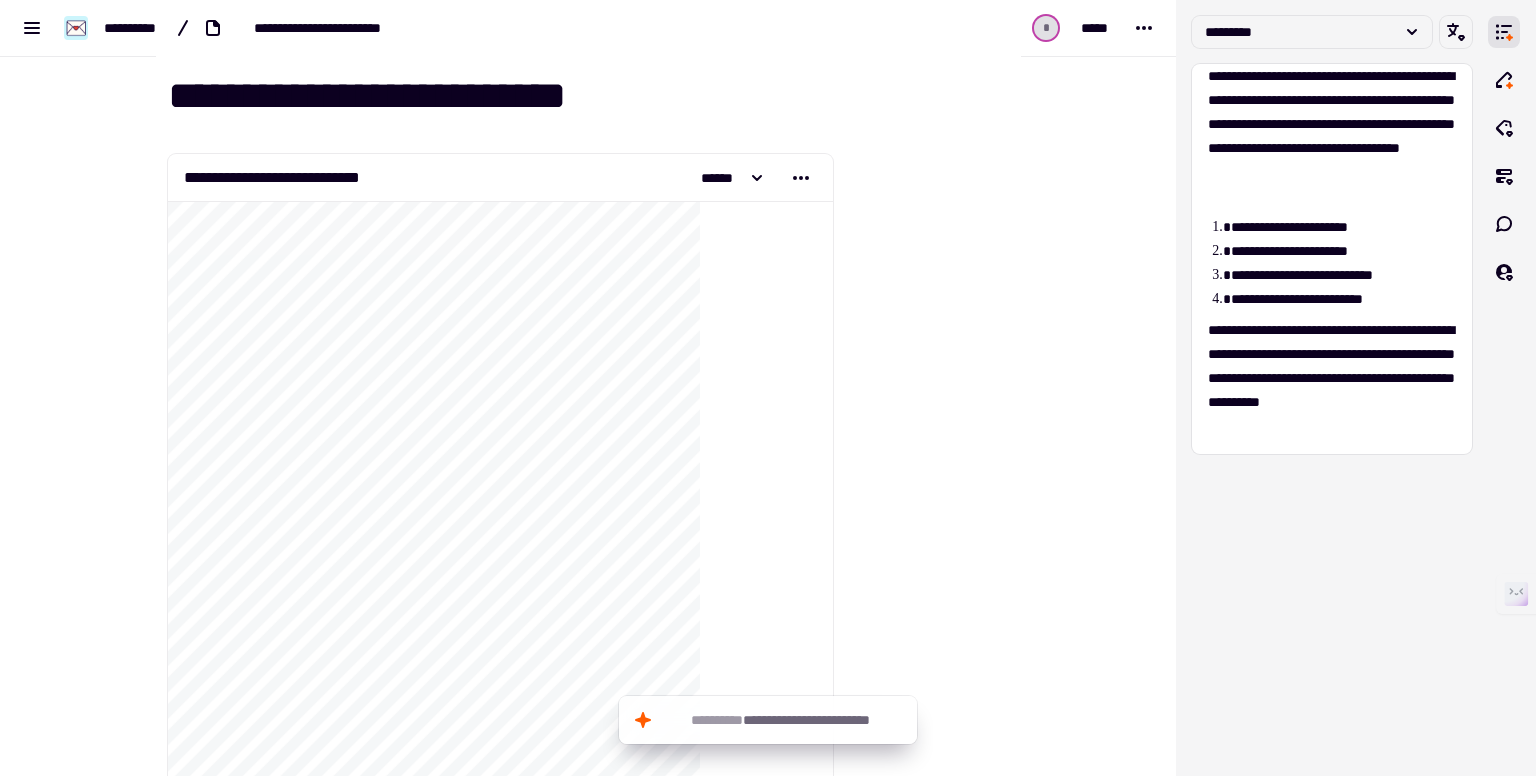 scroll, scrollTop: 0, scrollLeft: 0, axis: both 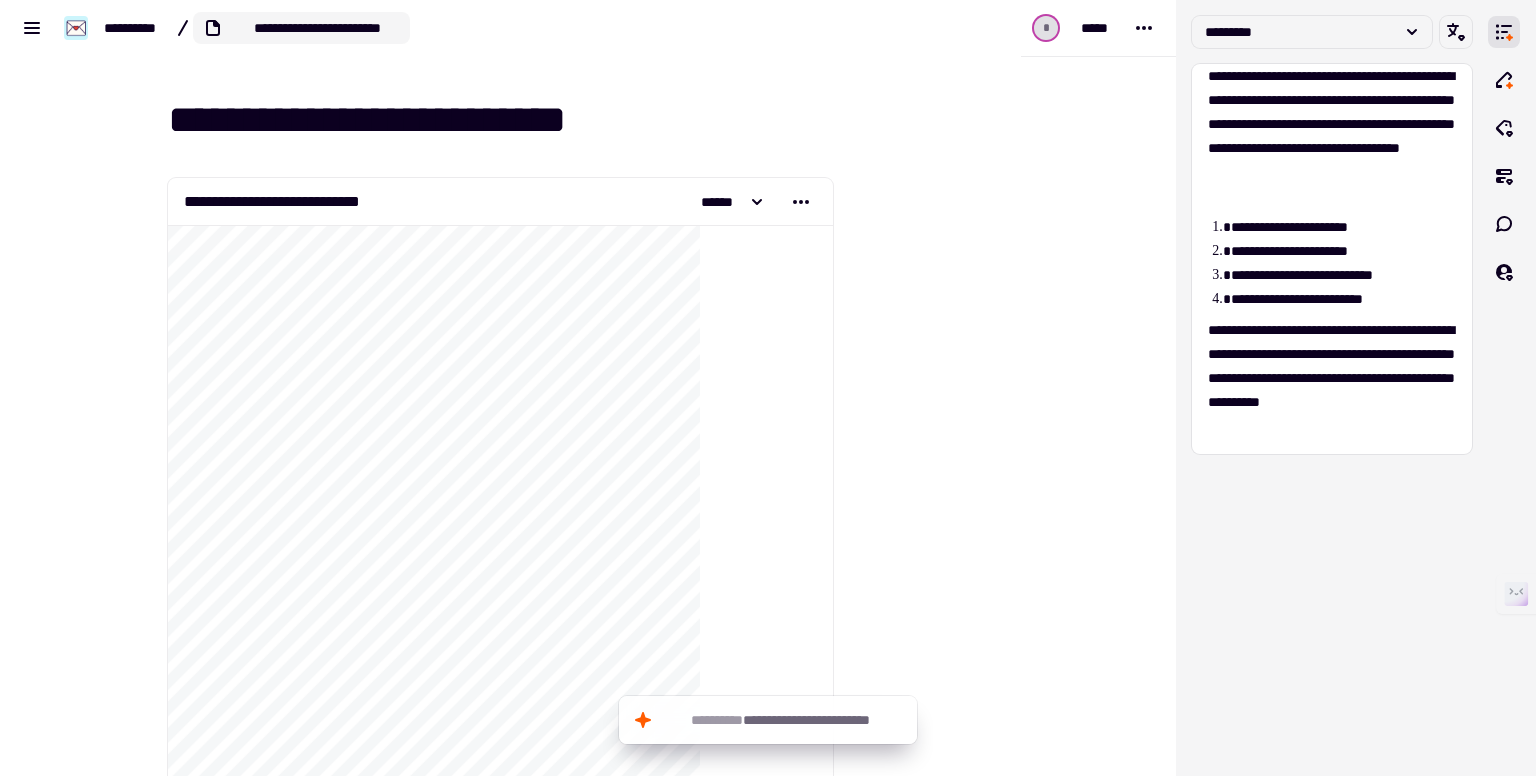 click on "**********" 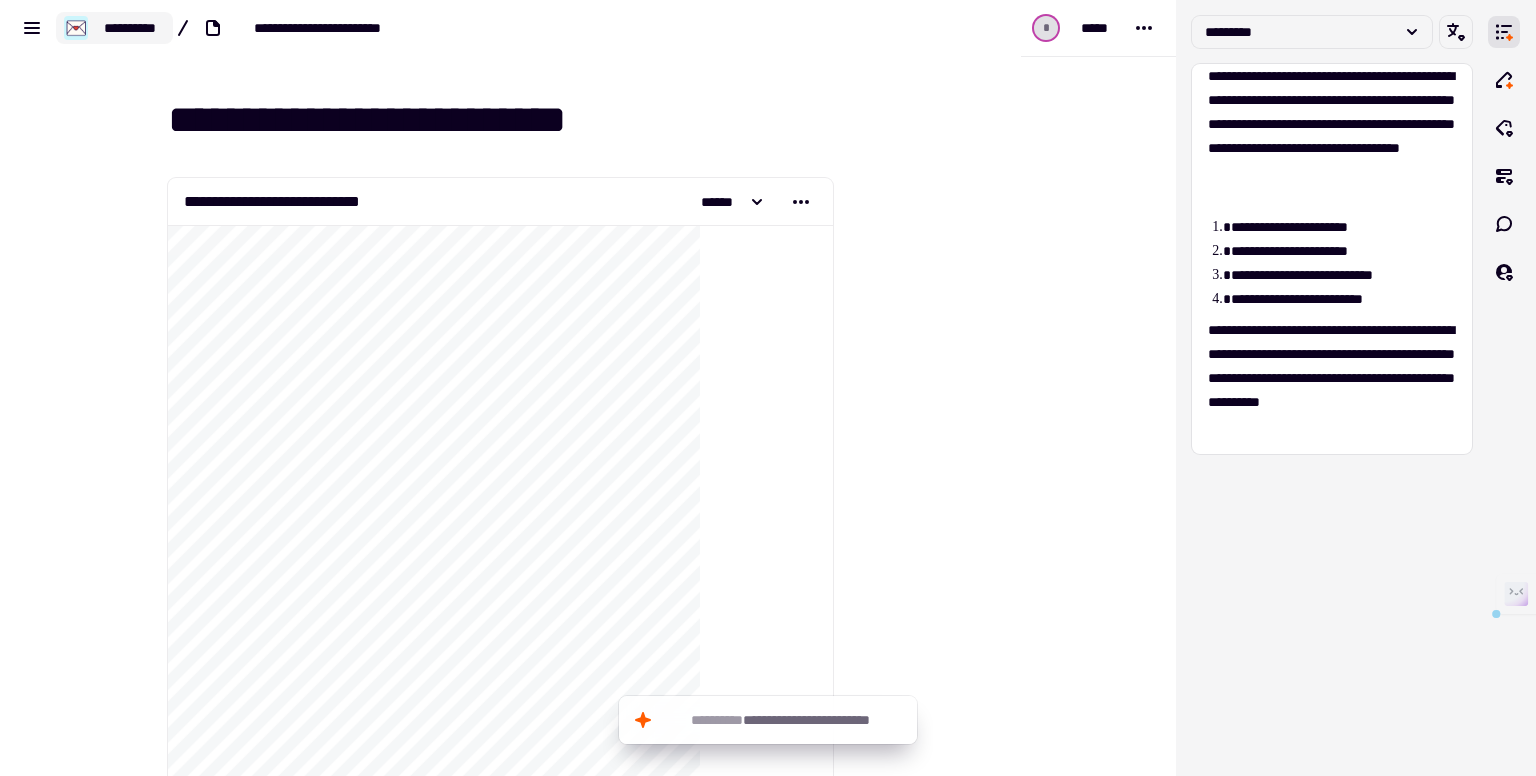 click on "**********" 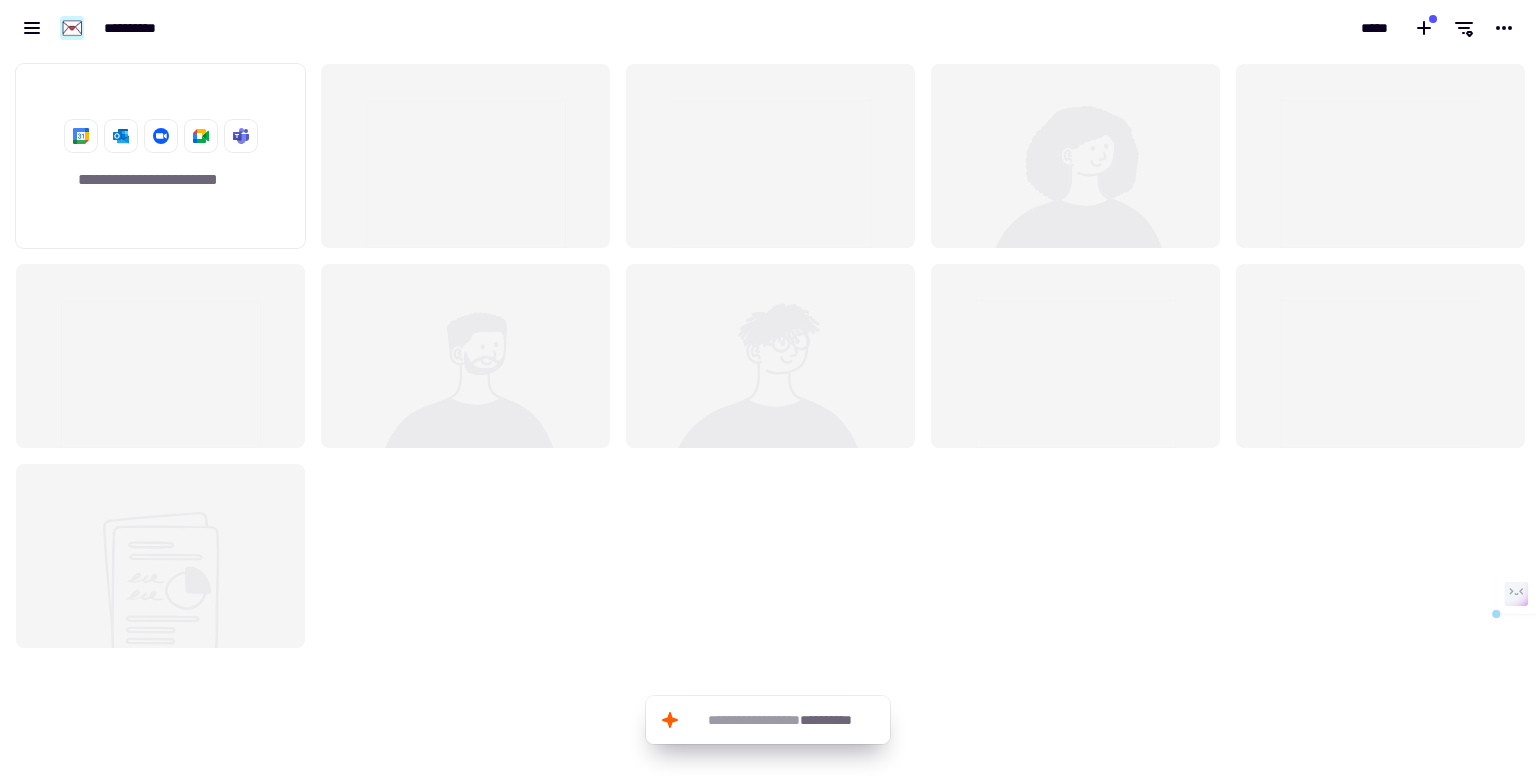 scroll, scrollTop: 16, scrollLeft: 16, axis: both 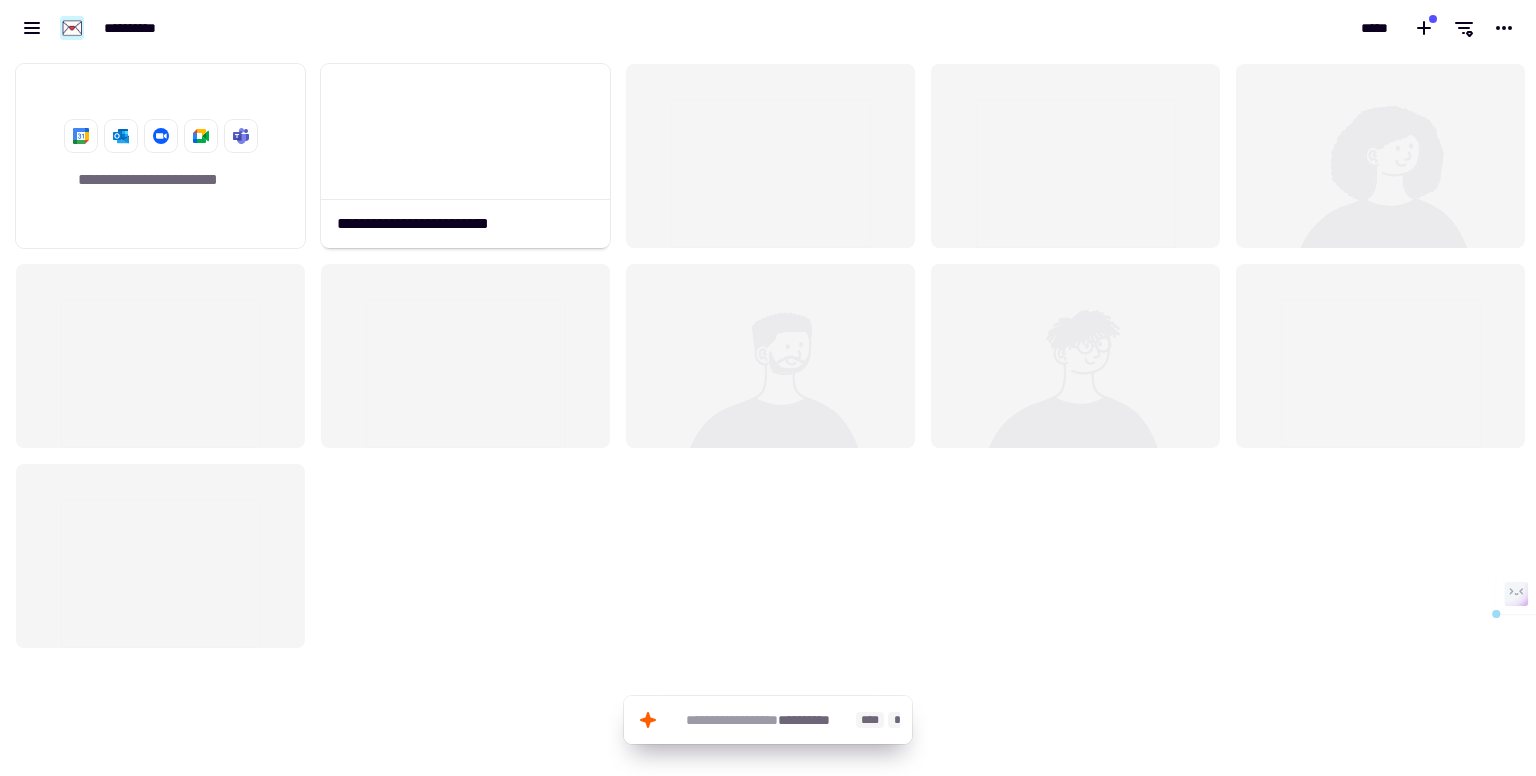 click on "**********" 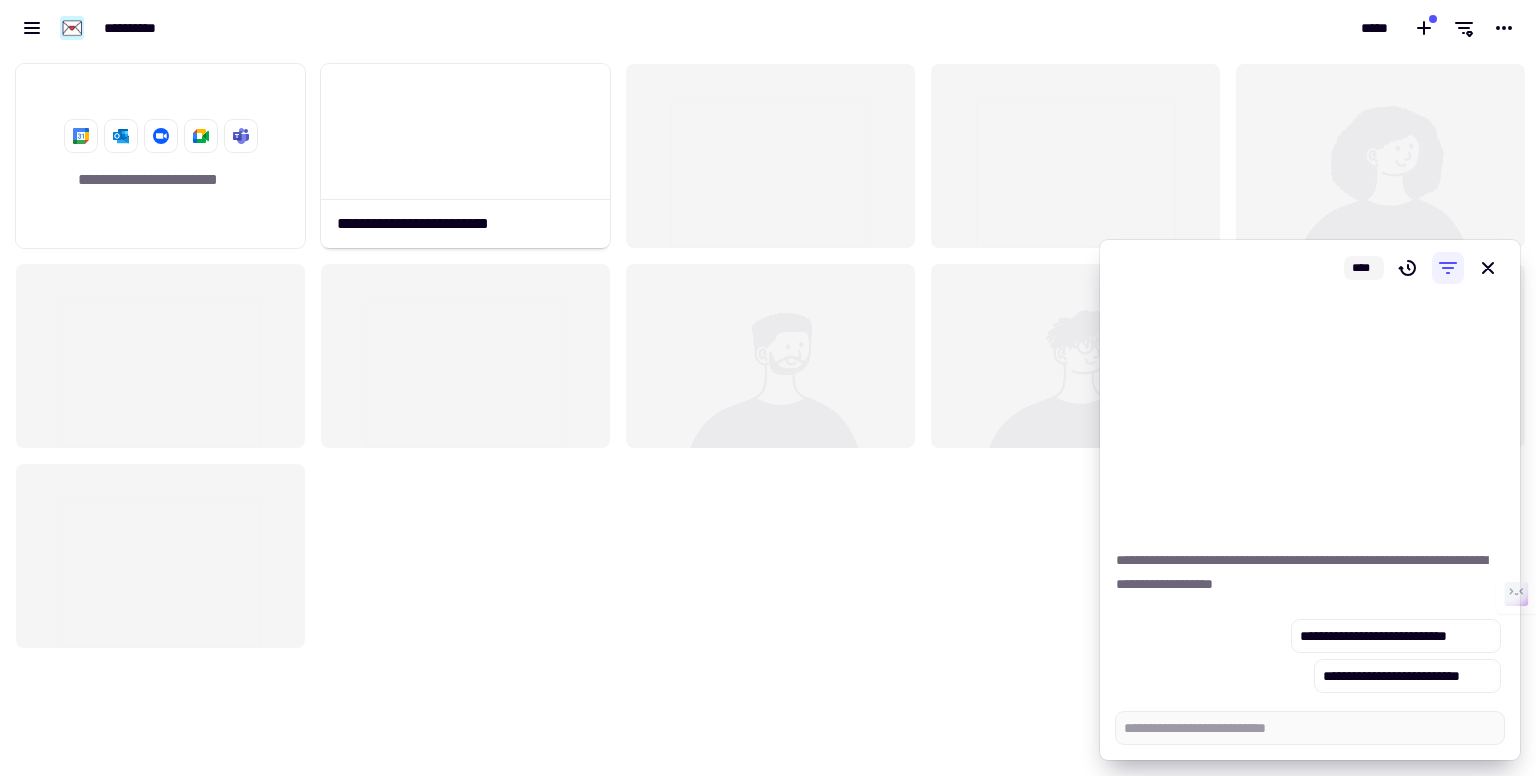 scroll, scrollTop: 0, scrollLeft: 0, axis: both 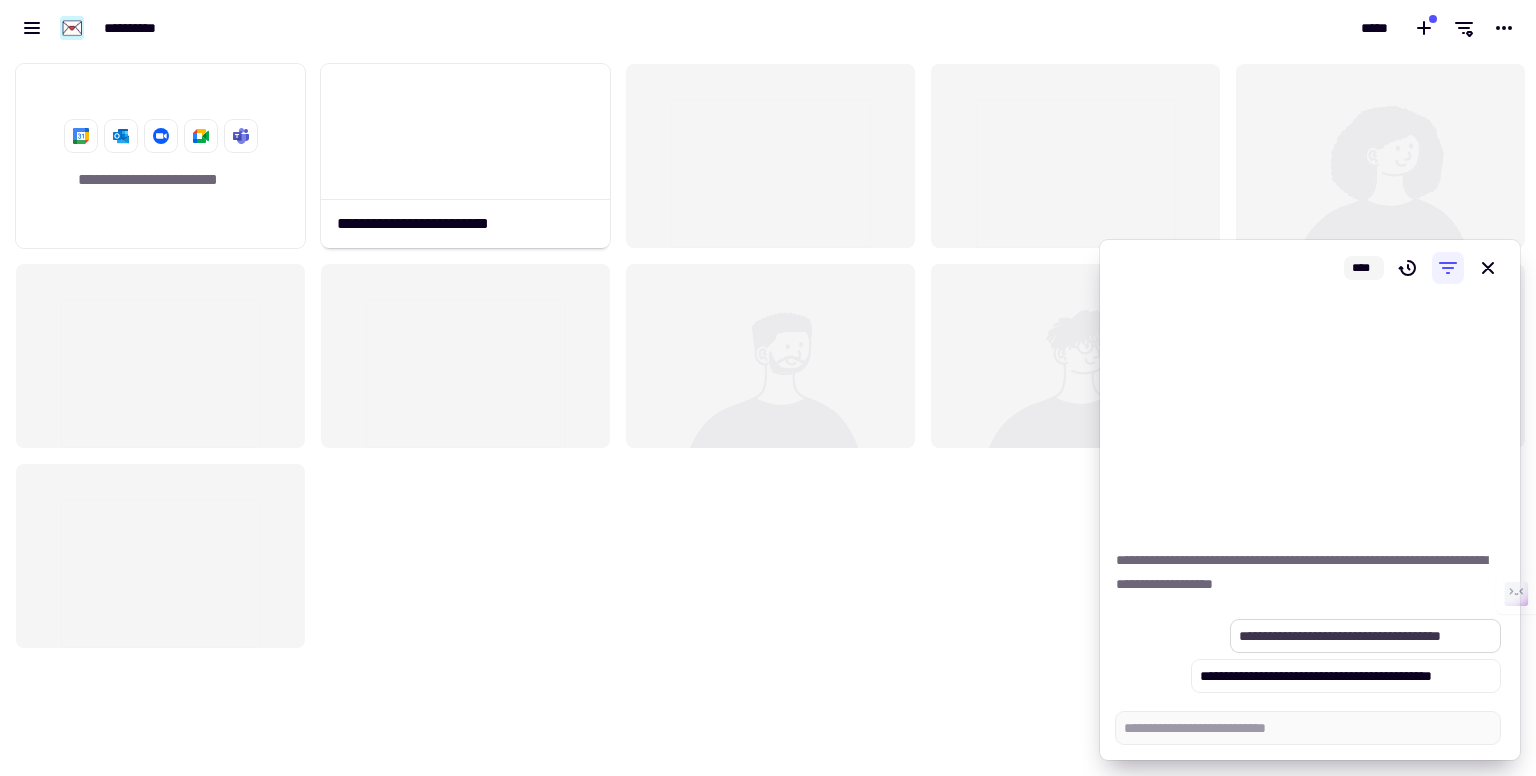 click on "**********" at bounding box center [1365, 636] 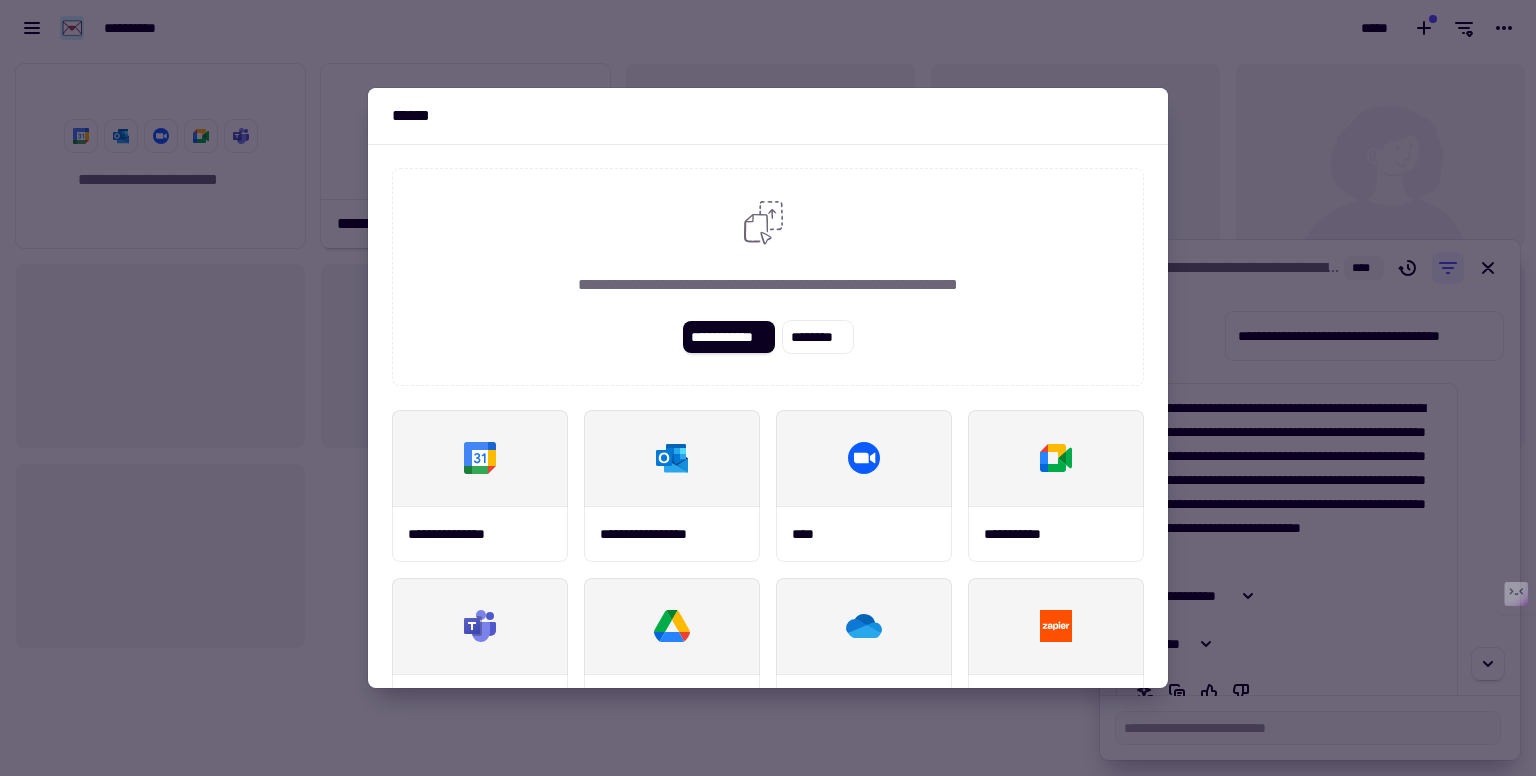 click at bounding box center (768, 388) 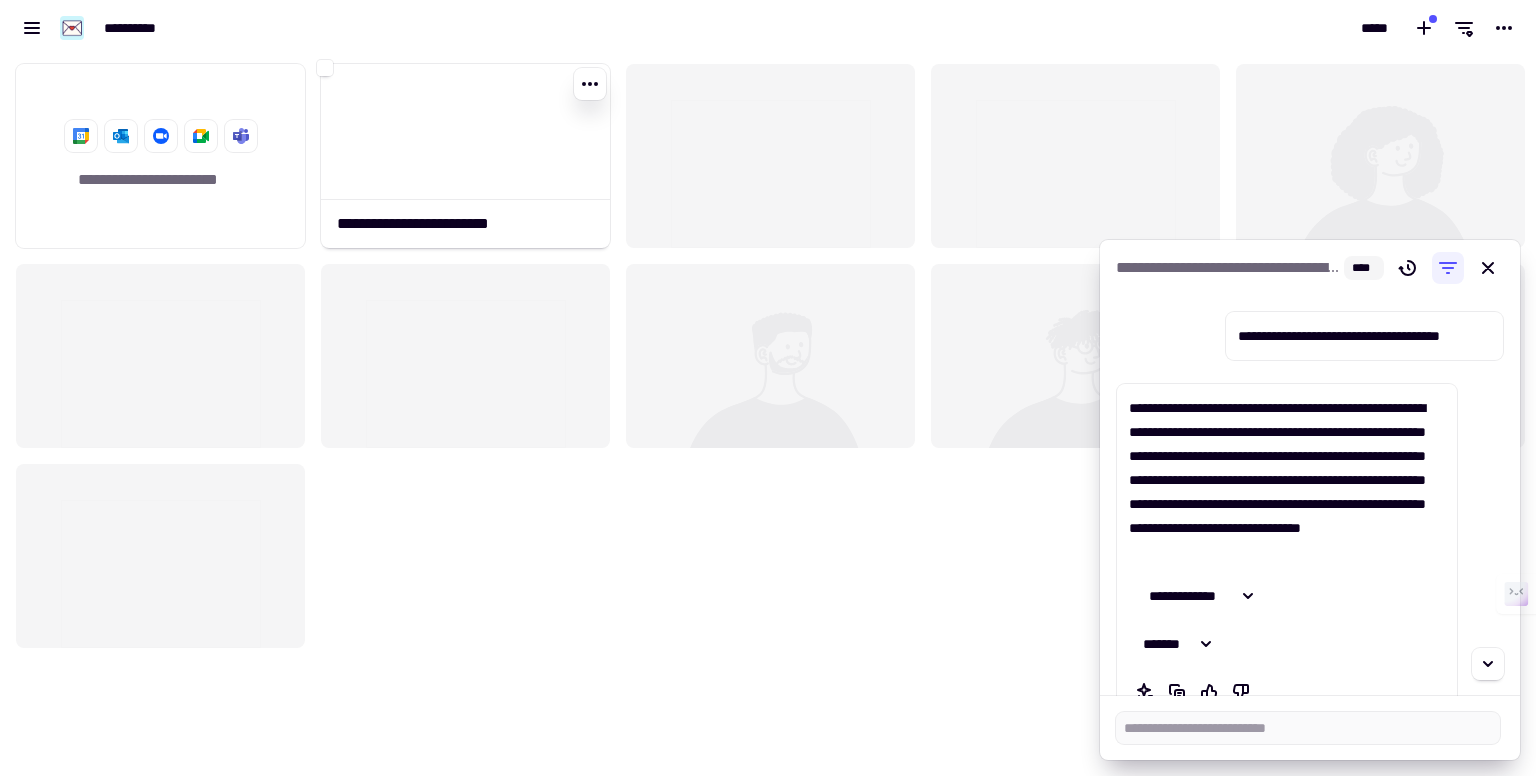 drag, startPoint x: 451, startPoint y: 160, endPoint x: 396, endPoint y: 605, distance: 448.386 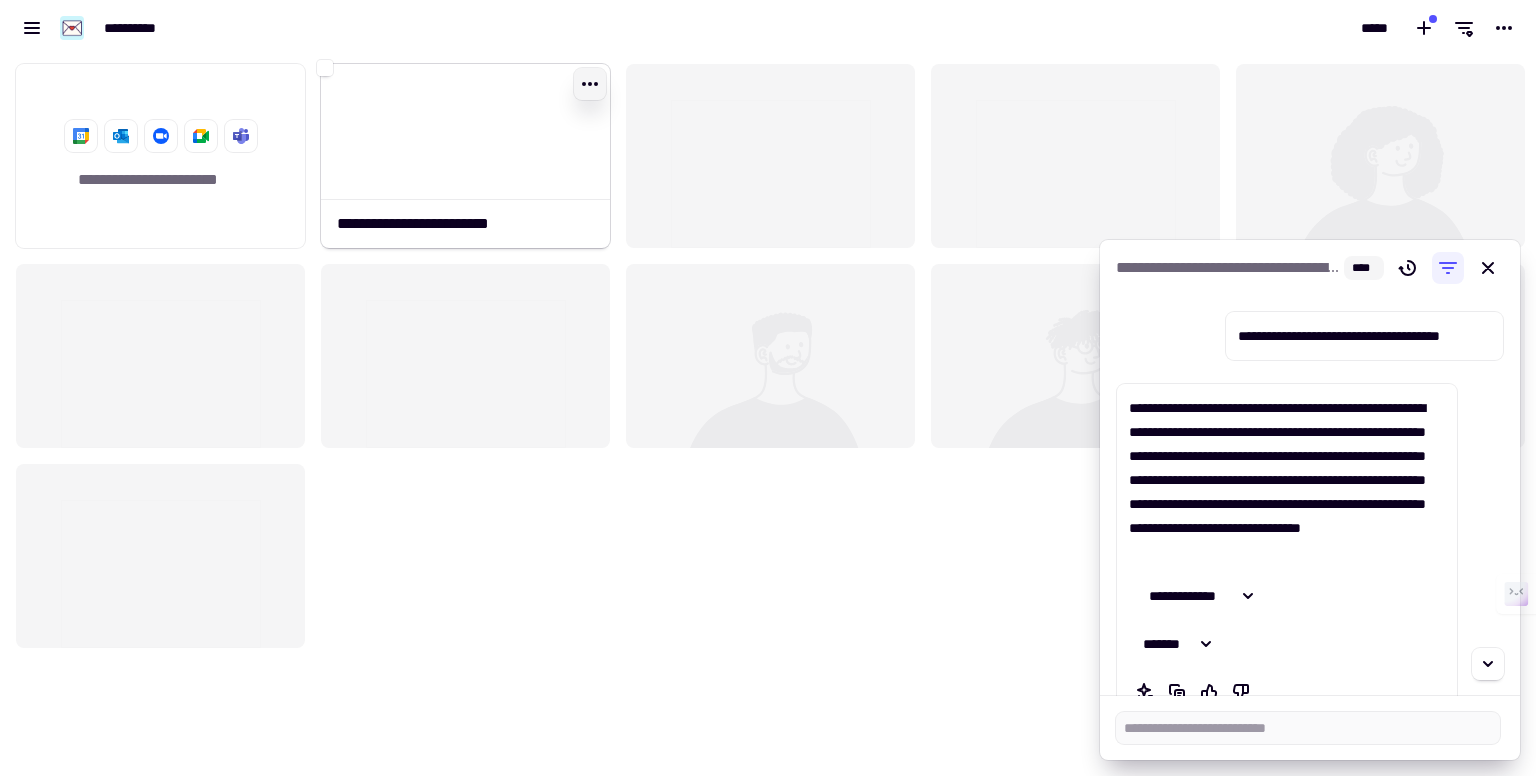 click 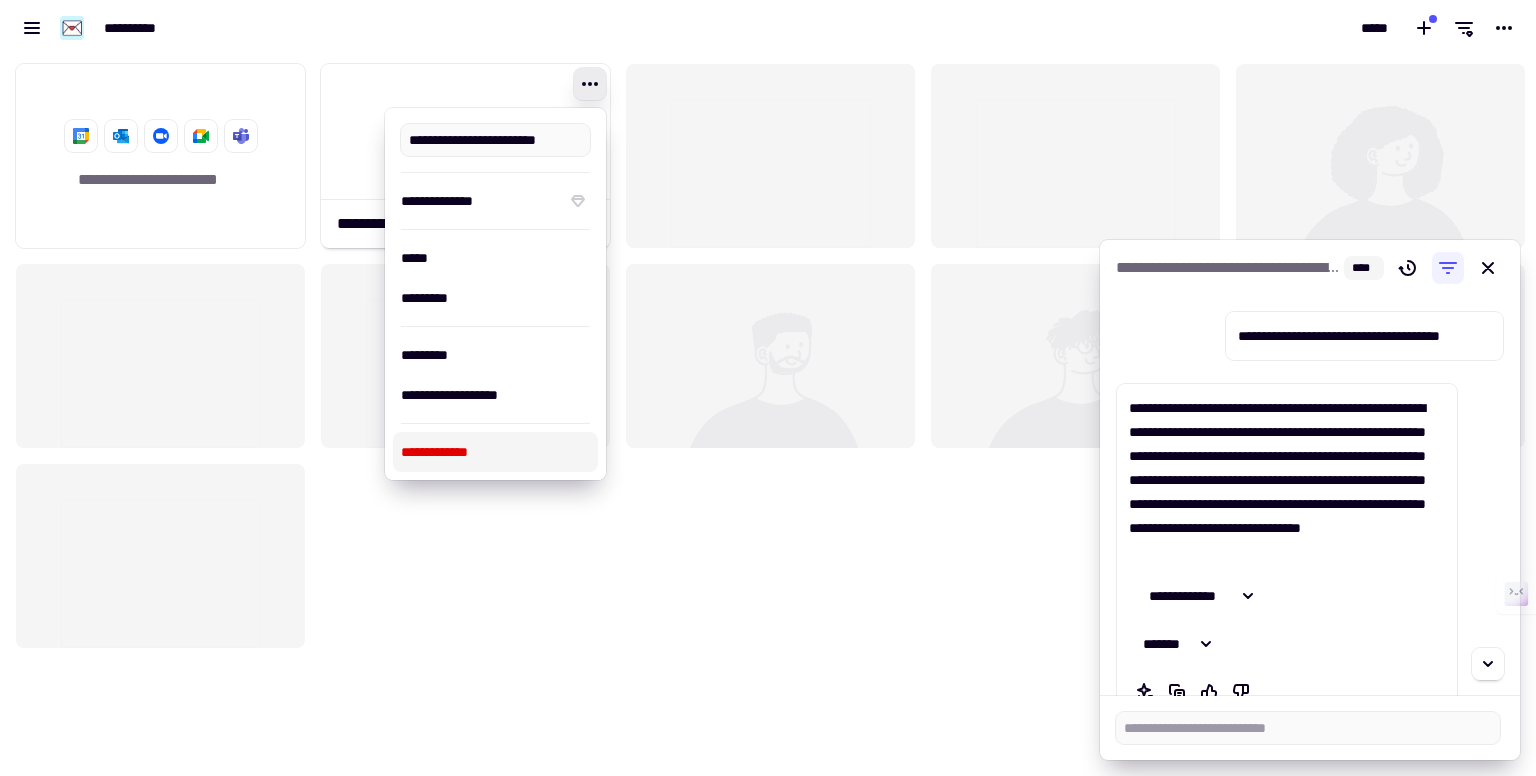 click on "**********" at bounding box center (495, 452) 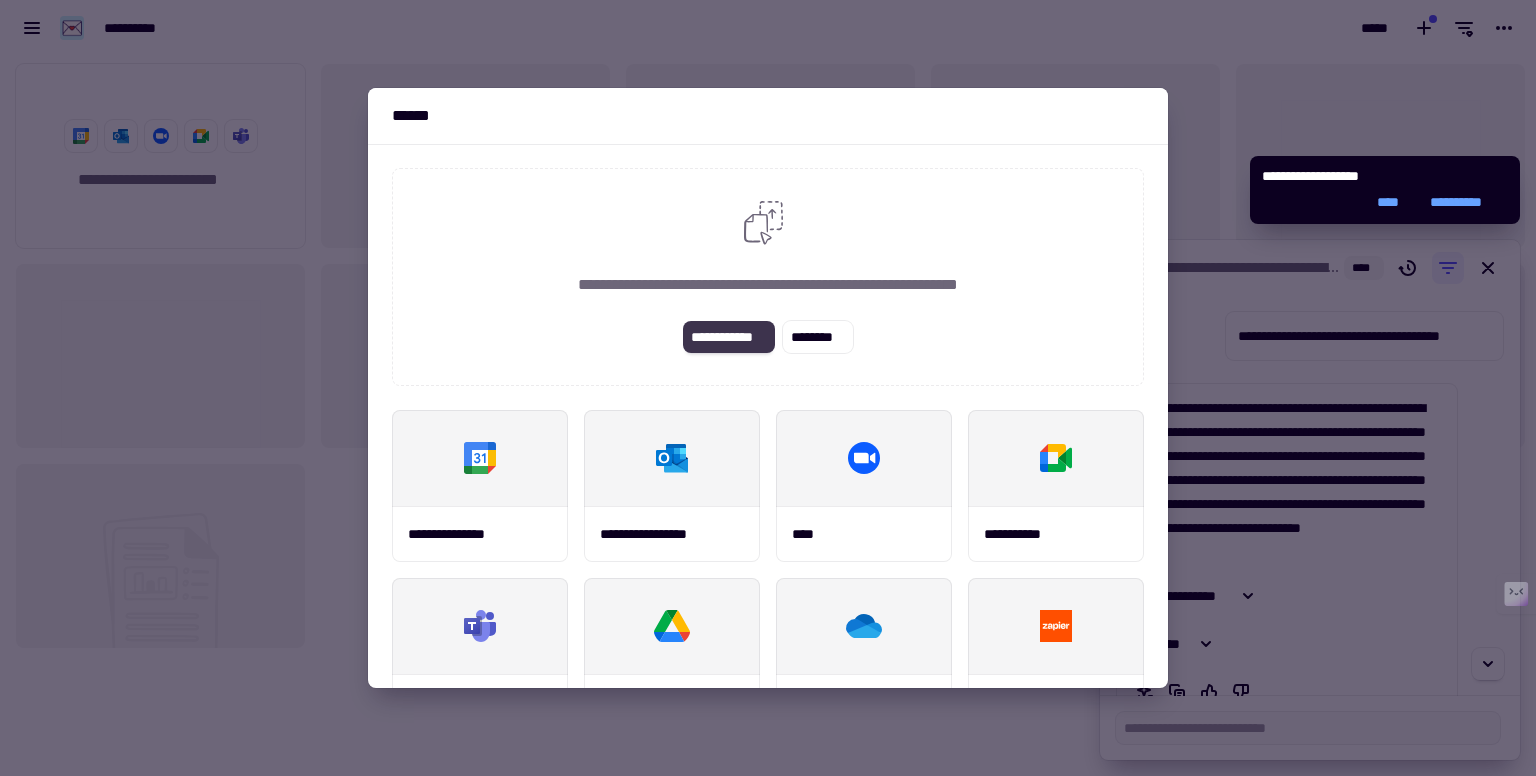 click on "**********" 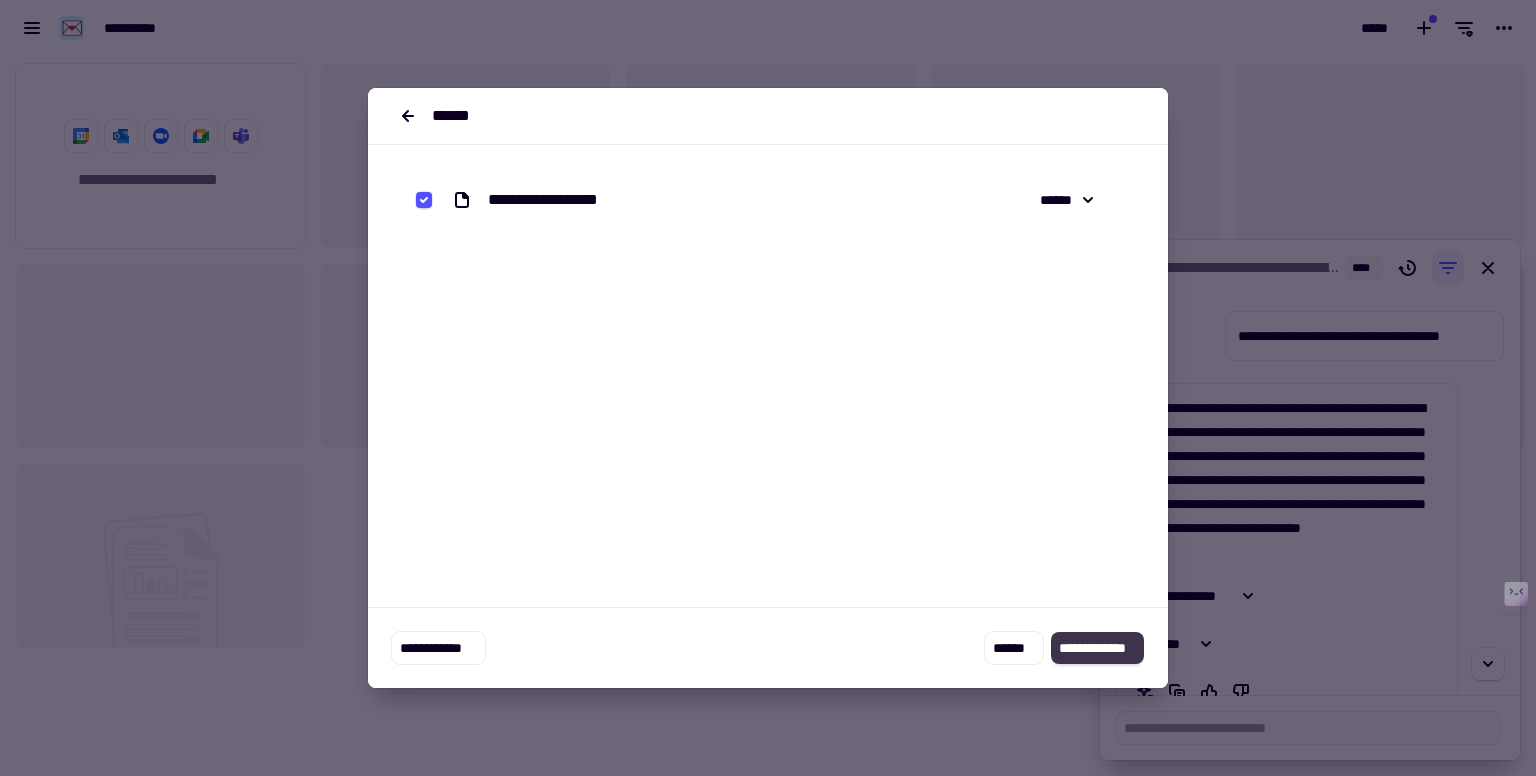 click on "**********" 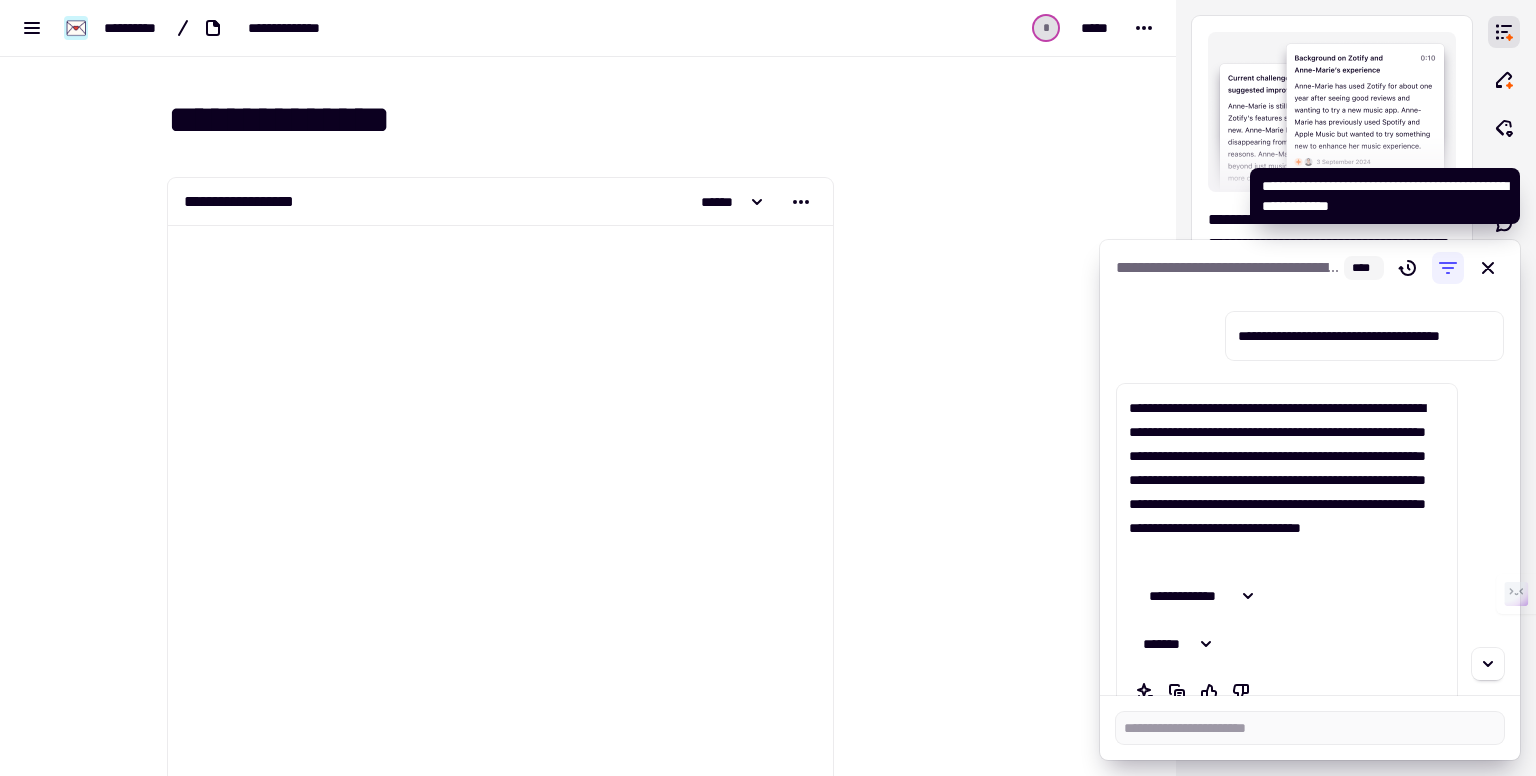 scroll, scrollTop: 100, scrollLeft: 0, axis: vertical 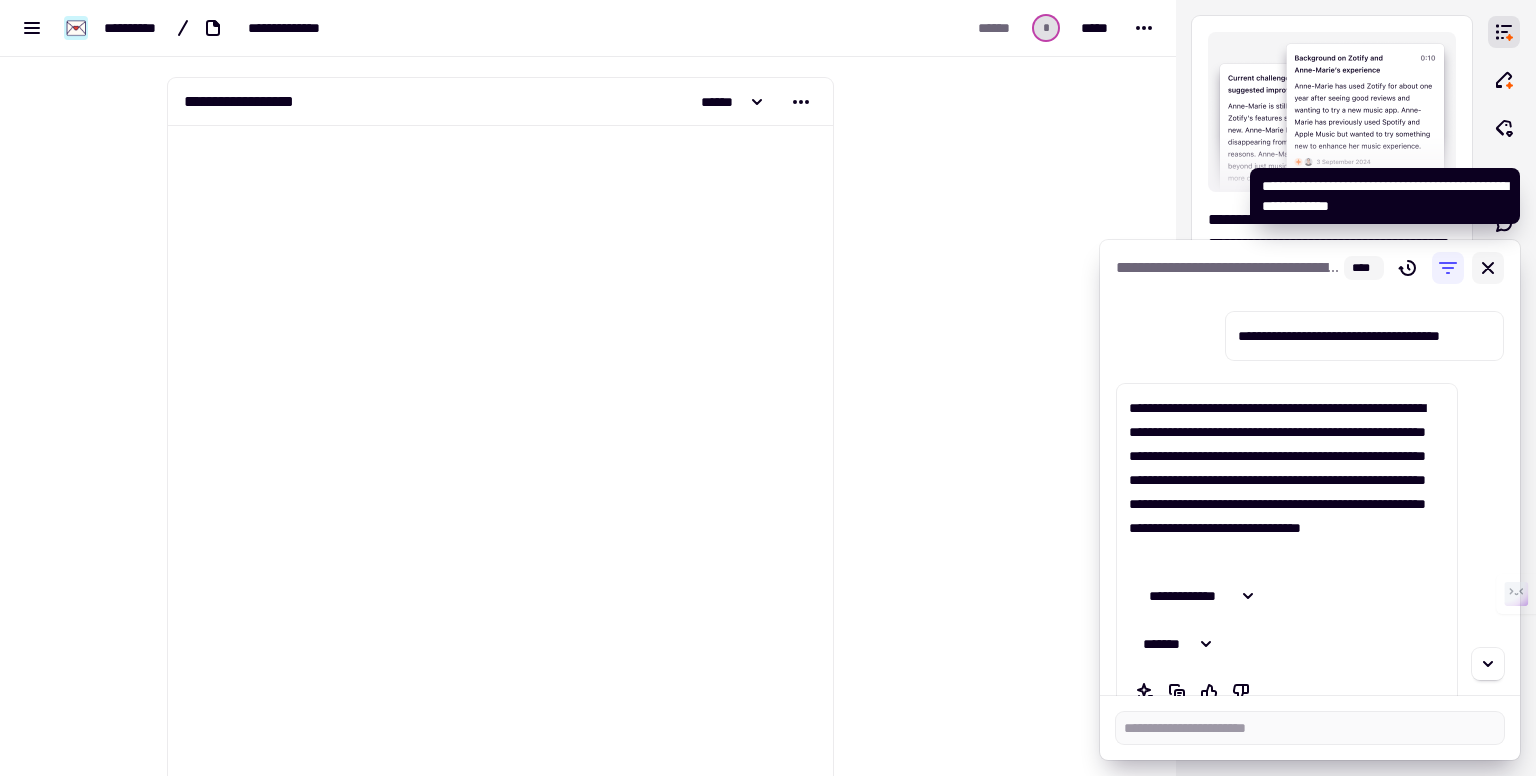click 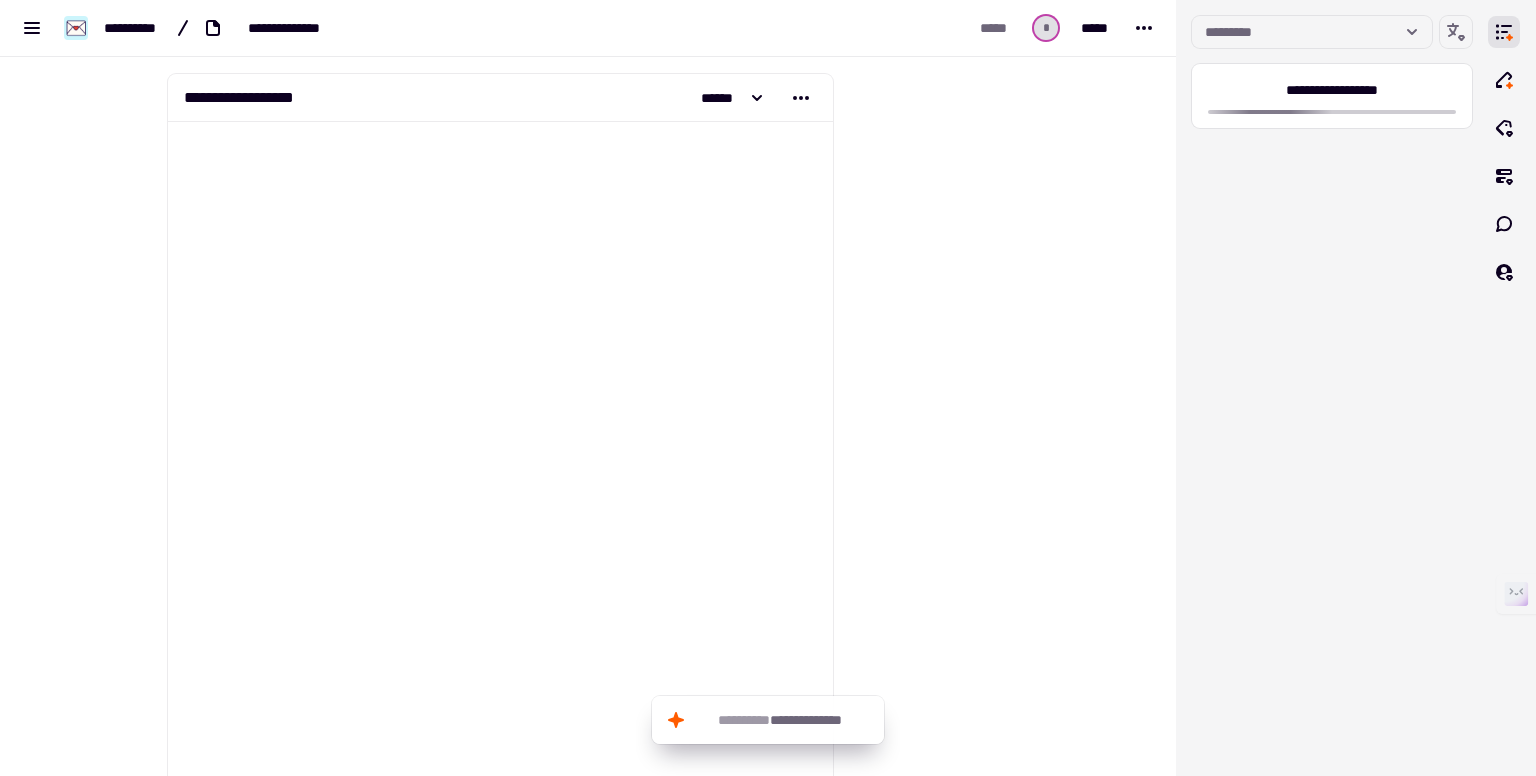 scroll, scrollTop: 186, scrollLeft: 0, axis: vertical 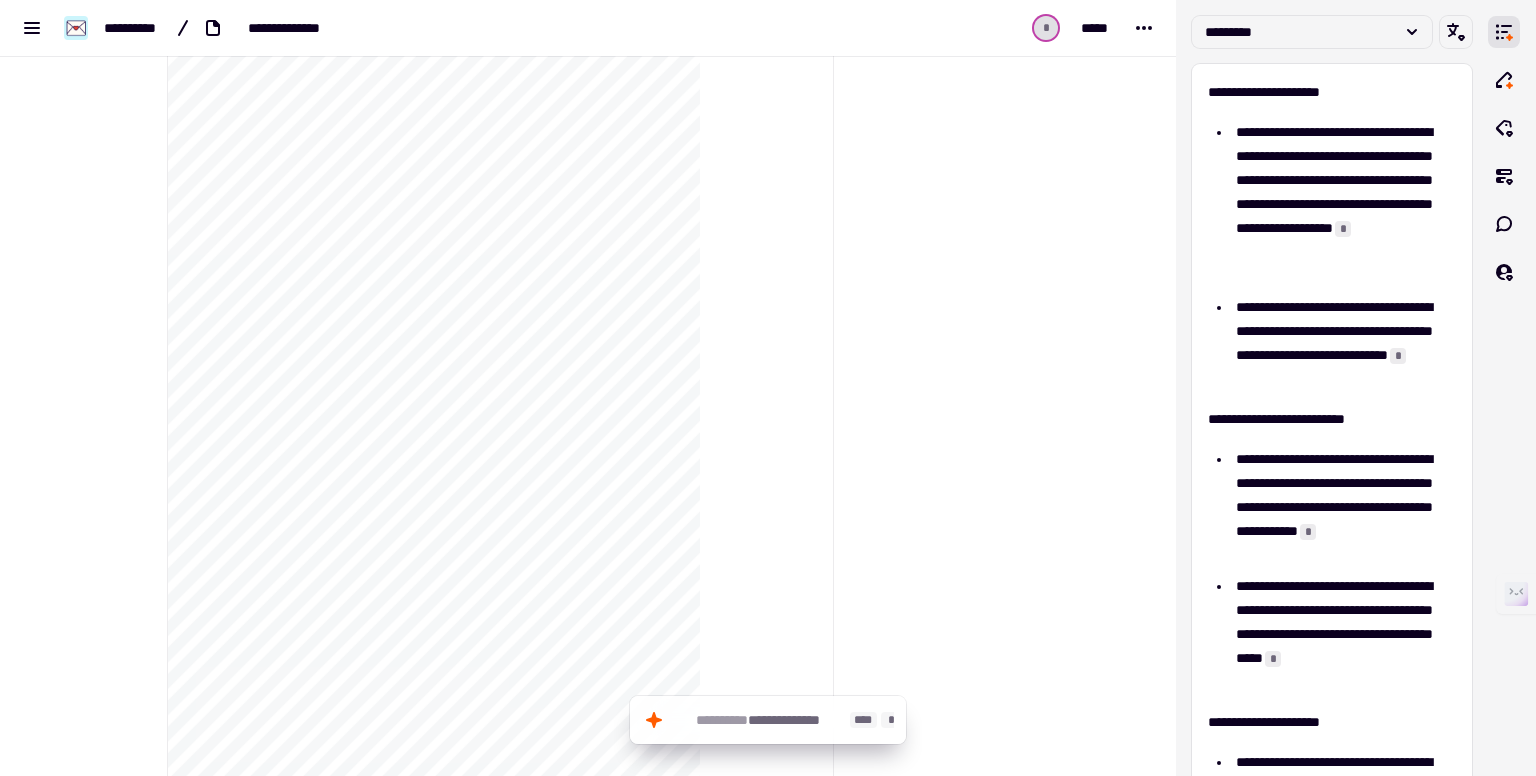 click on "**********" 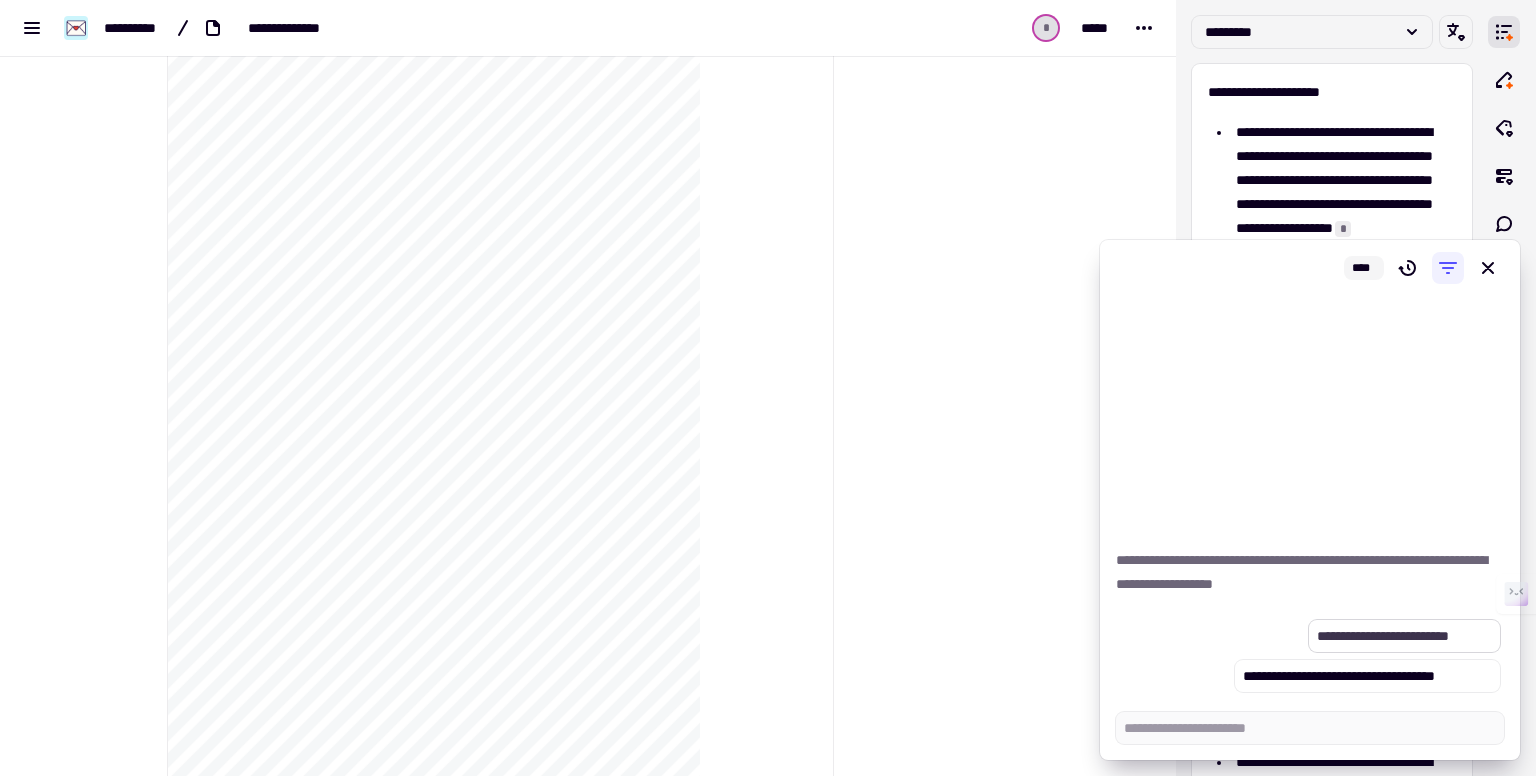 click on "**********" at bounding box center [1404, 636] 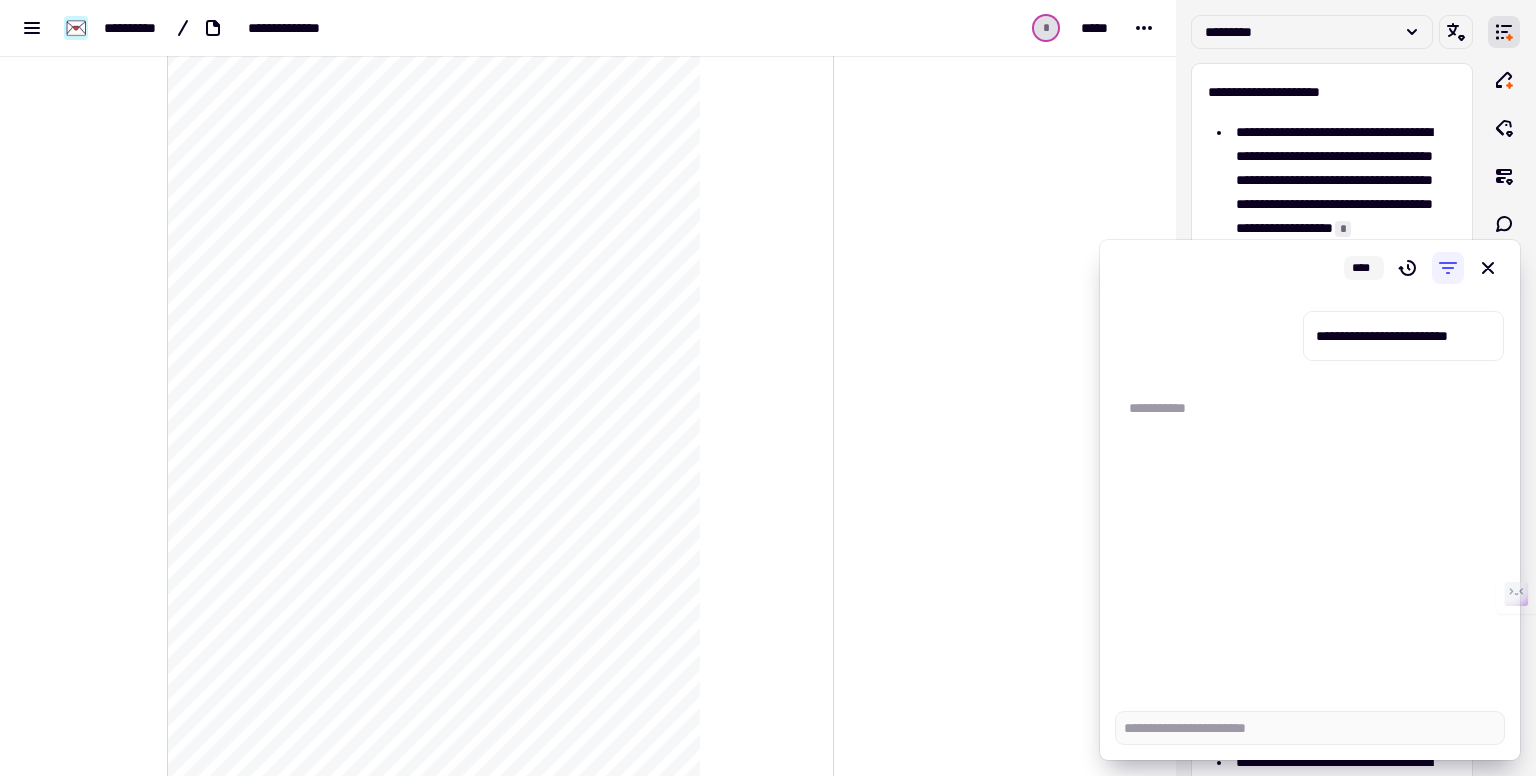 scroll, scrollTop: 686, scrollLeft: 0, axis: vertical 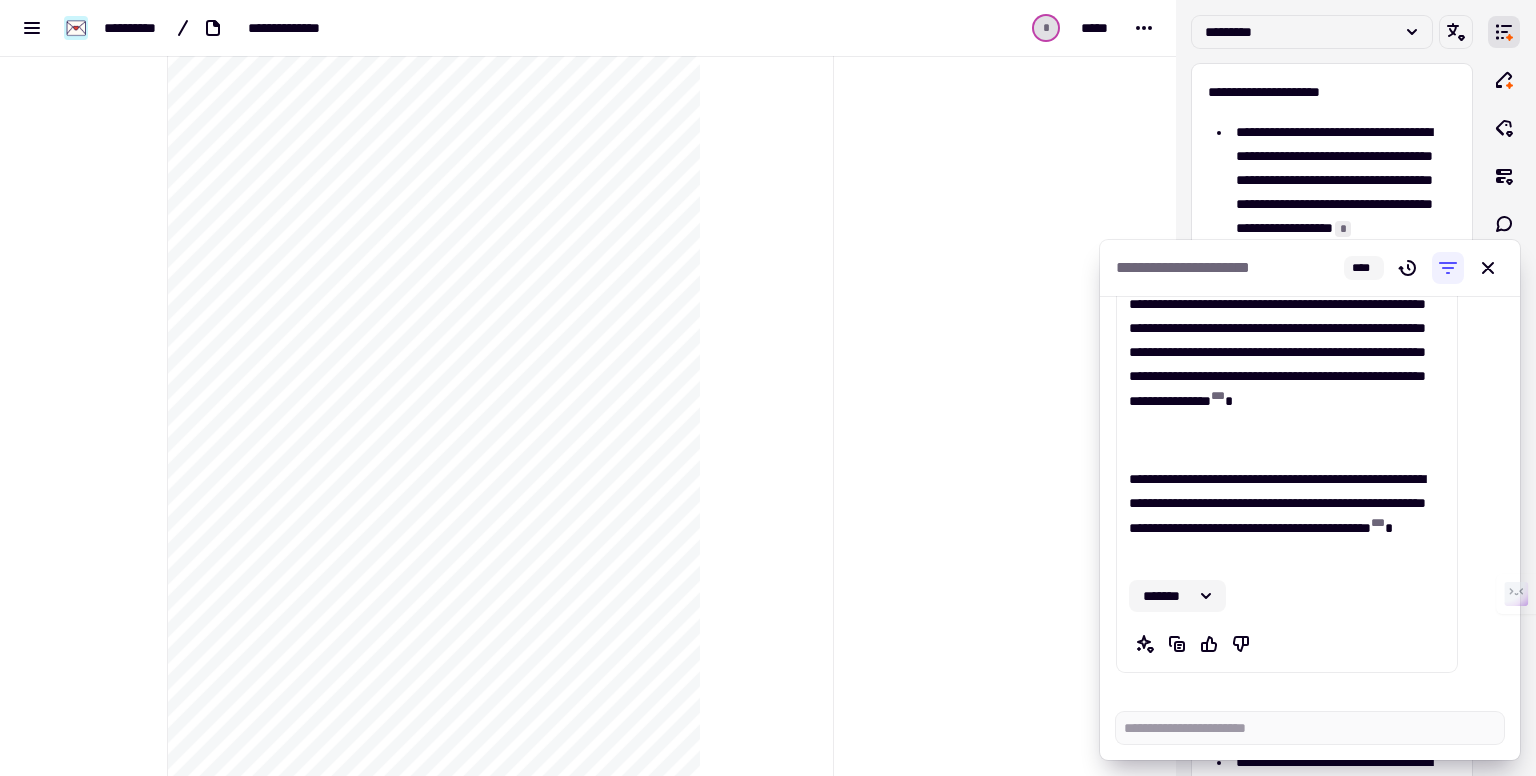 click 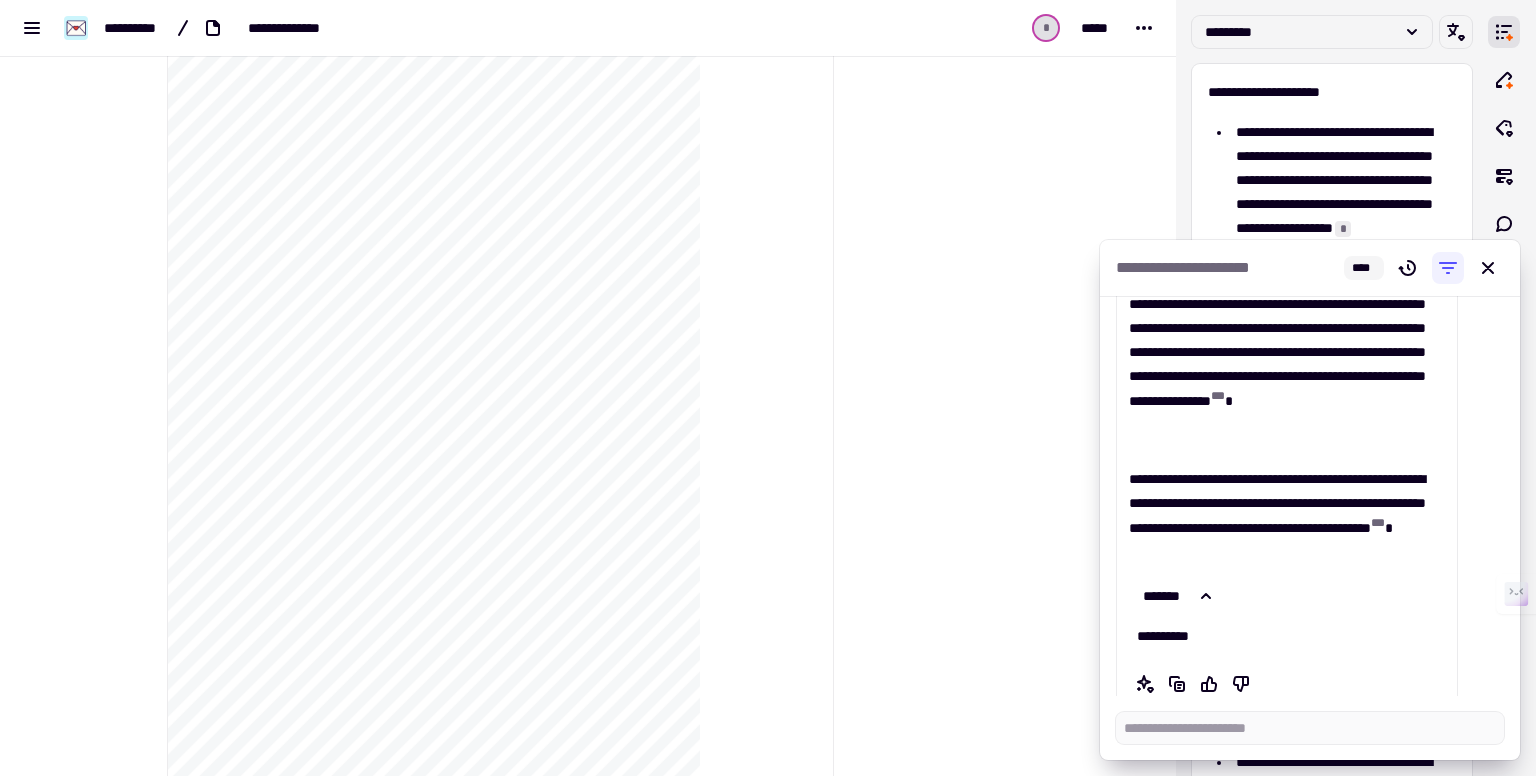 scroll, scrollTop: 416, scrollLeft: 0, axis: vertical 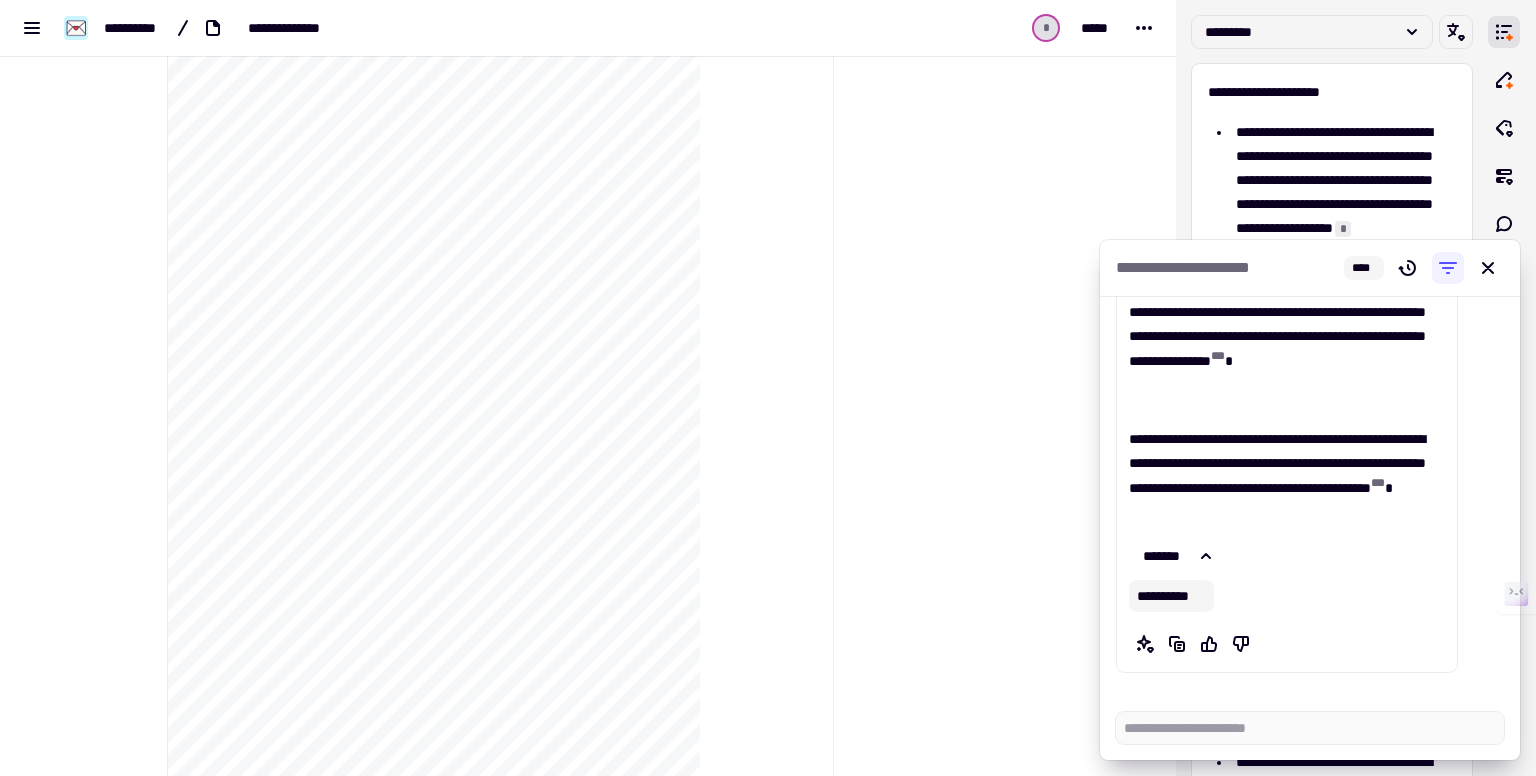 click on "**********" 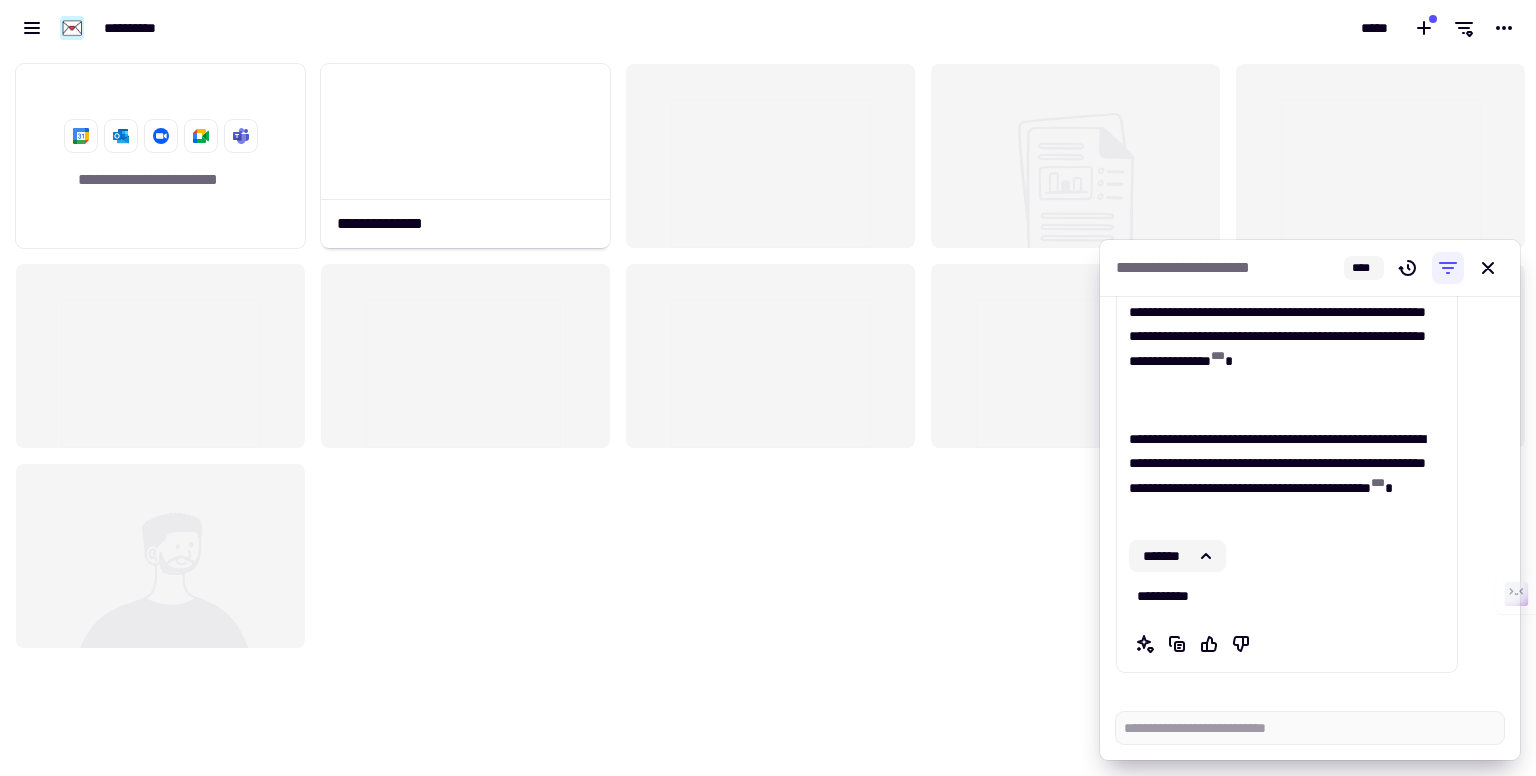 click 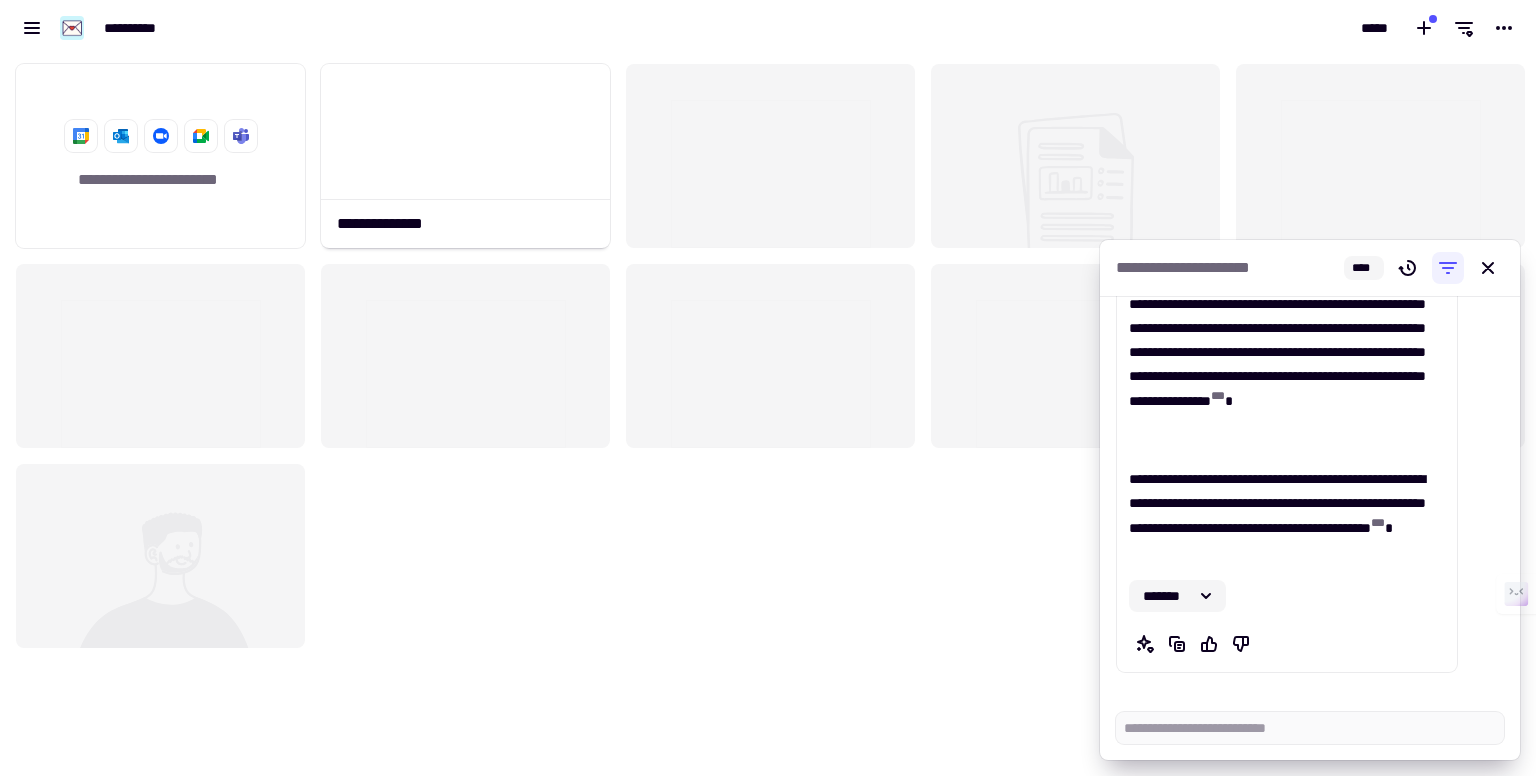 scroll, scrollTop: 16, scrollLeft: 16, axis: both 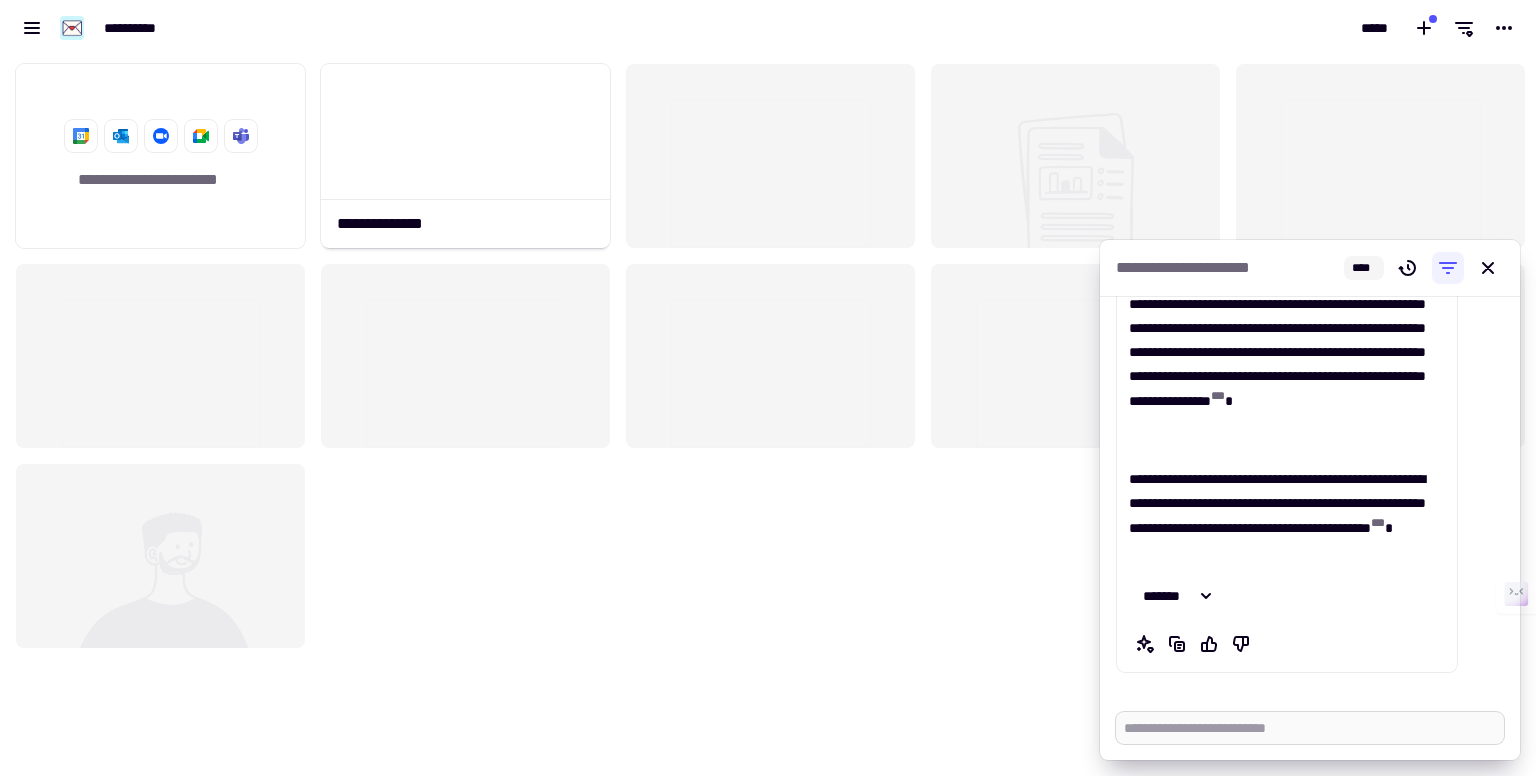 click at bounding box center [1310, 728] 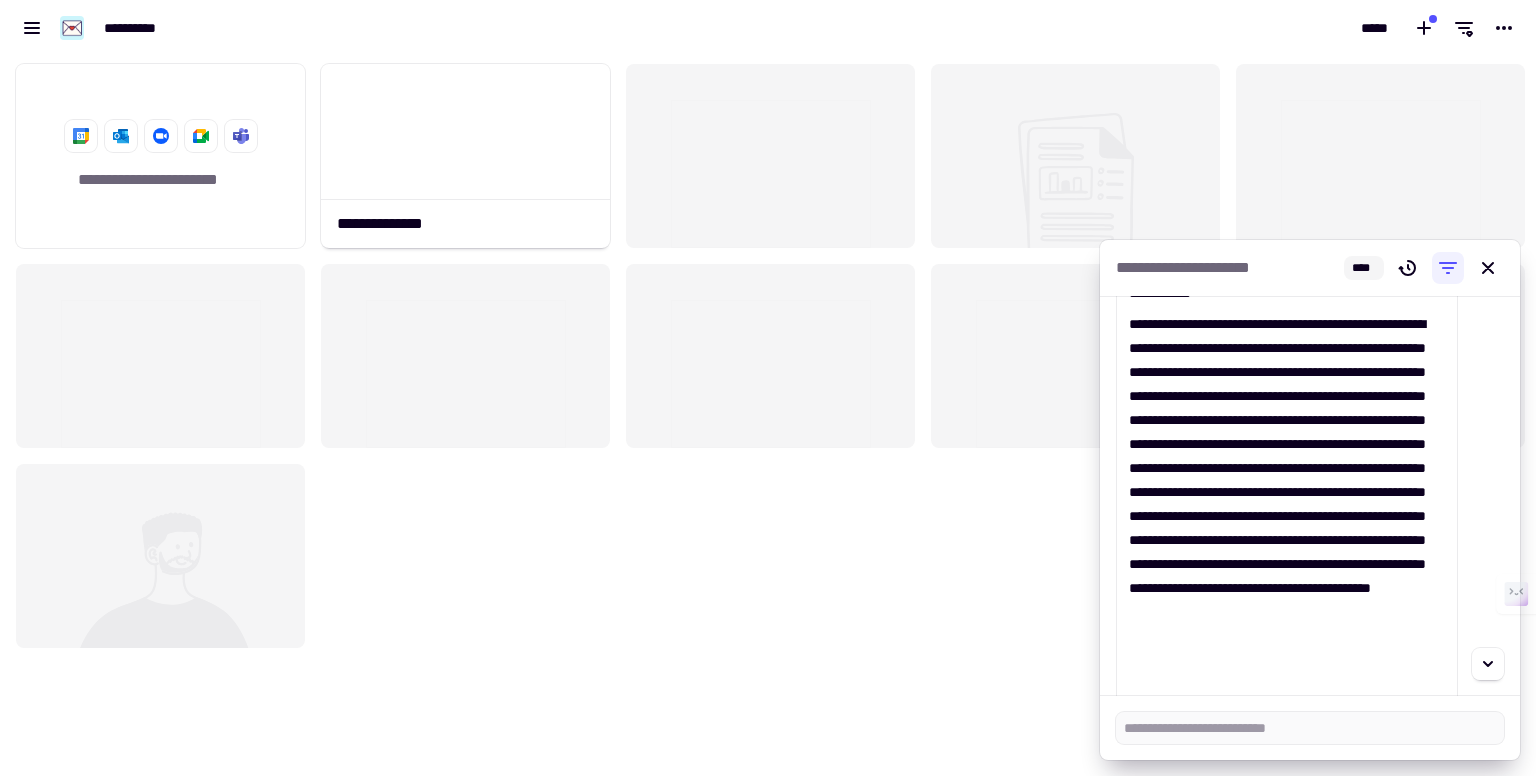 scroll, scrollTop: 1079, scrollLeft: 0, axis: vertical 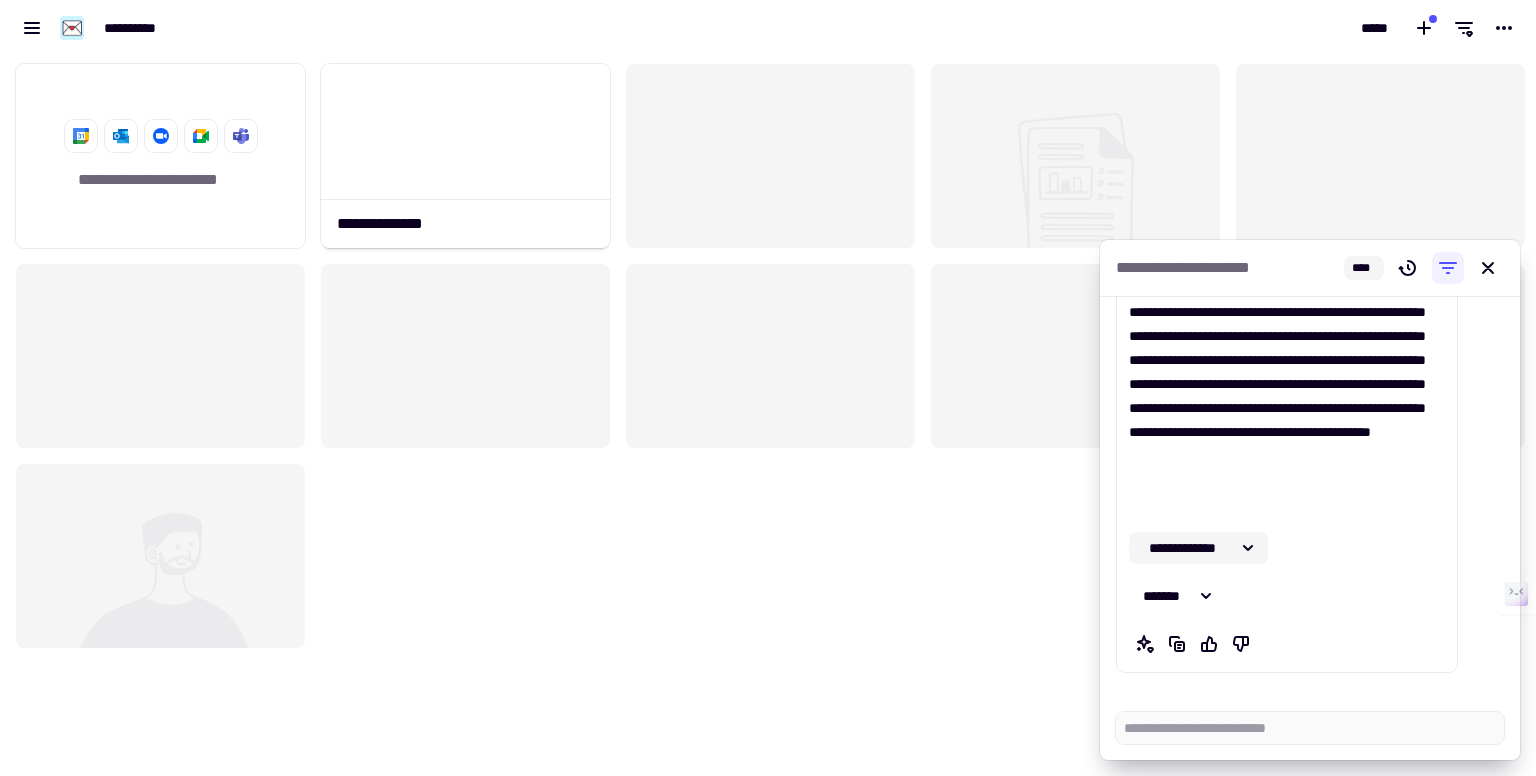 click 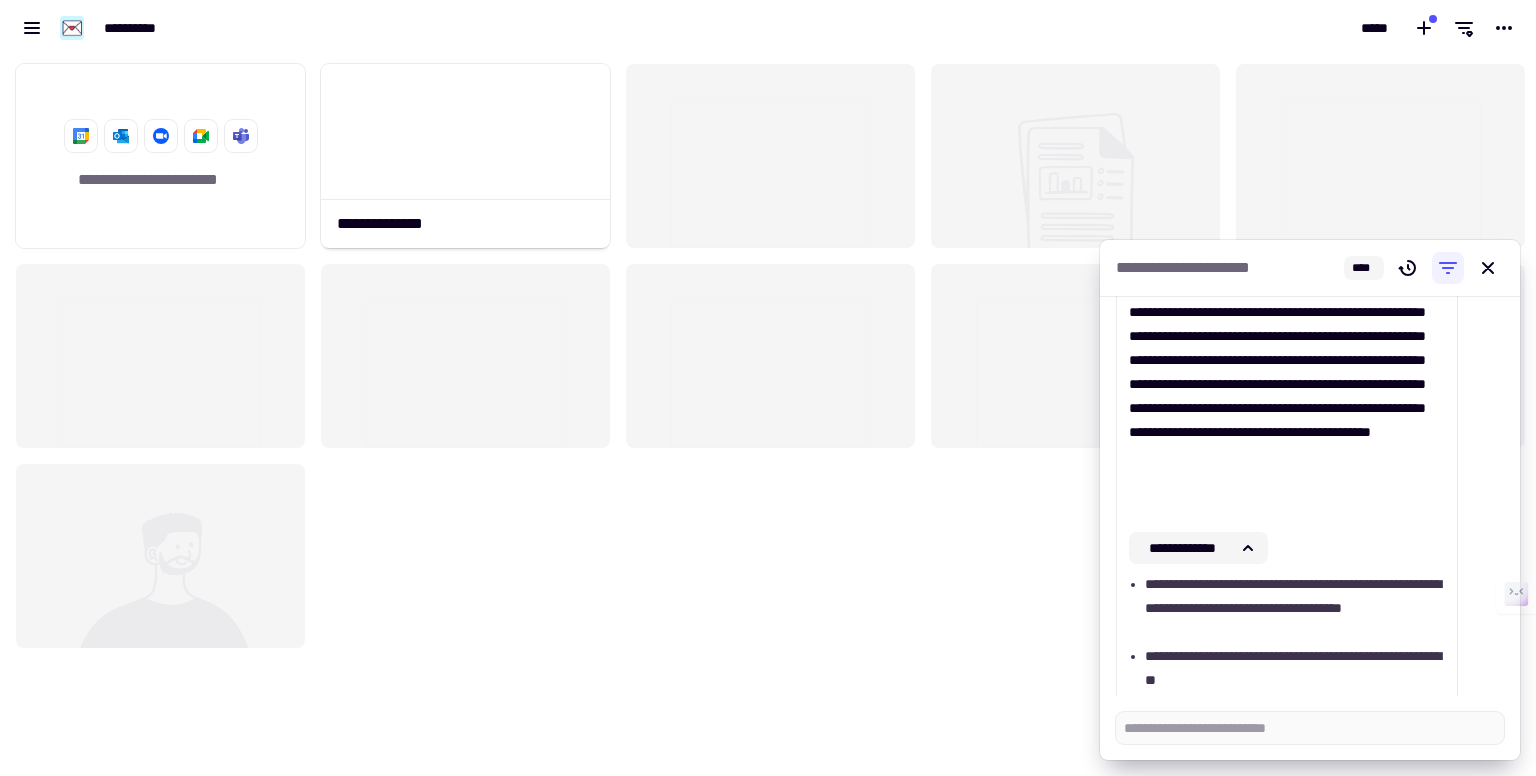 click 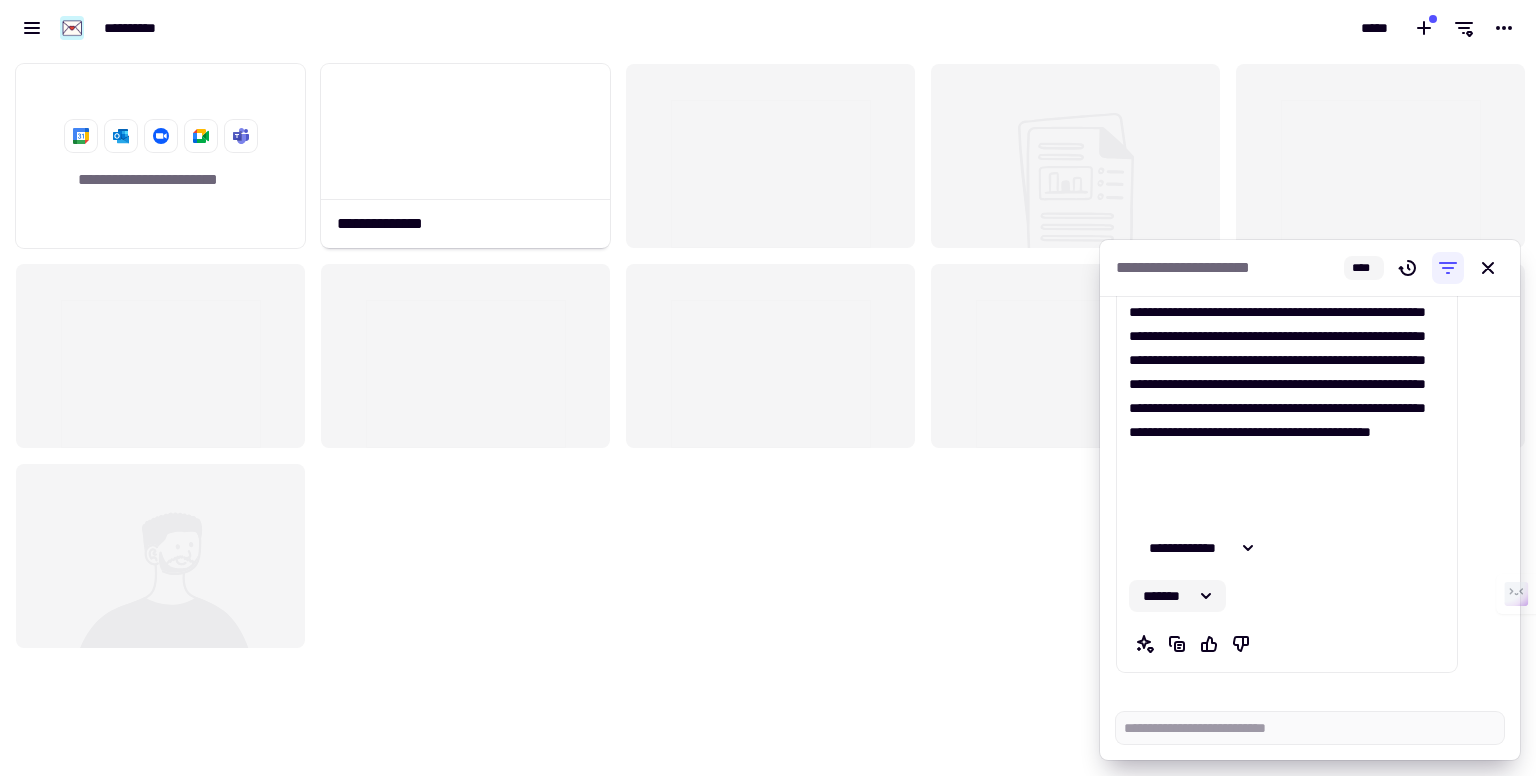 click 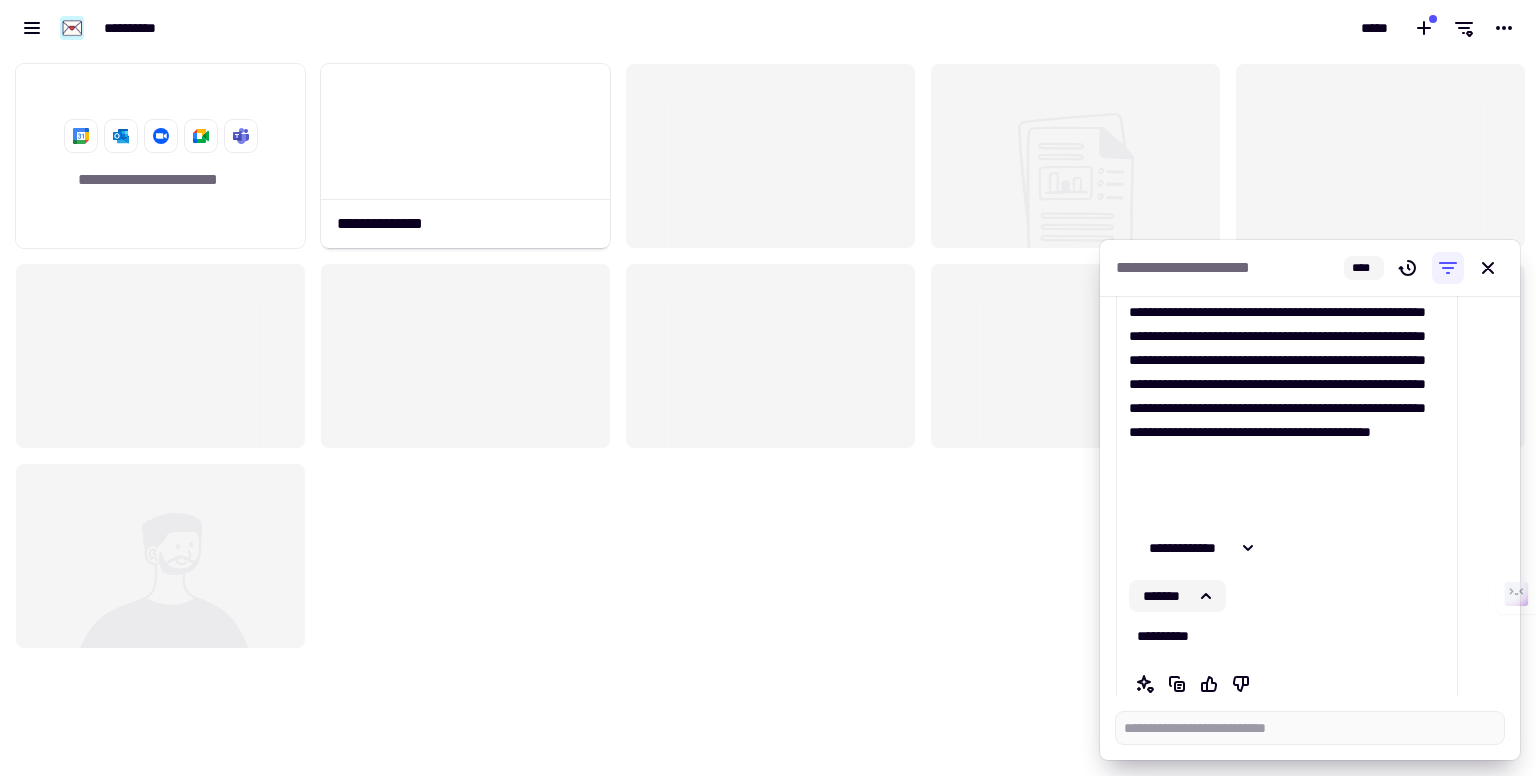 click 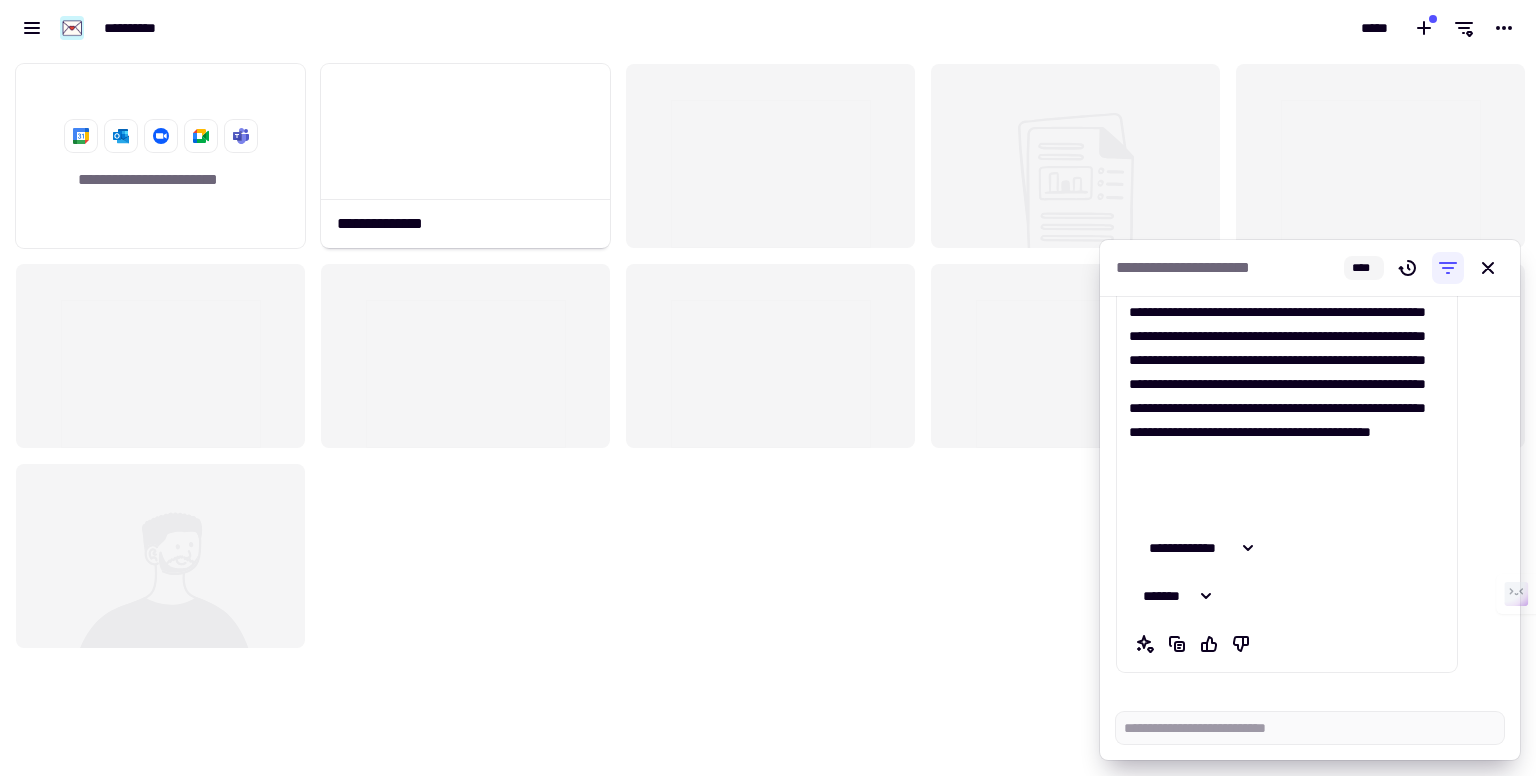 drag, startPoint x: 1340, startPoint y: 582, endPoint x: 1385, endPoint y: 572, distance: 46.09772 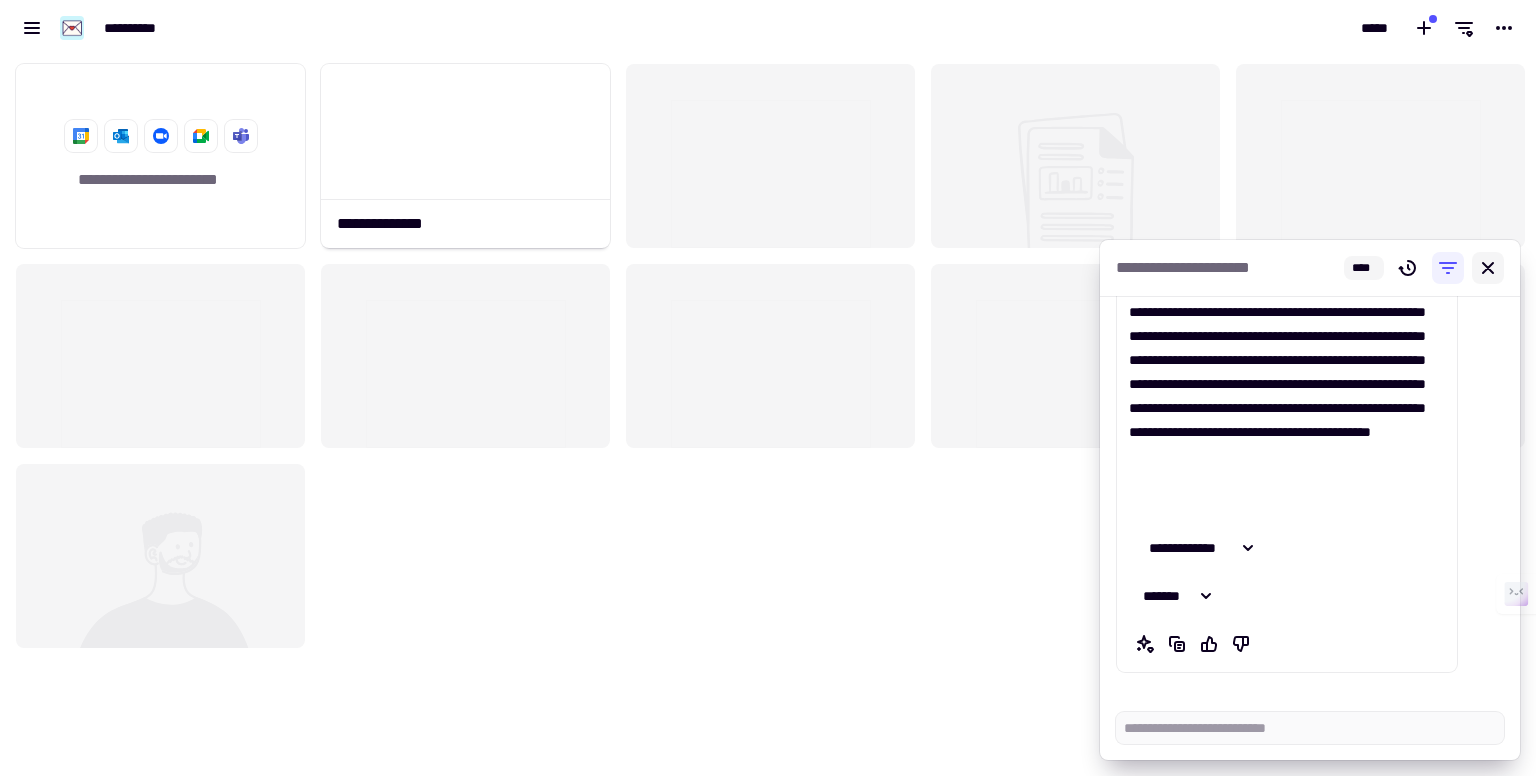 click 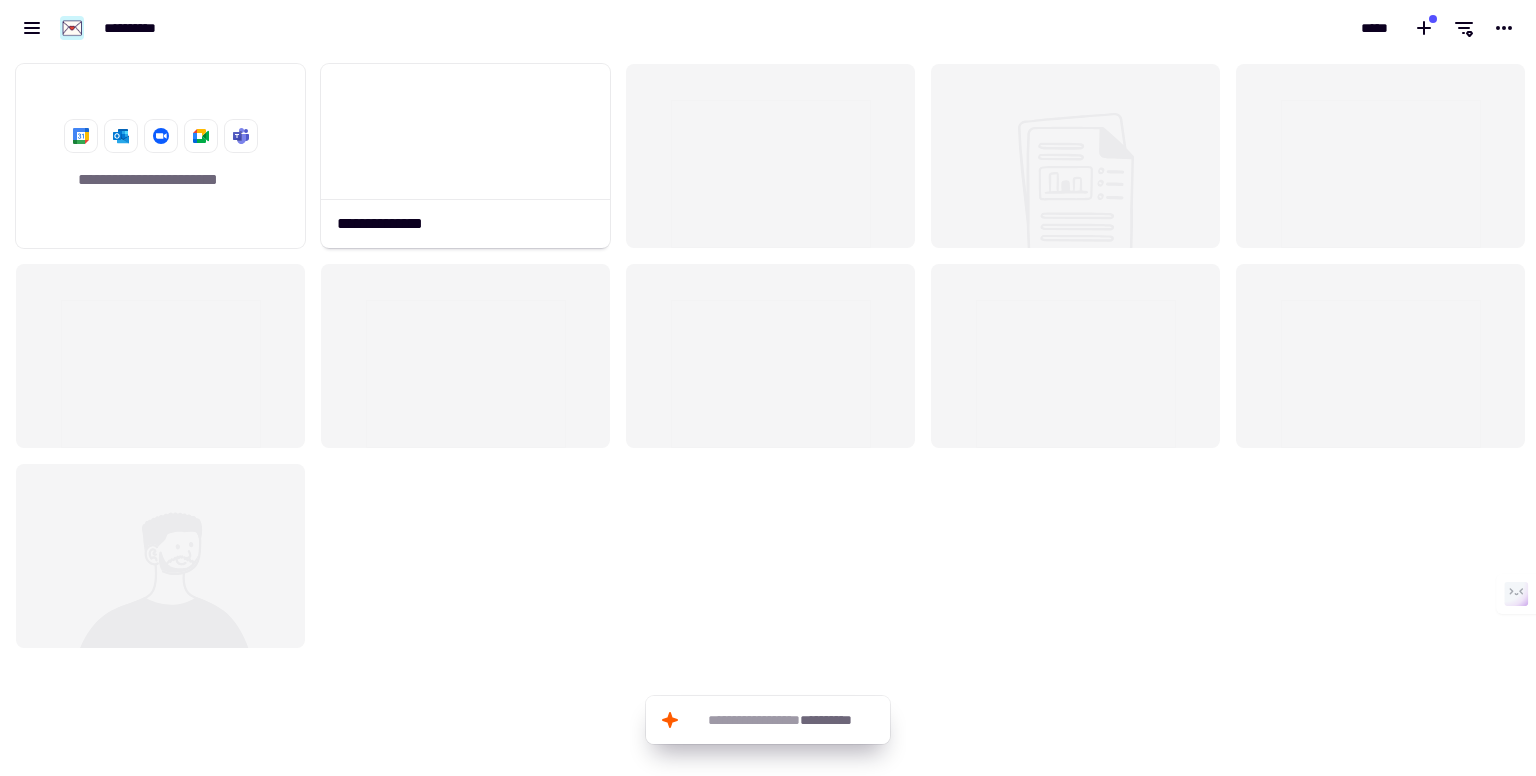 click on "**********" 